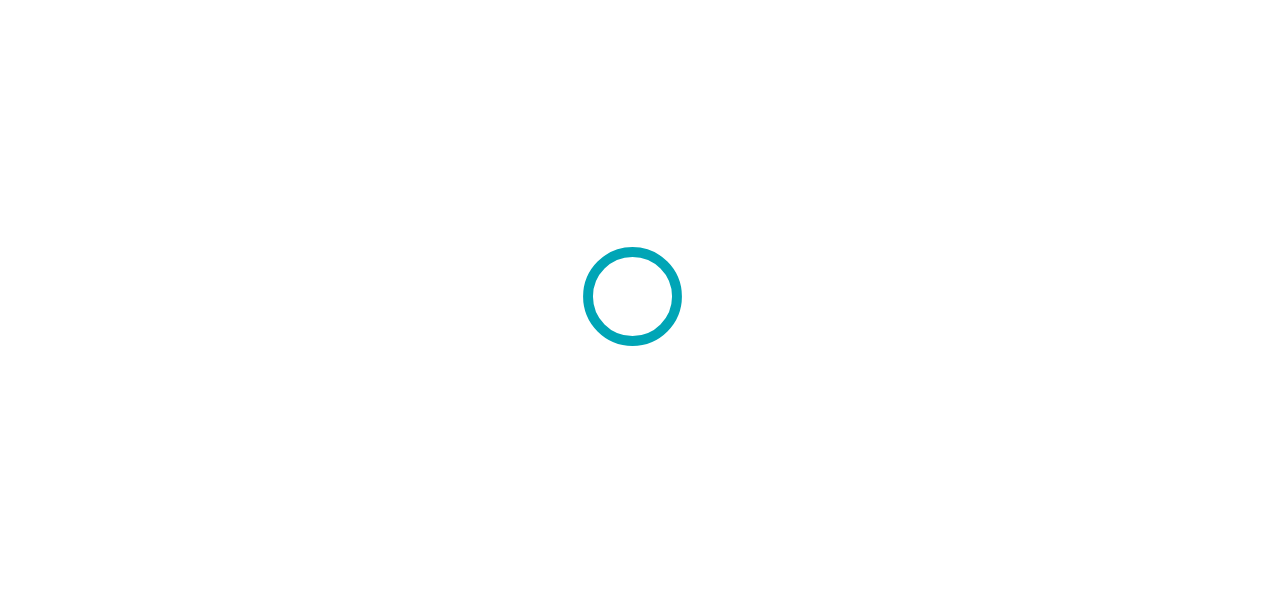 scroll, scrollTop: 0, scrollLeft: 0, axis: both 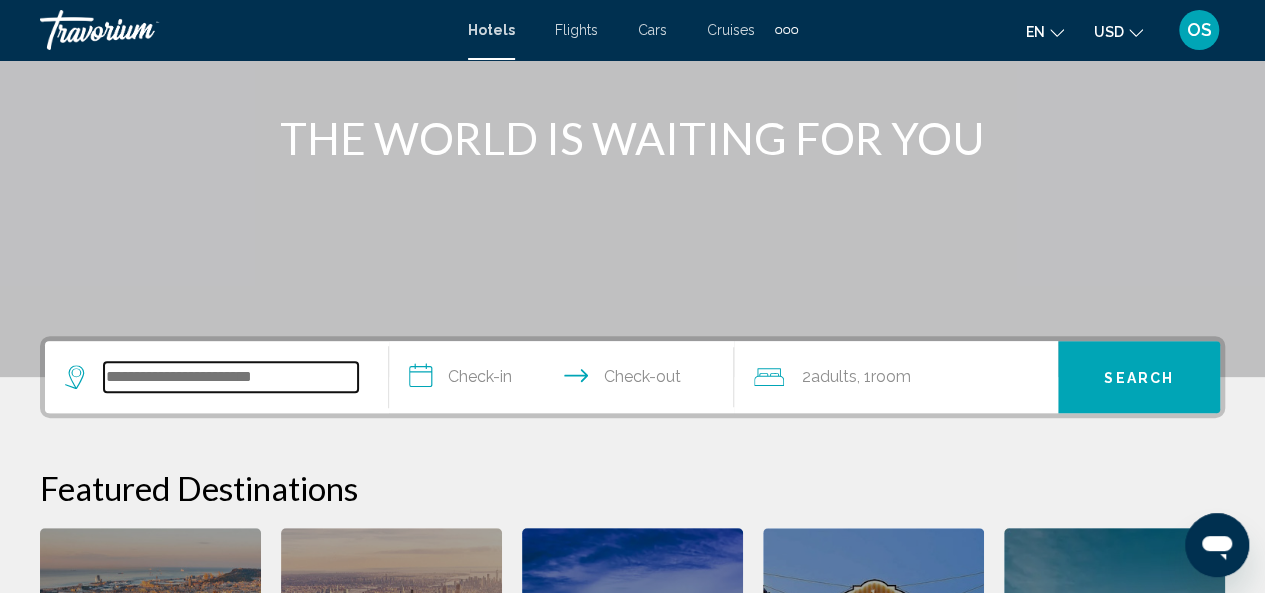 click at bounding box center [231, 377] 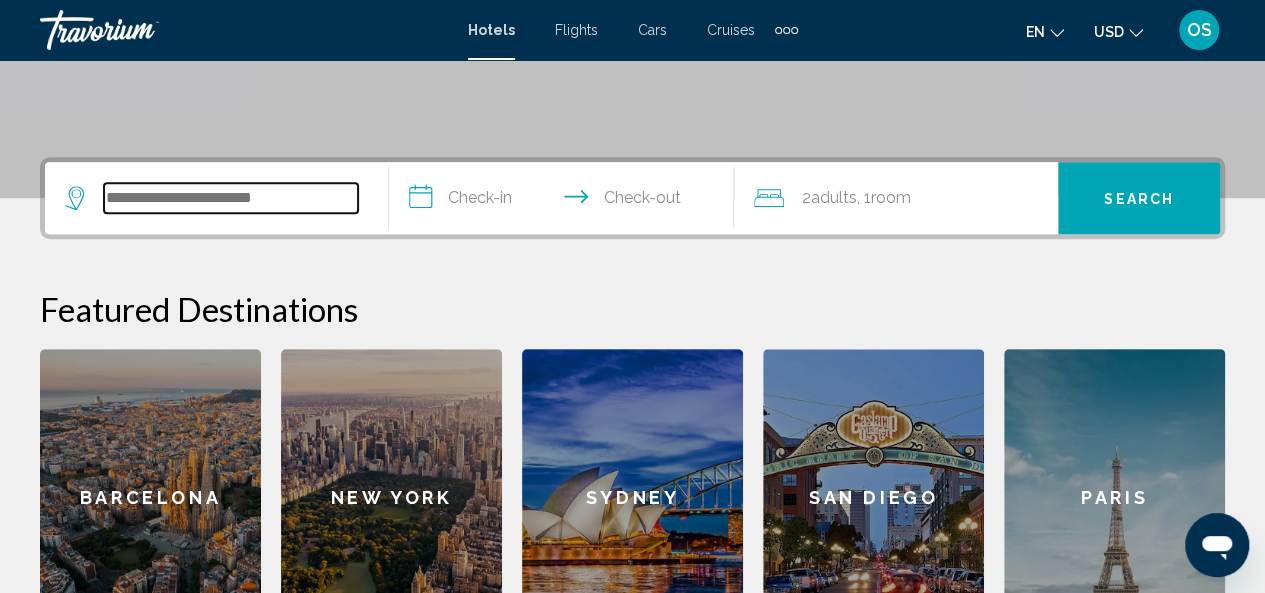 scroll, scrollTop: 494, scrollLeft: 0, axis: vertical 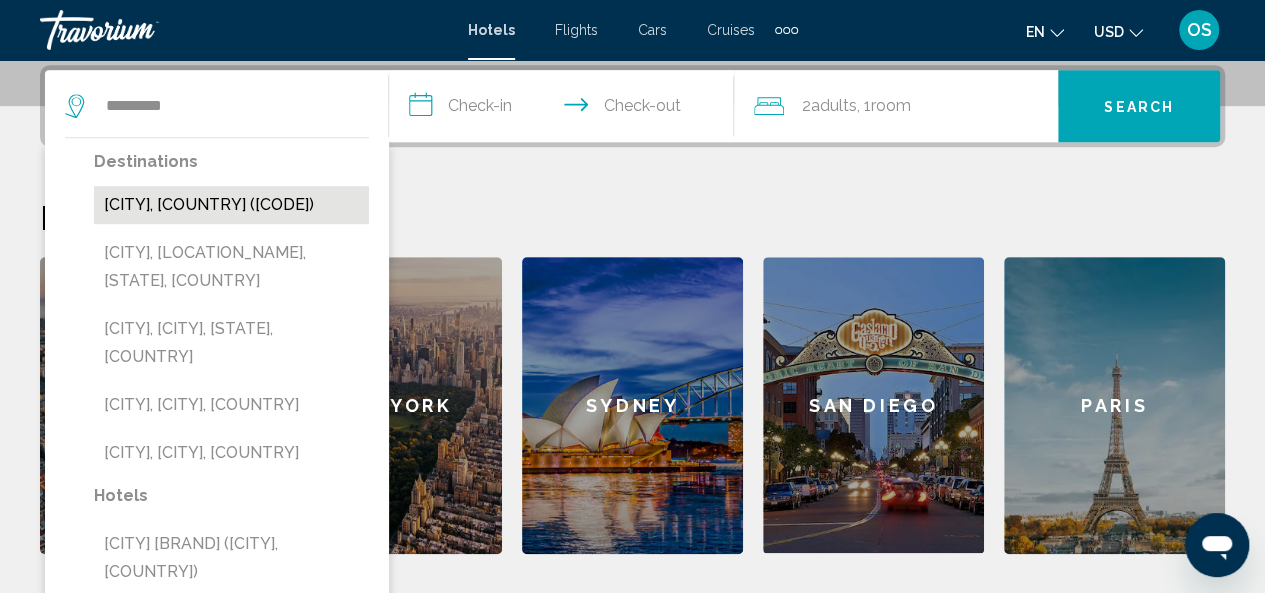 click on "[CITY], [COUNTRY] ([CODE])" at bounding box center [231, 205] 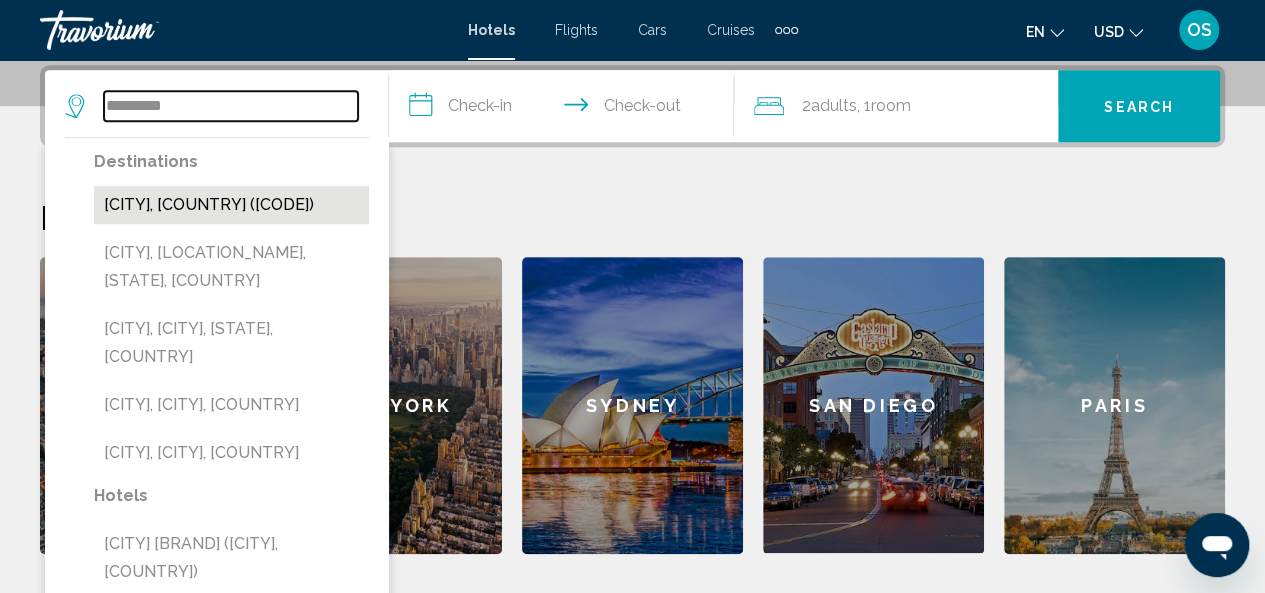 type on "**********" 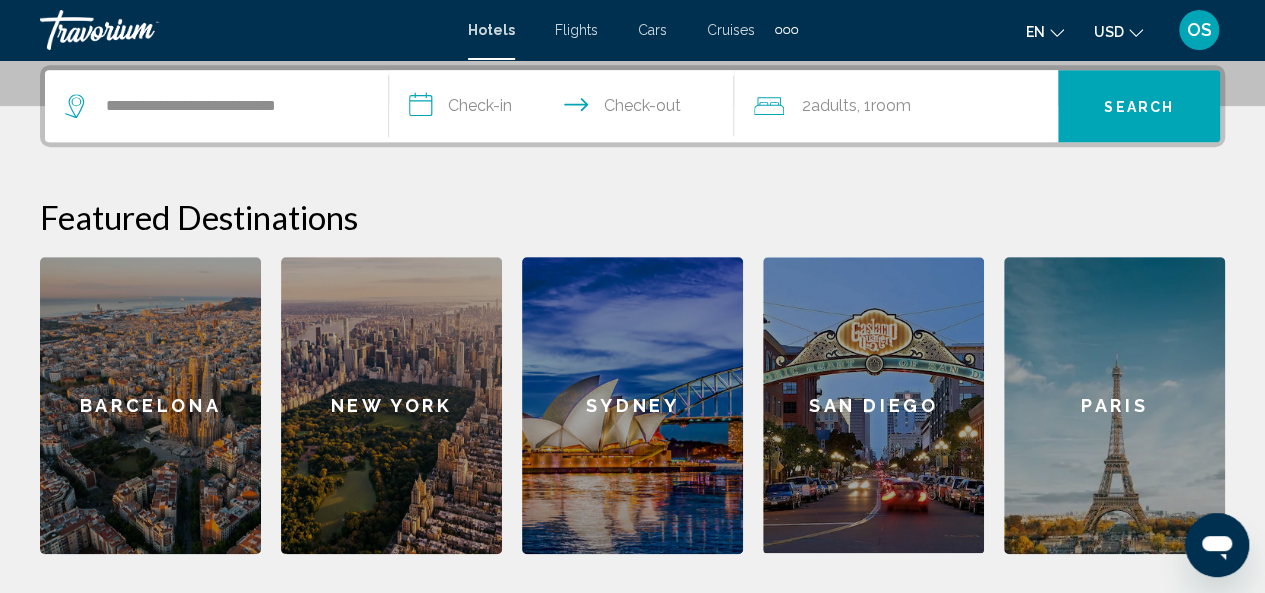 click on "**********" at bounding box center [565, 109] 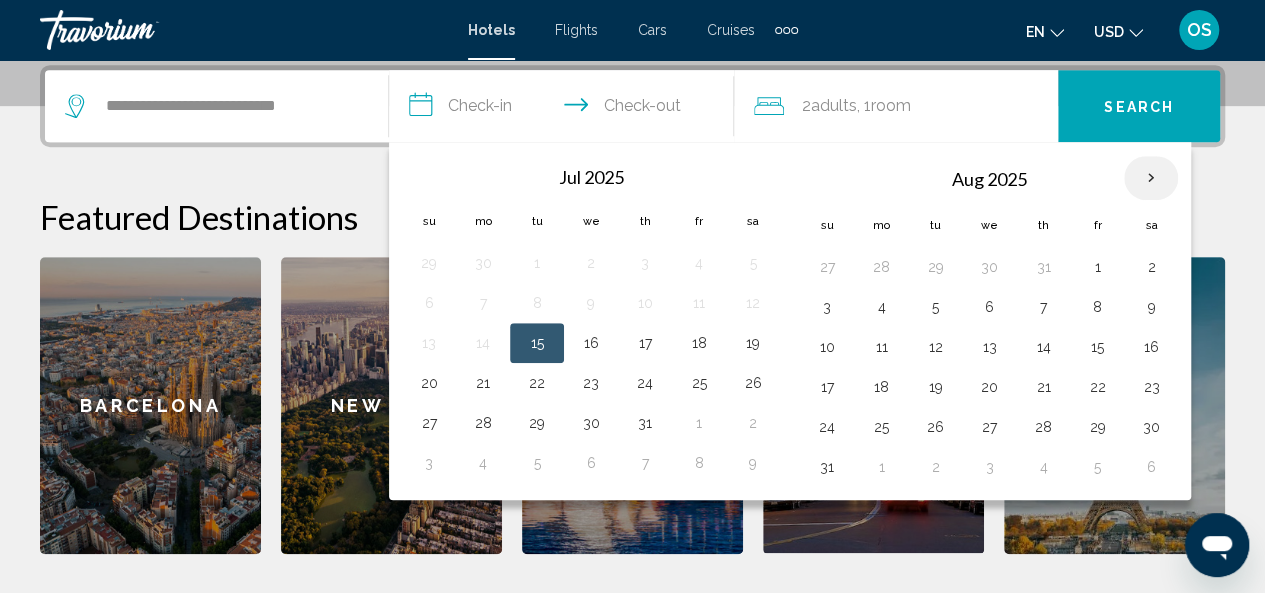 click at bounding box center [1151, 178] 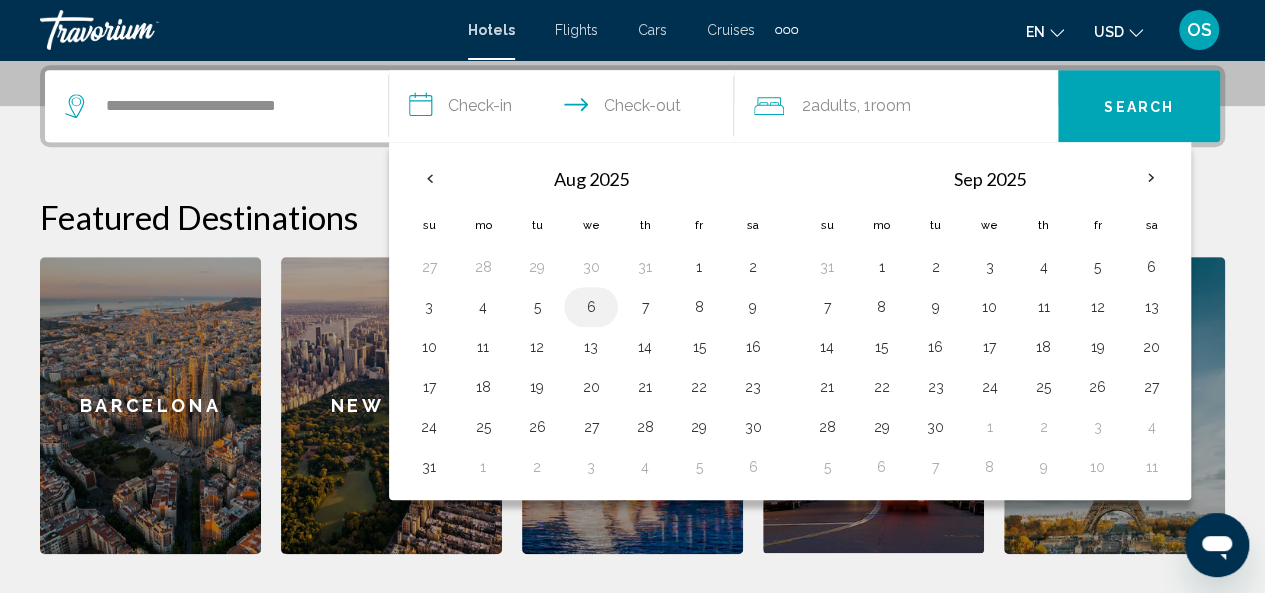 click on "6" at bounding box center (591, 307) 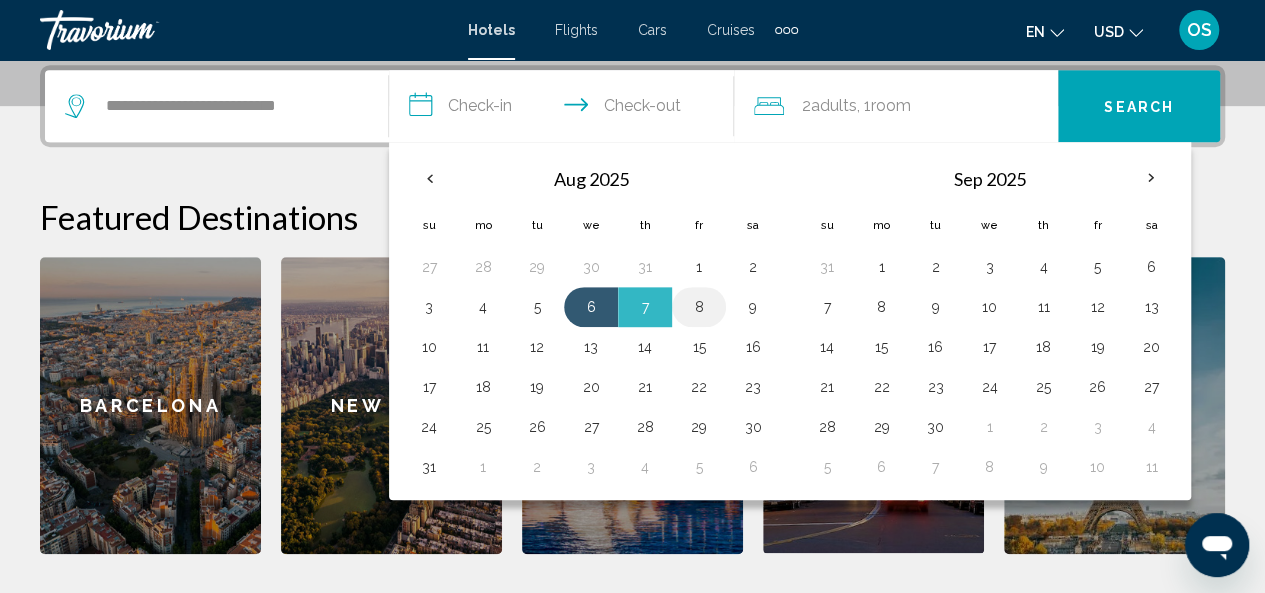 click on "8" at bounding box center (699, 307) 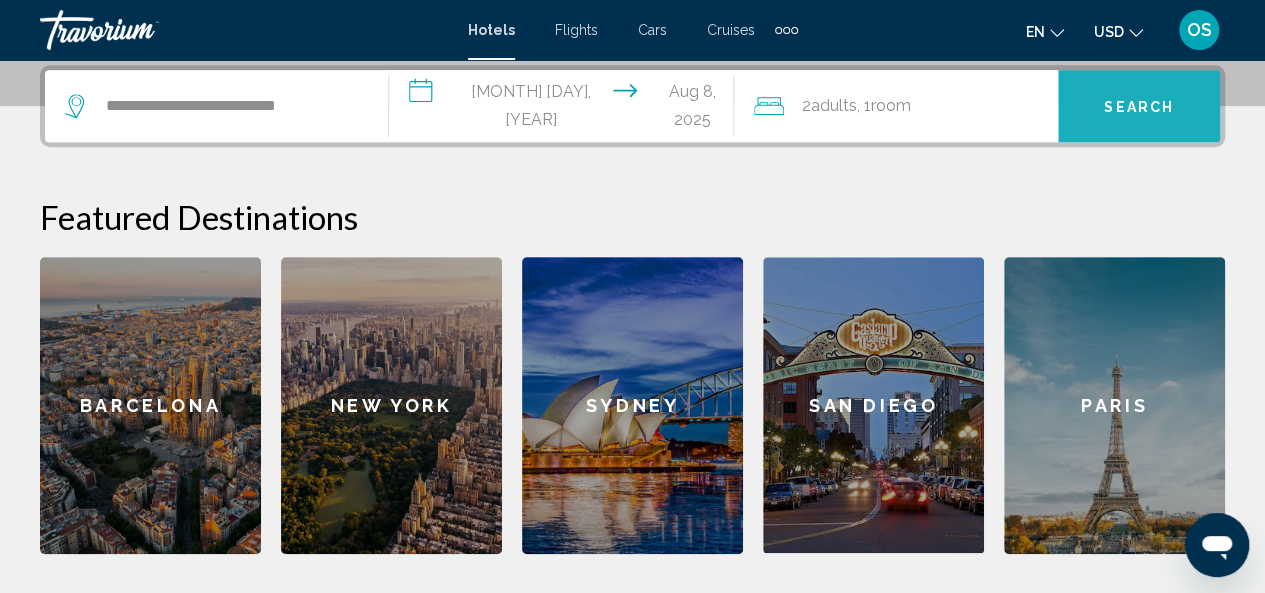 click on "Search" at bounding box center (1139, 107) 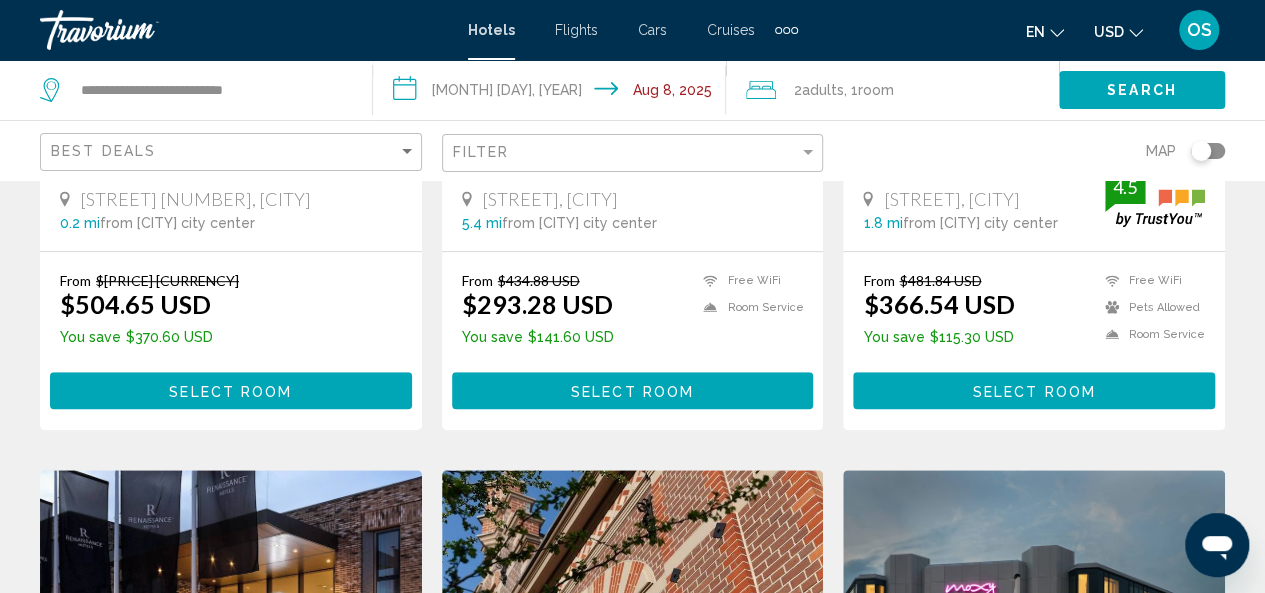 scroll, scrollTop: 0, scrollLeft: 0, axis: both 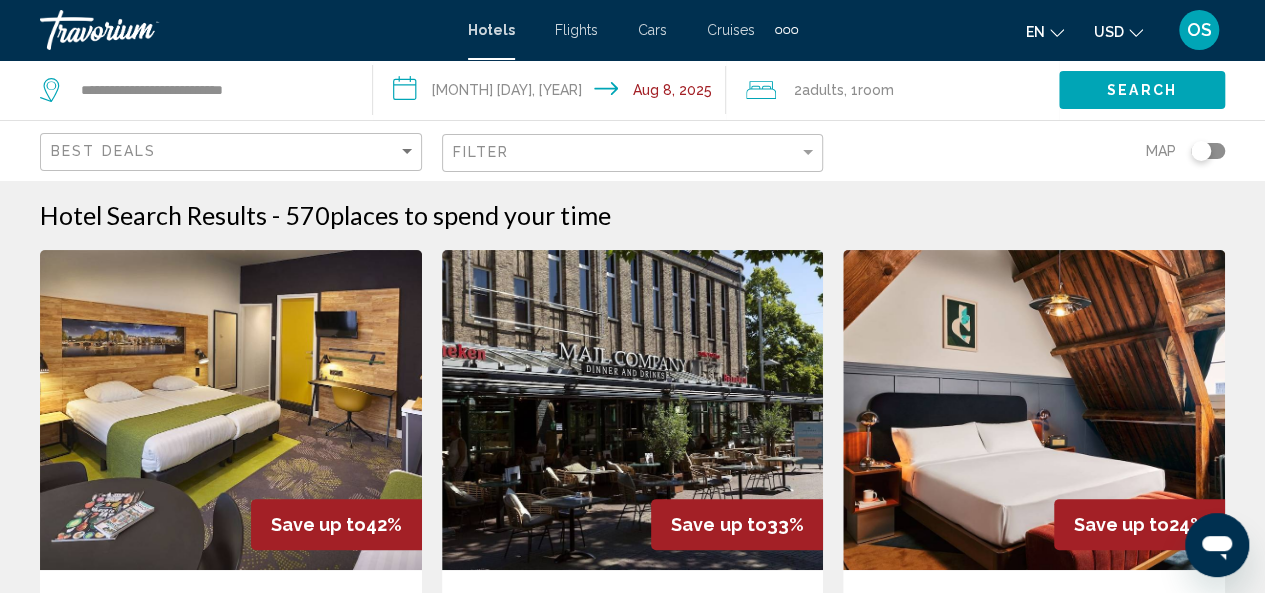 click 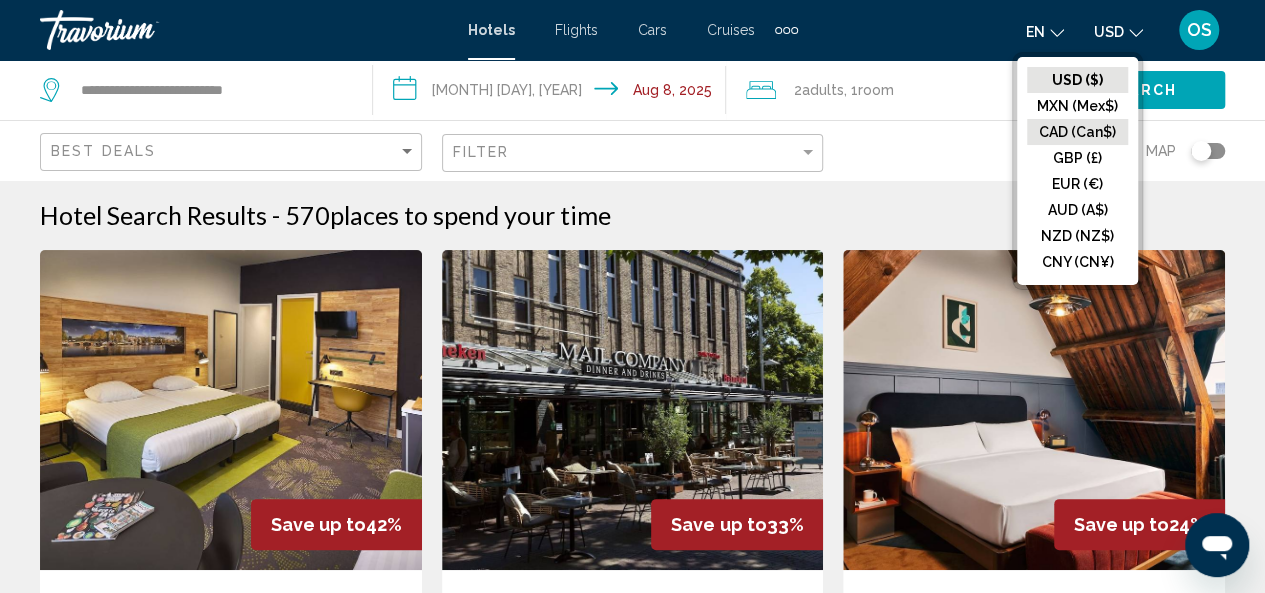 click on "CAD (Can$)" 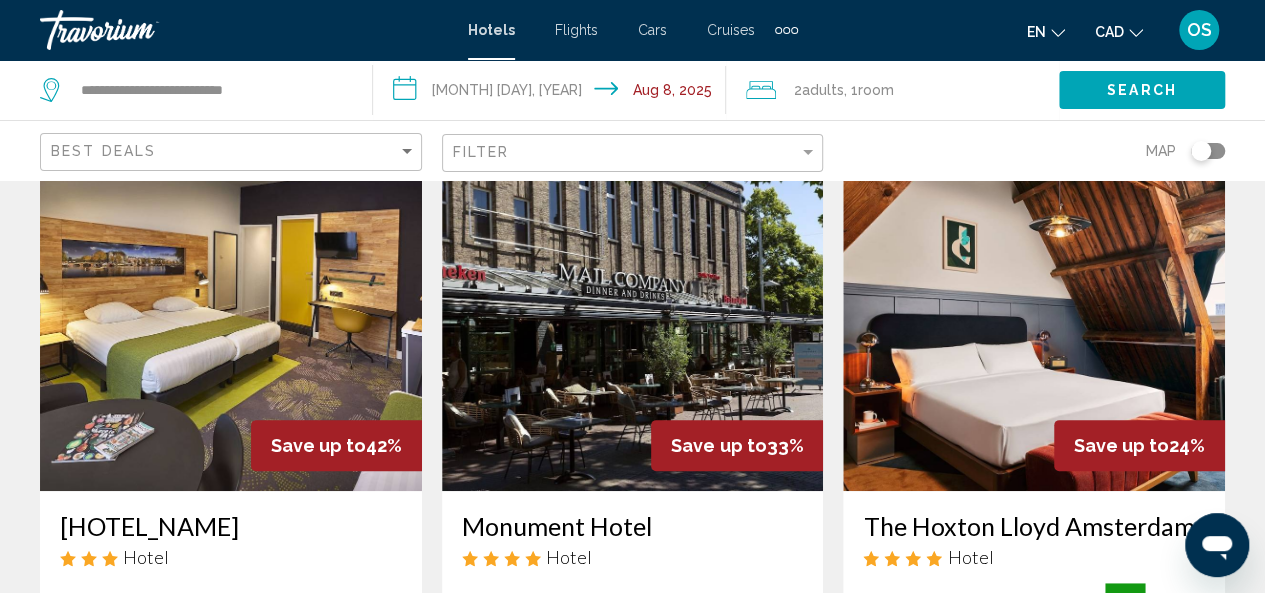 scroll, scrollTop: 0, scrollLeft: 0, axis: both 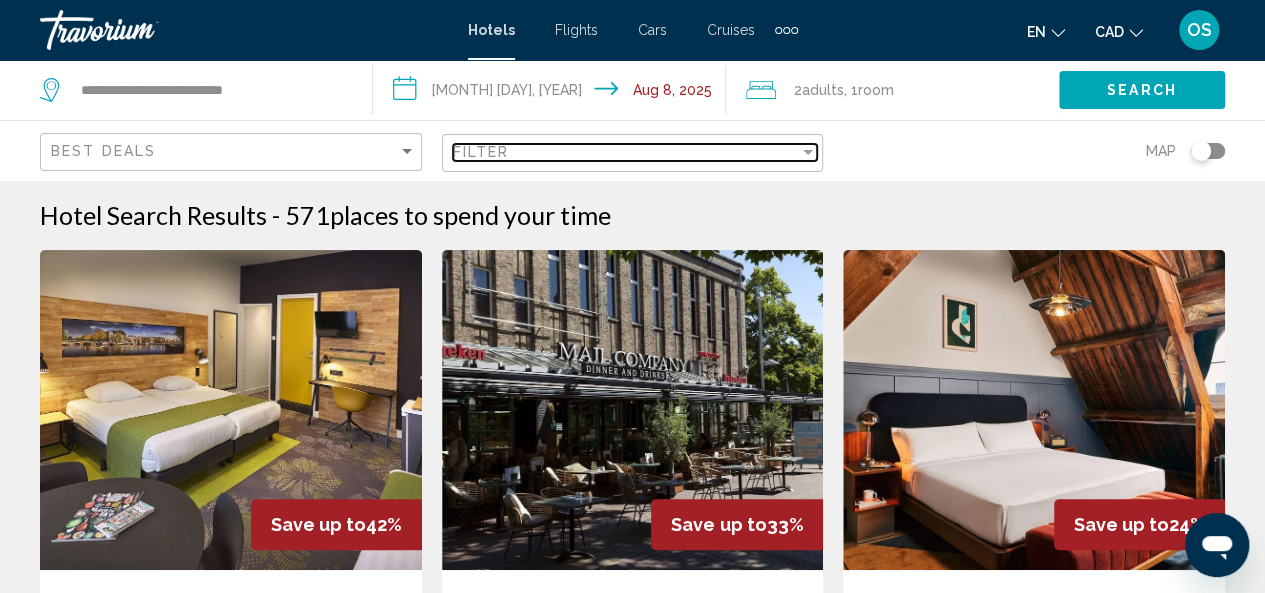 click on "Filter" at bounding box center [626, 152] 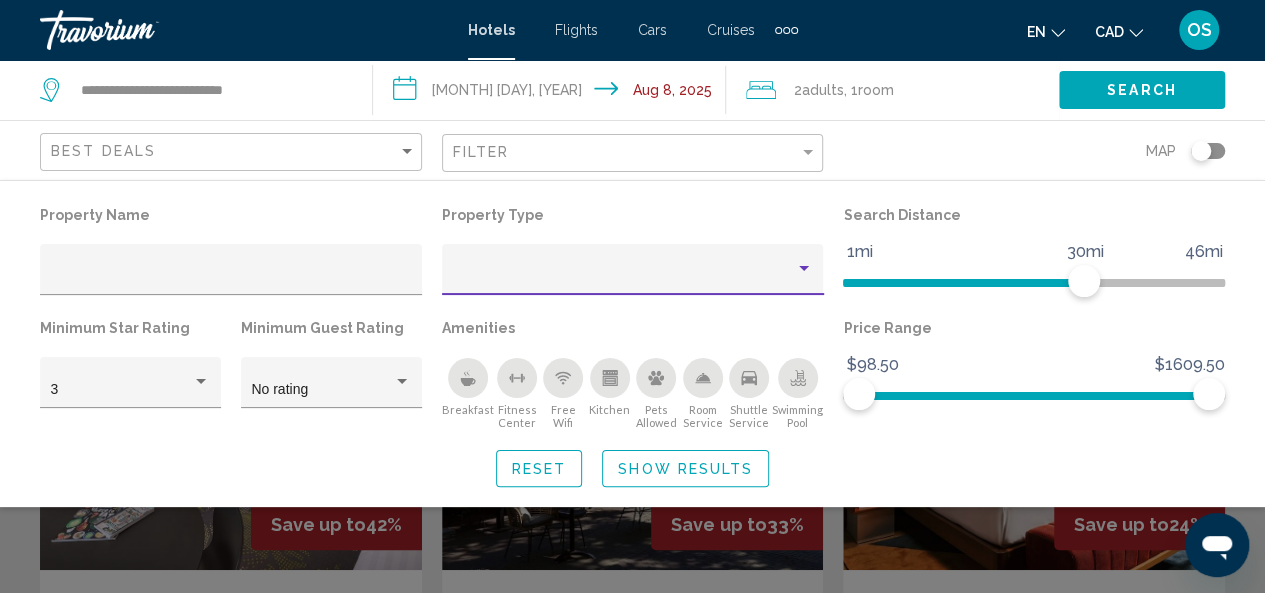 click at bounding box center [623, 277] 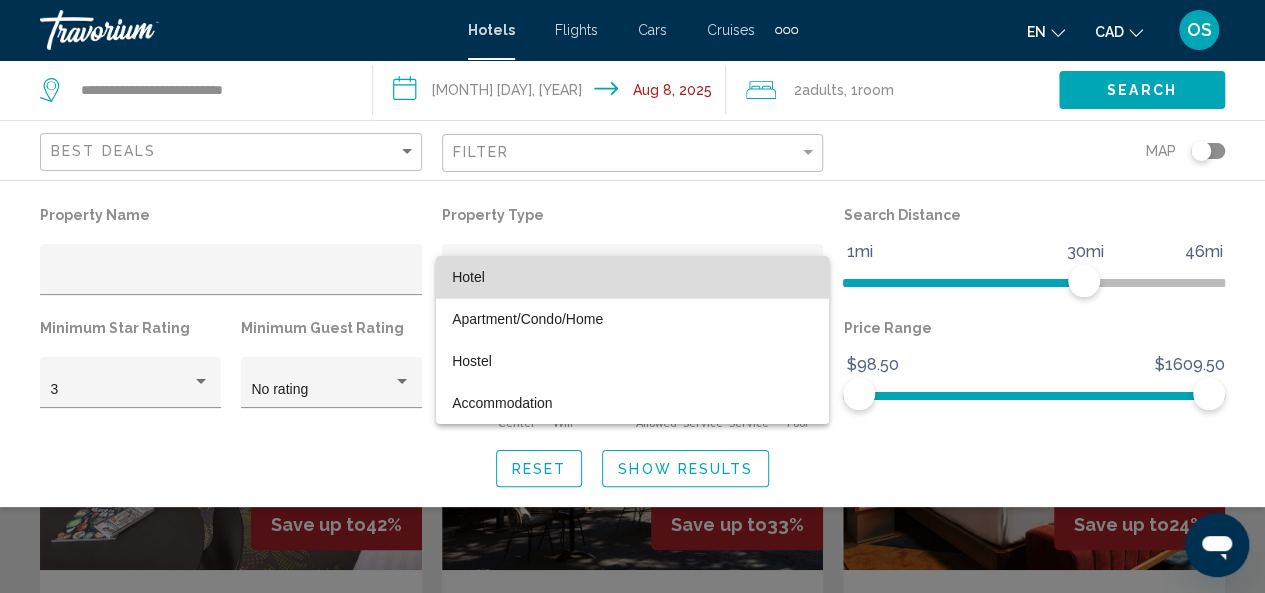 click on "Hotel" at bounding box center [632, 277] 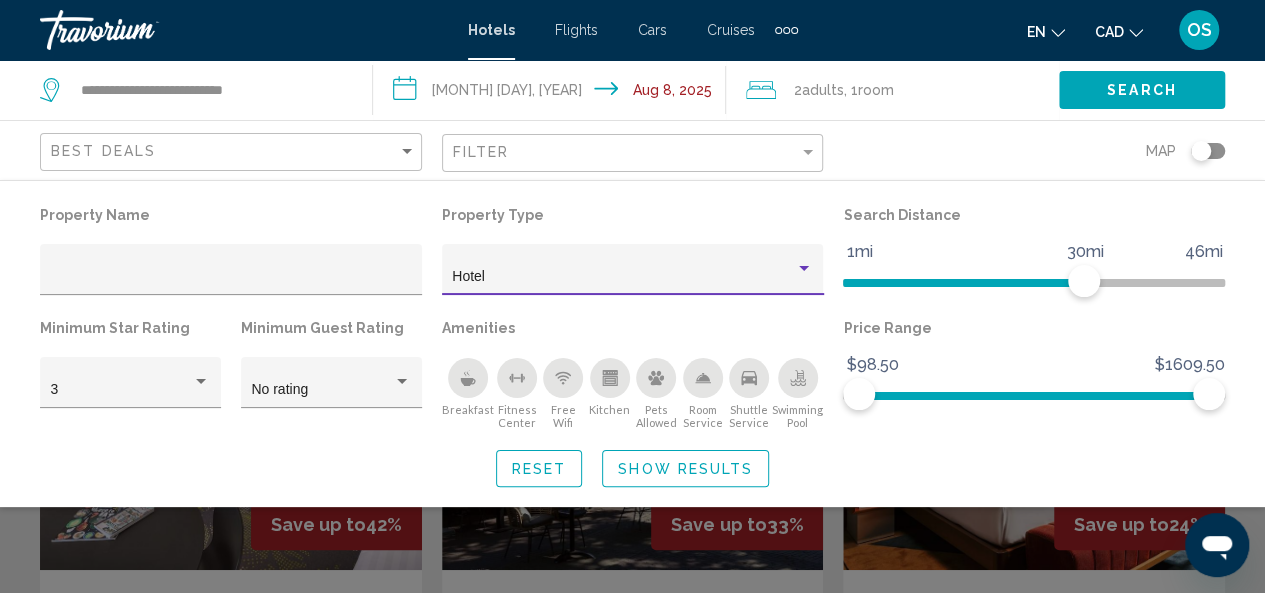click 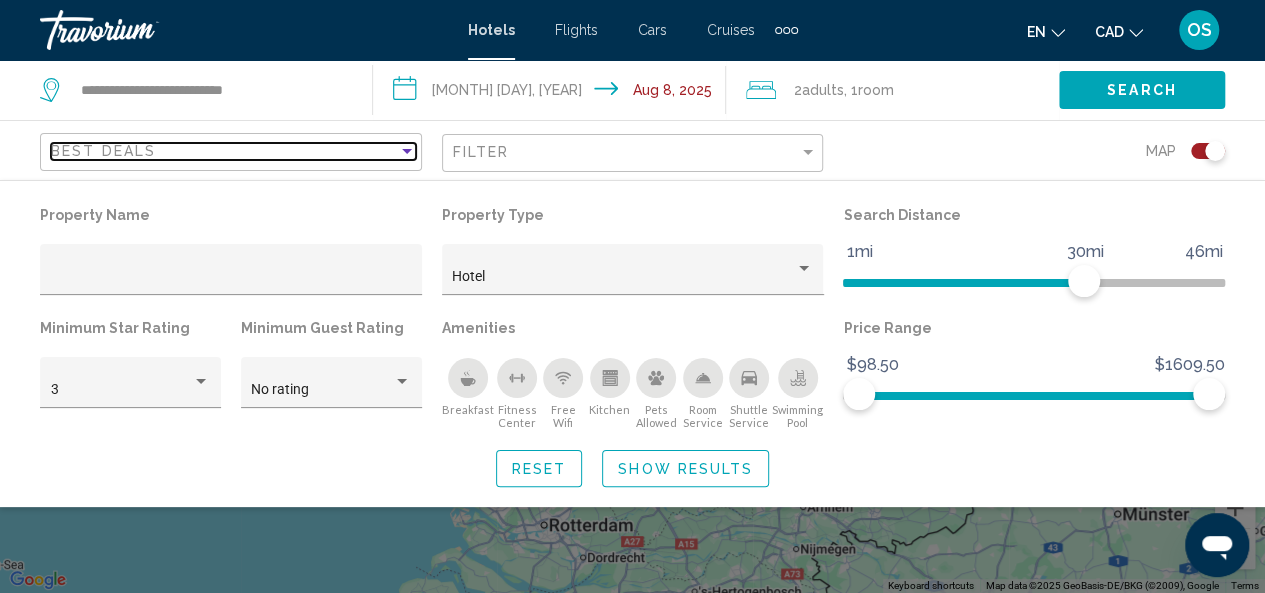 click at bounding box center (407, 151) 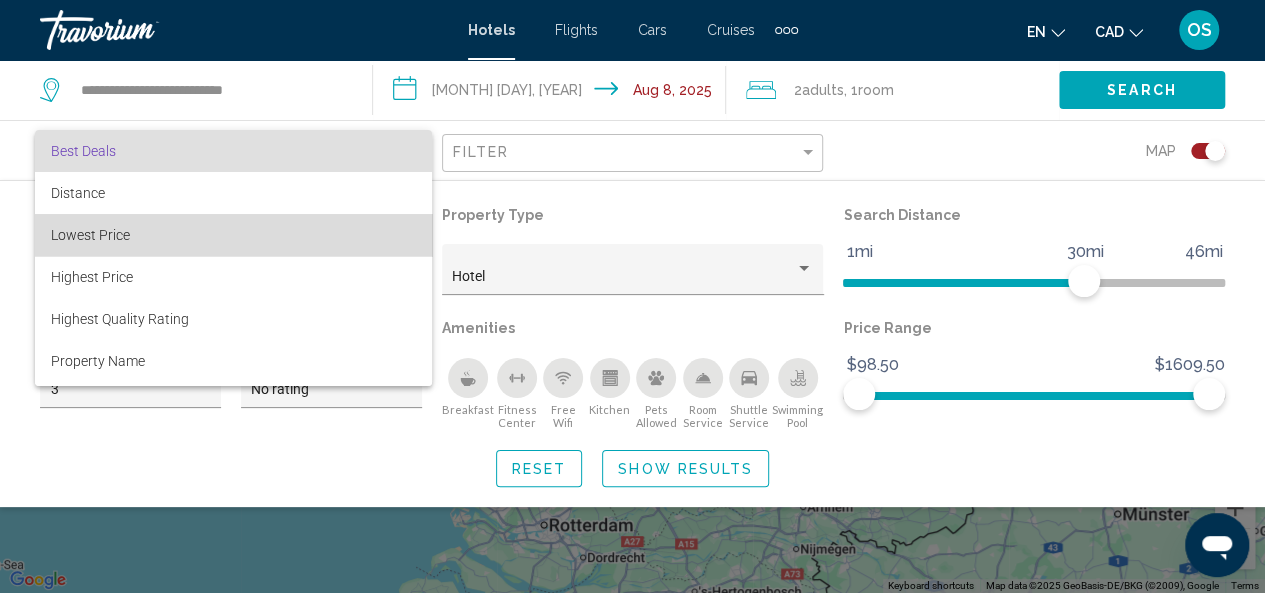 click on "Lowest Price" at bounding box center (233, 235) 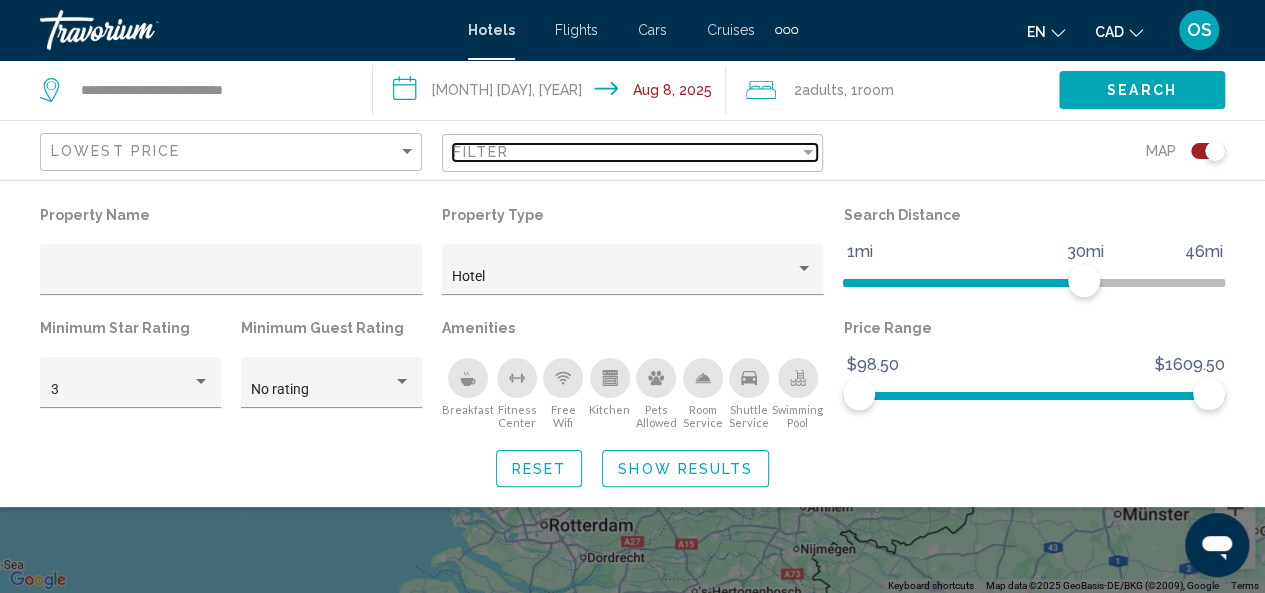 click on "Filter" at bounding box center [626, 152] 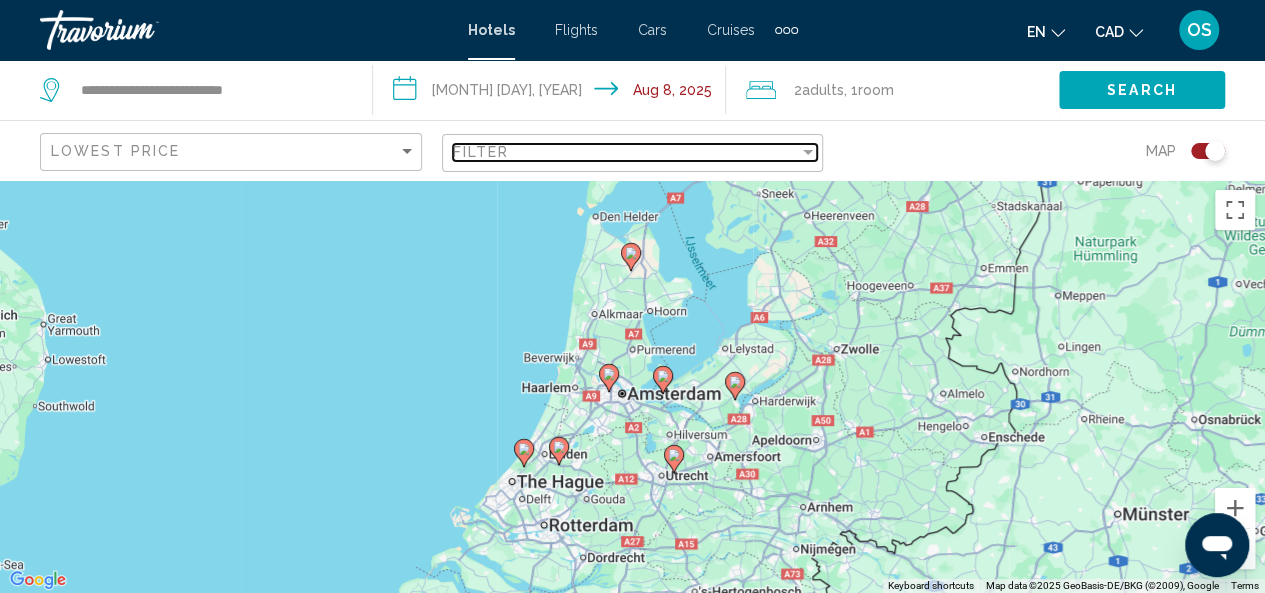 click on "Filter" at bounding box center [626, 152] 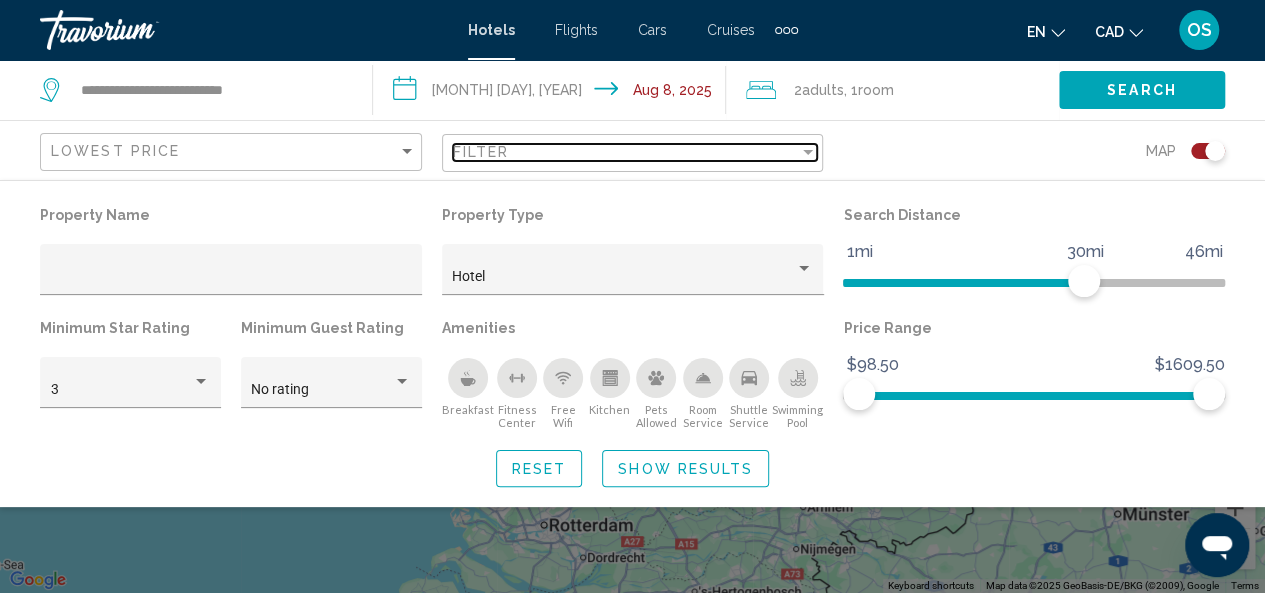 click on "Filter" at bounding box center (626, 152) 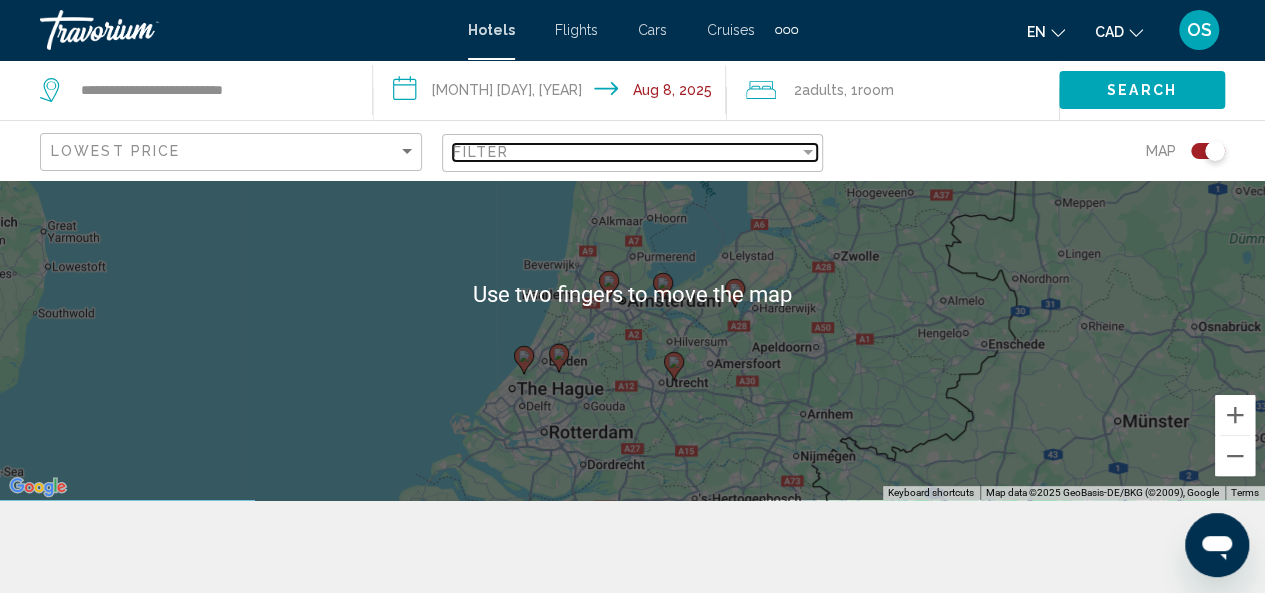 scroll, scrollTop: 96, scrollLeft: 0, axis: vertical 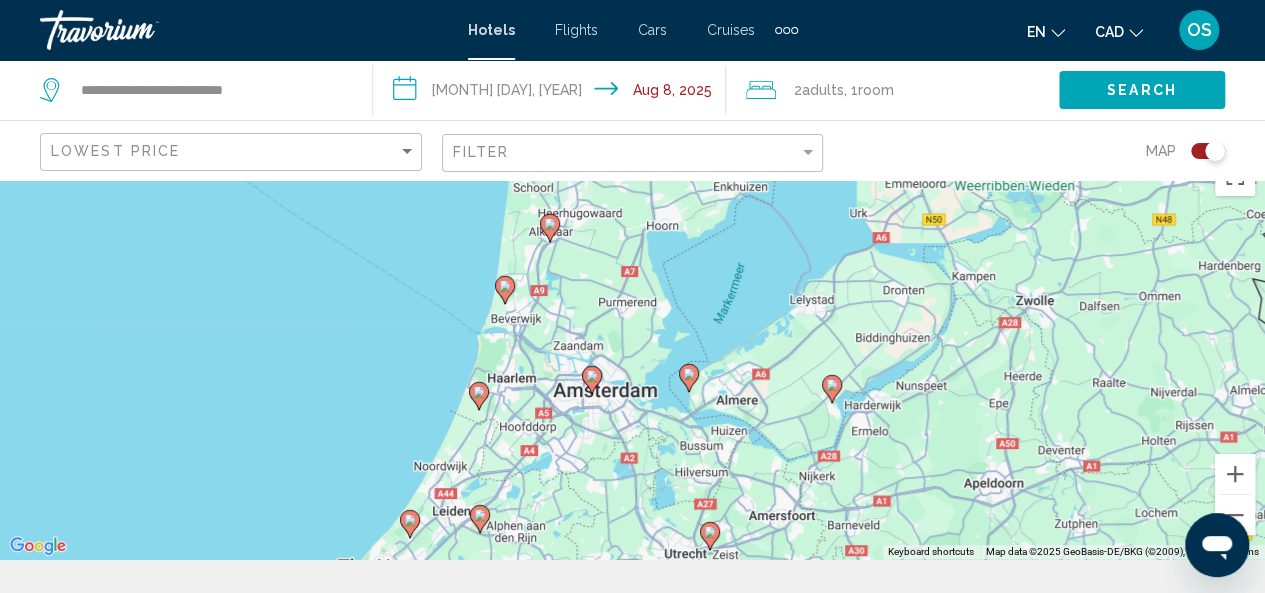 click on "To activate drag with keyboard, press Alt + Enter. Once in keyboard drag state, use the arrow keys to move the marker. To complete the drag, press the Enter key. To cancel, press Escape." at bounding box center (632, 352) 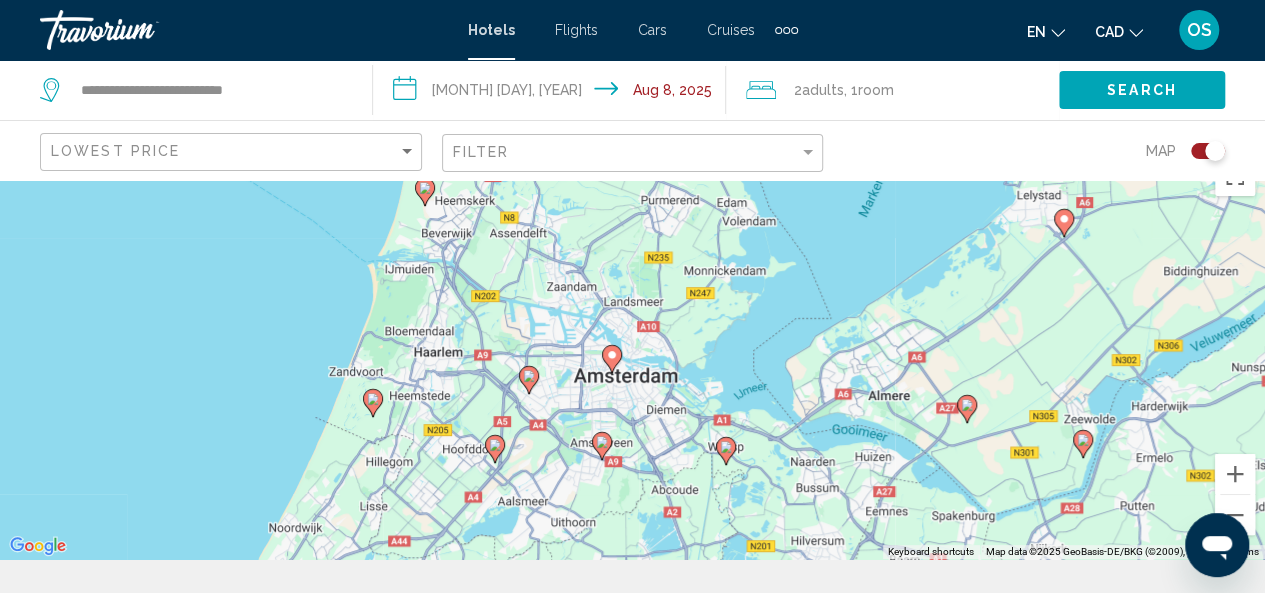 click 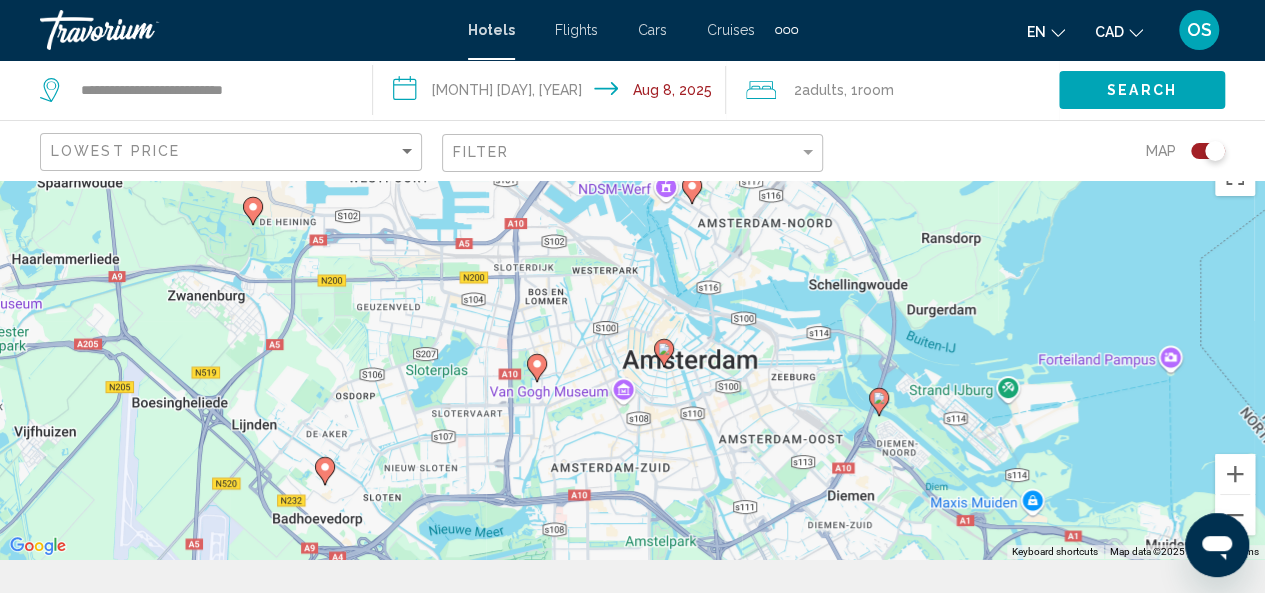 click 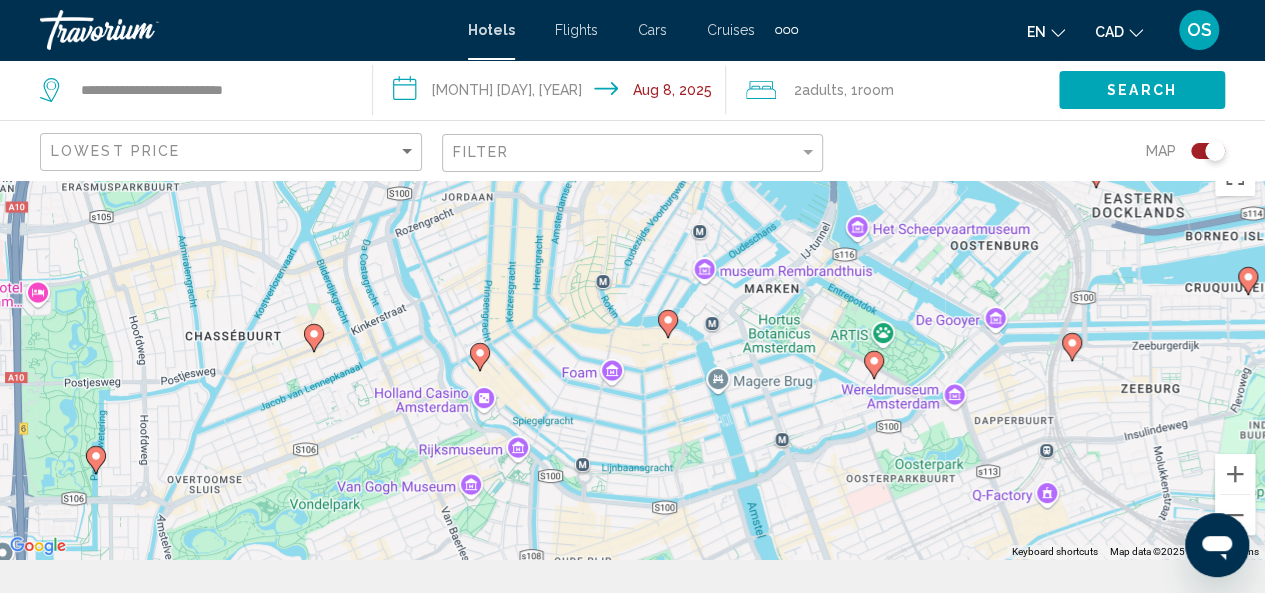 click 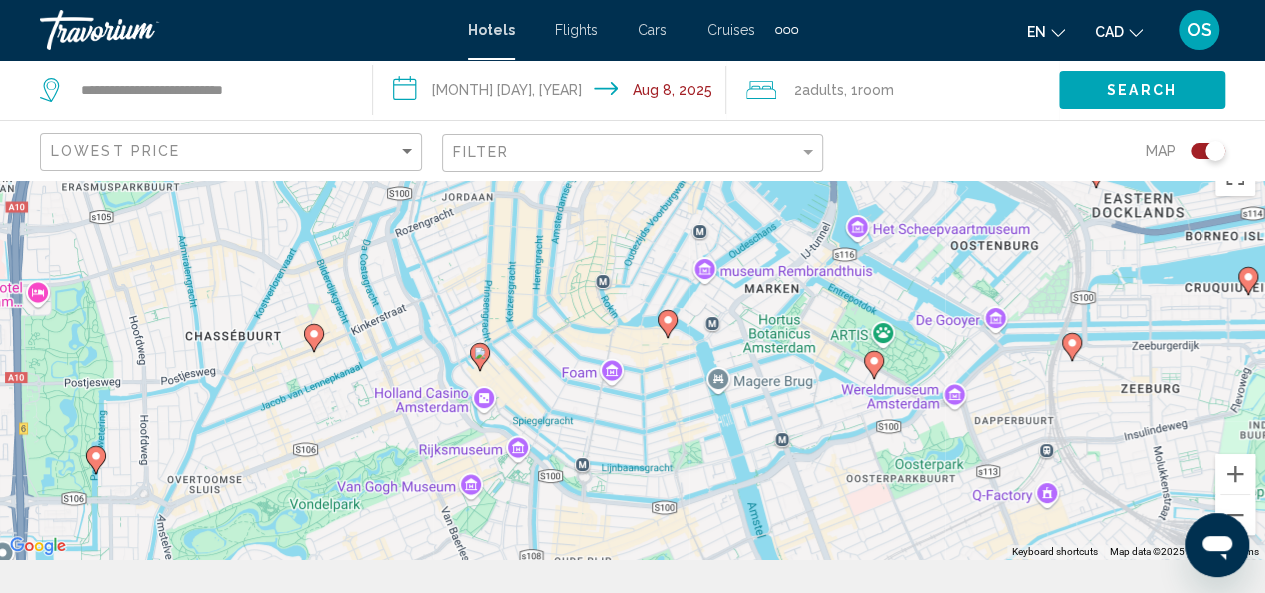 click 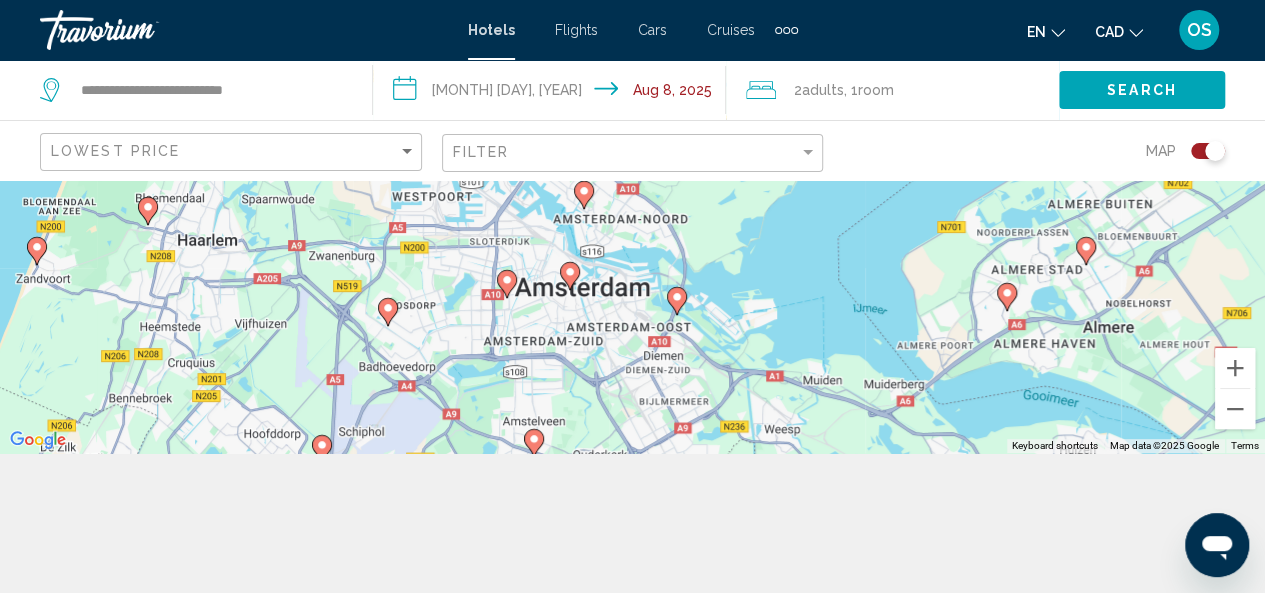 scroll, scrollTop: 180, scrollLeft: 0, axis: vertical 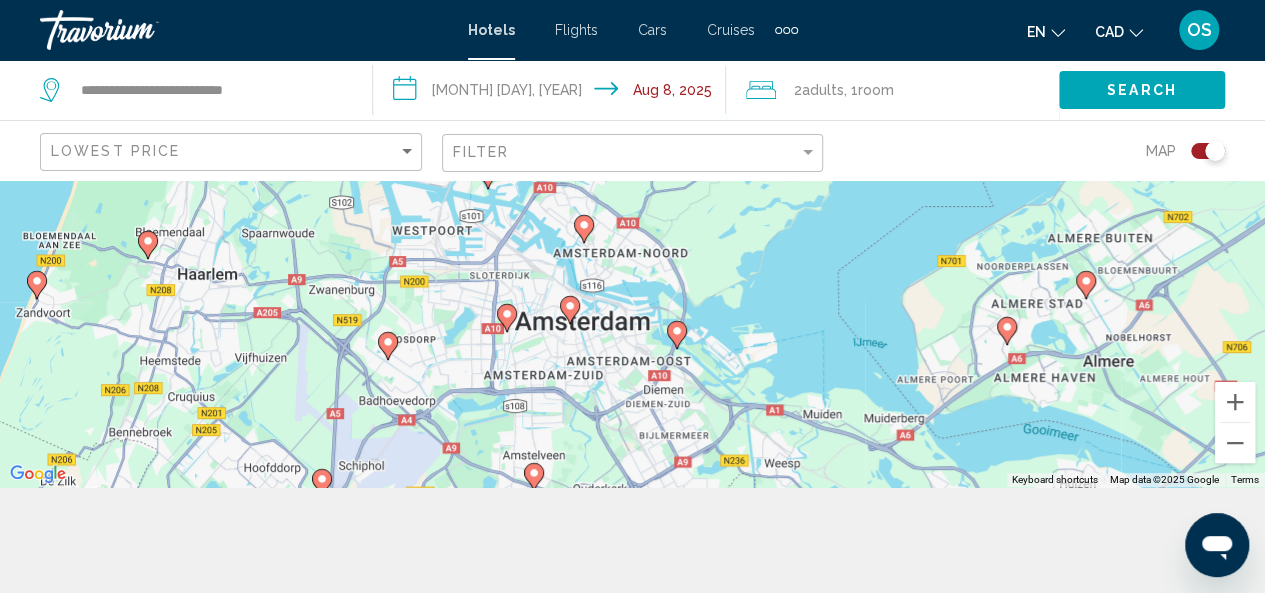click 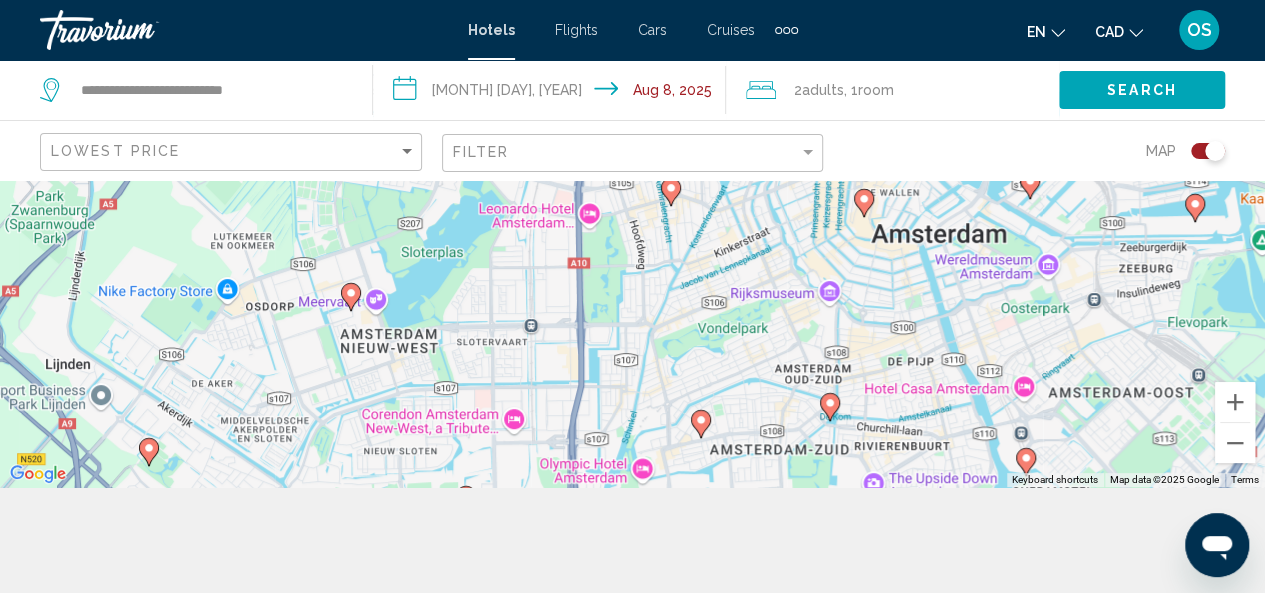 click 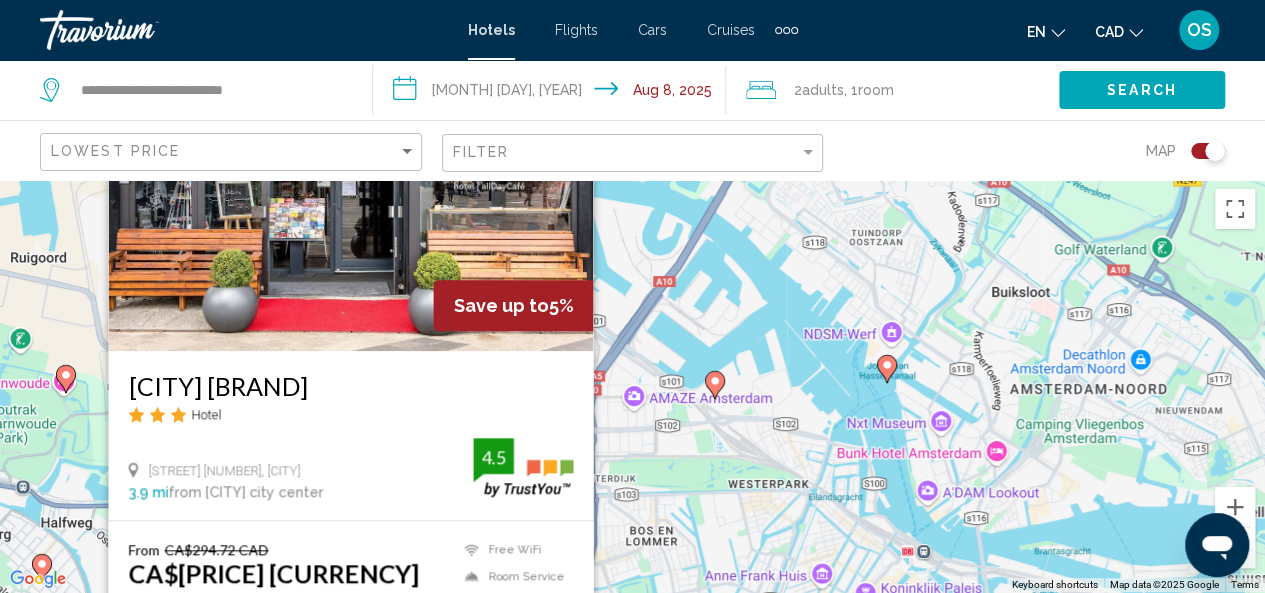scroll, scrollTop: 0, scrollLeft: 0, axis: both 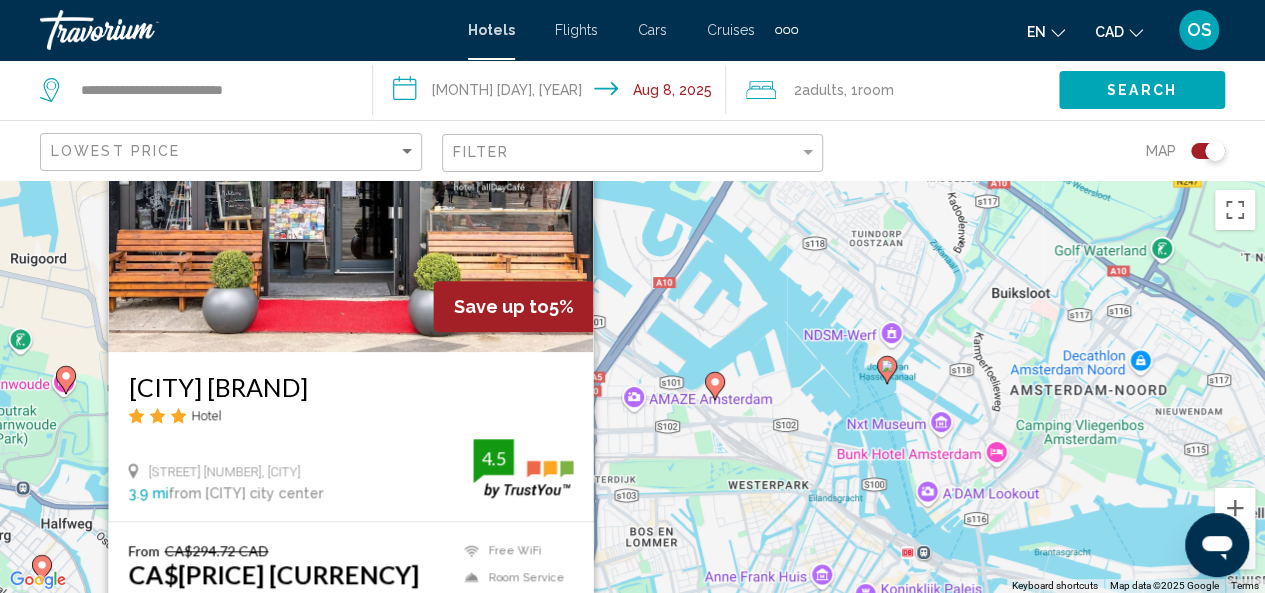 click on "Save up to  5%   [BRAND]
Hotel
[STREET] [NUMBER], [CITY] 4.2 mi  from [CITY] city center from hotel 4.5 From CA$294.72 CAD CA$279.22 CAD  You save  CA$15.50 CAD
Free WiFi
Room Service
Shuttle Service  4.5 Select Room" at bounding box center (632, 386) 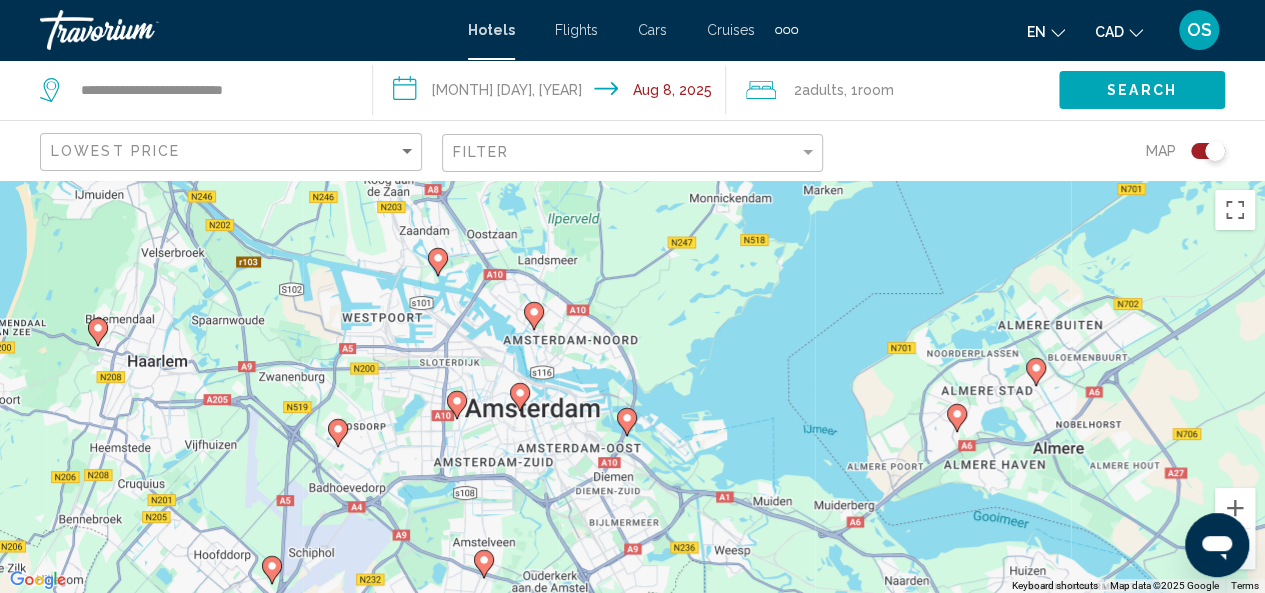 click 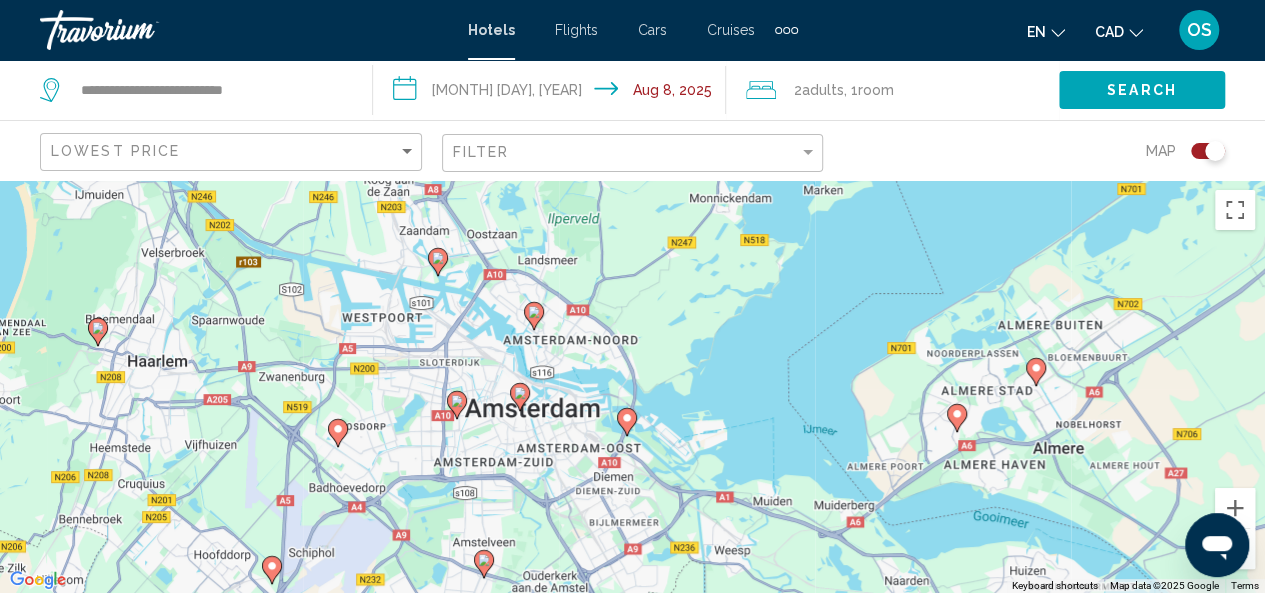 click 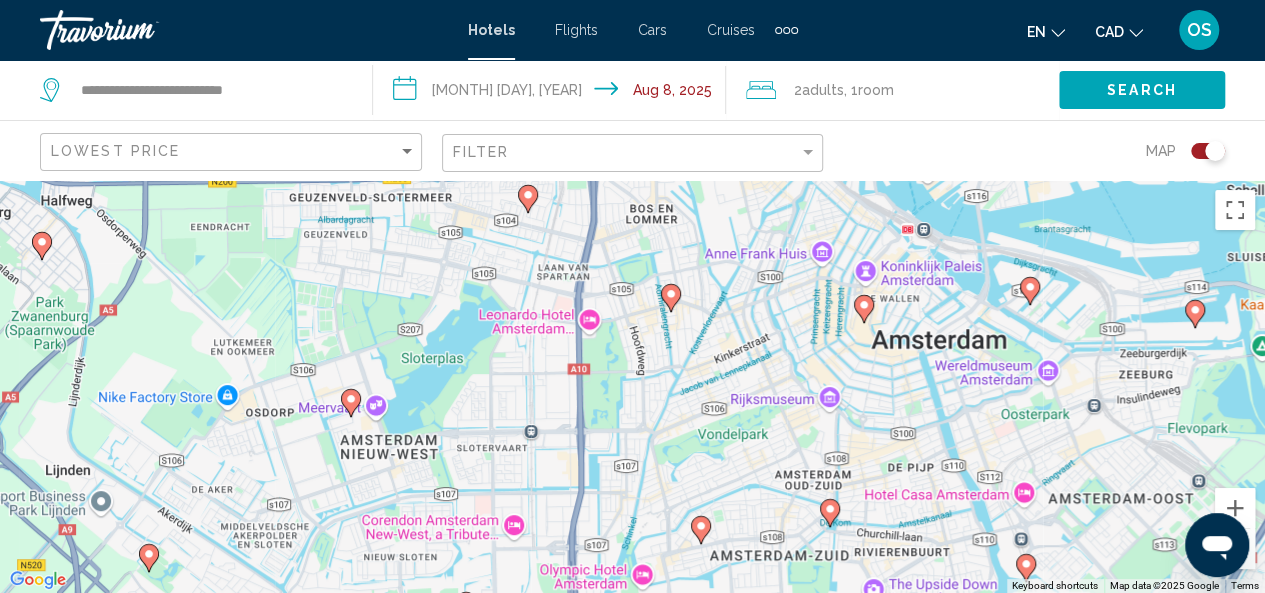 click 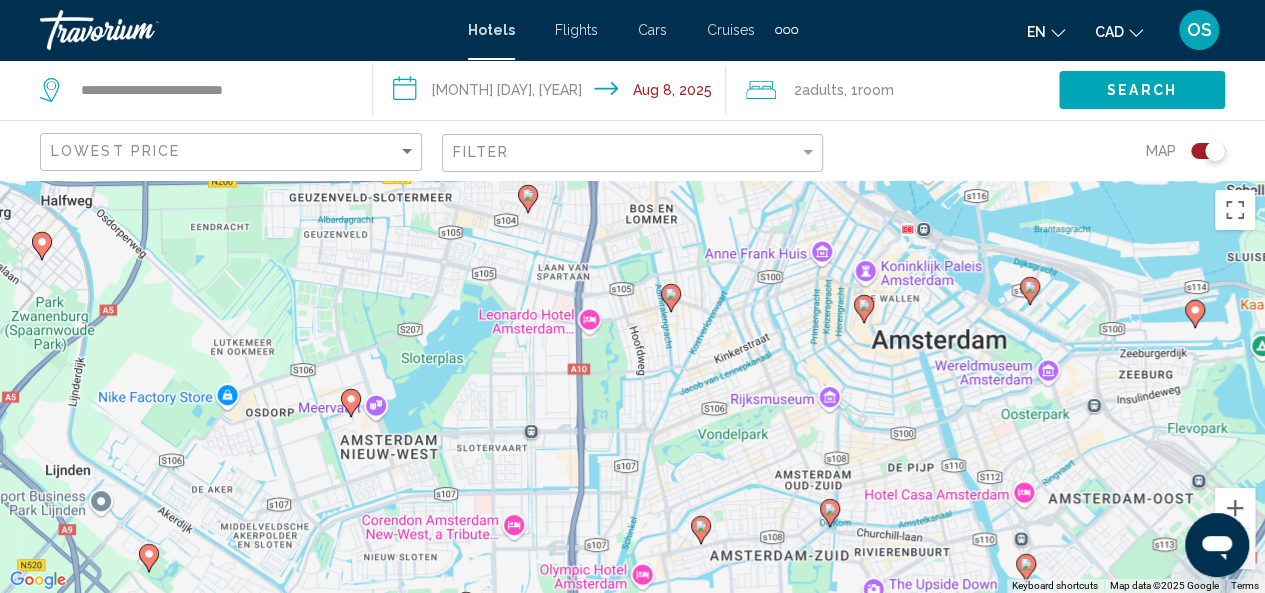 click 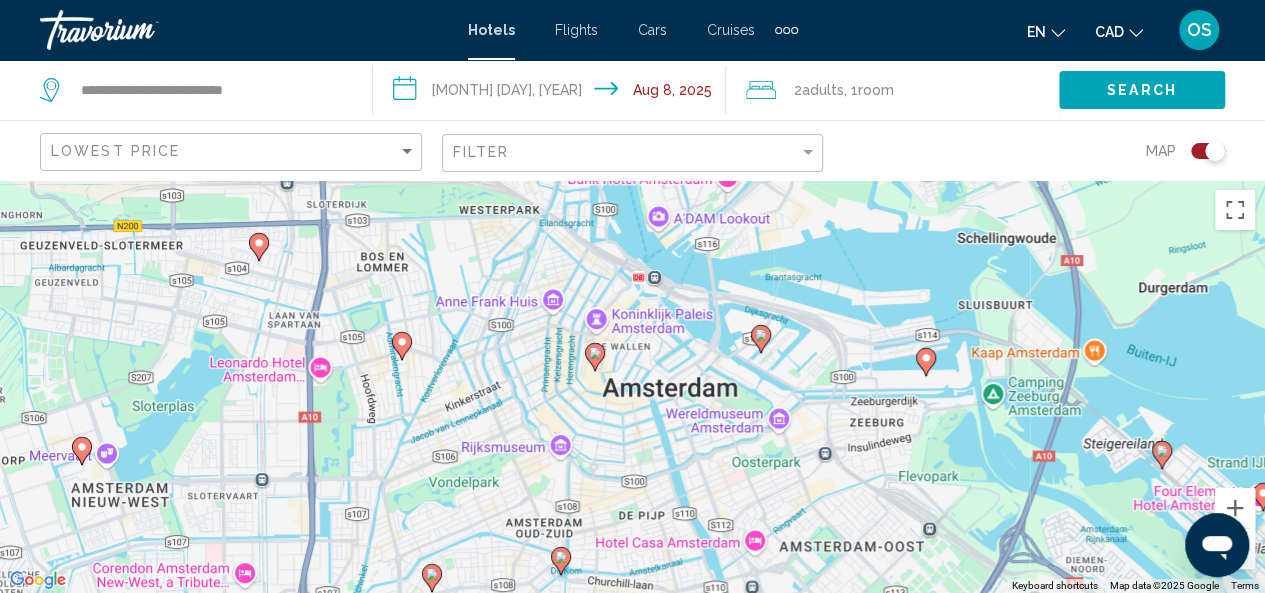 click 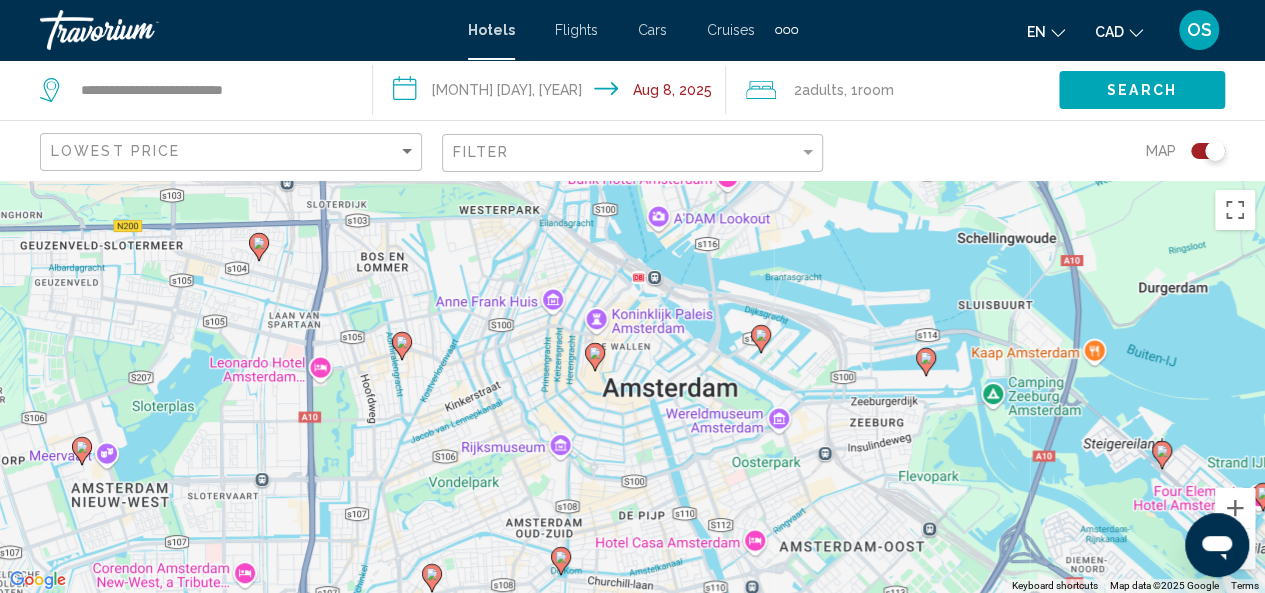 click 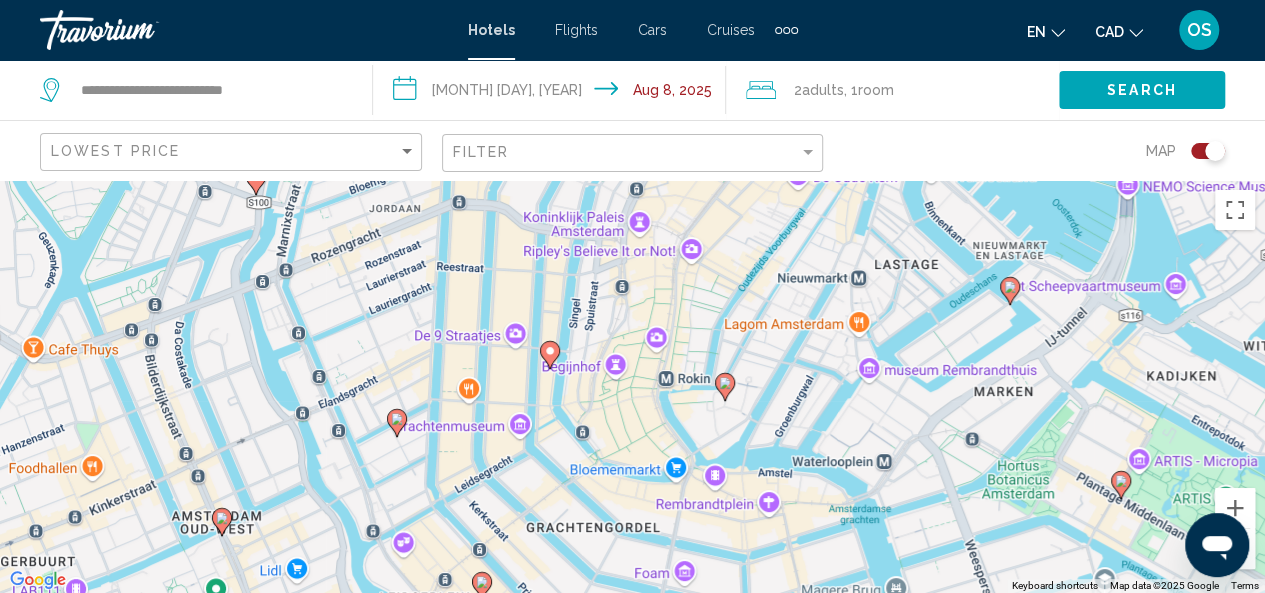 click at bounding box center (725, 387) 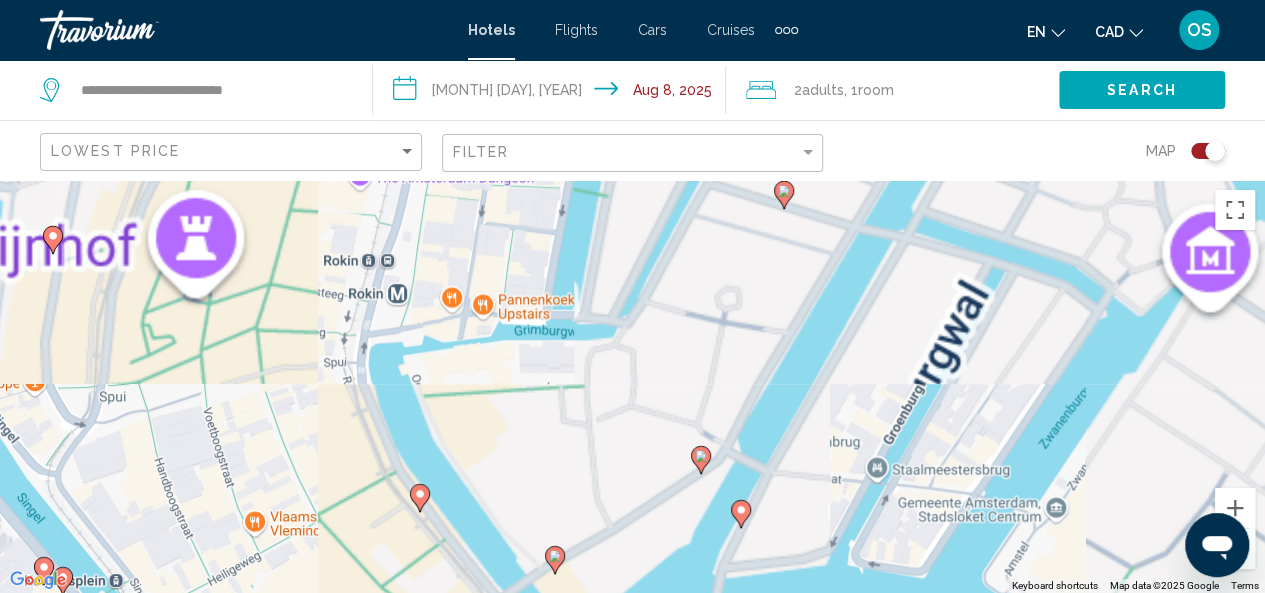 click on "To navigate, press the arrow keys. To activate drag with keyboard, press Alt + Enter. Once in keyboard drag state, use the arrow keys to move the marker. To complete the drag, press the Enter key. To cancel, press Escape." at bounding box center (632, 386) 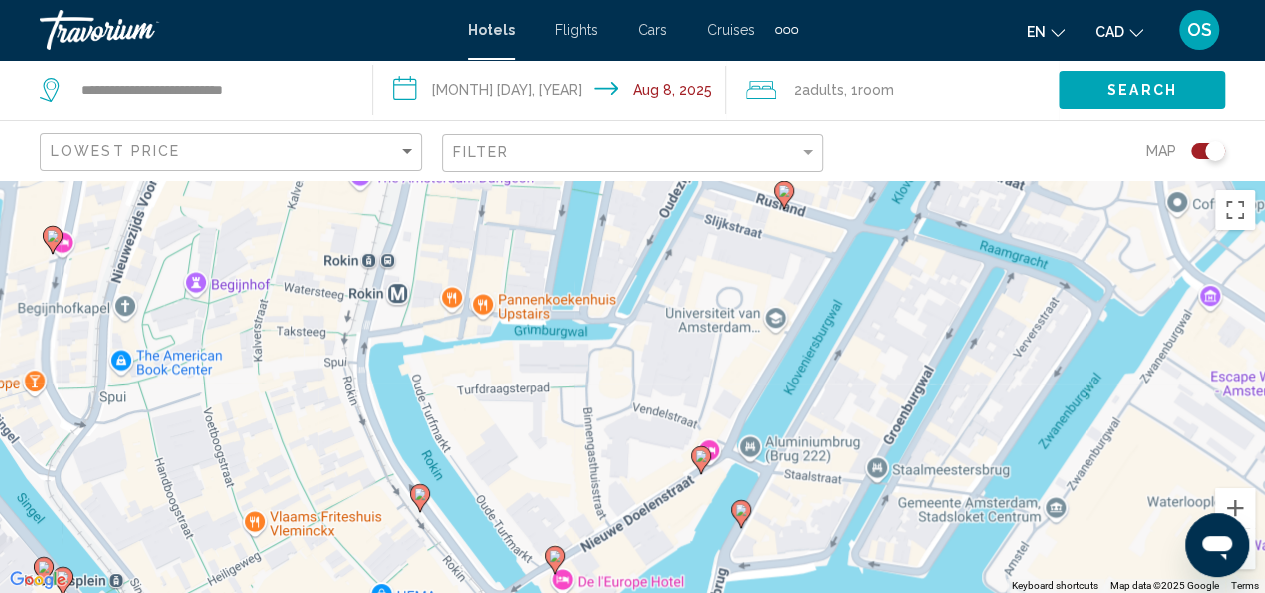 click on "To navigate, press the arrow keys. To activate drag with keyboard, press Alt + Enter. Once in keyboard drag state, use the arrow keys to move the marker. To complete the drag, press the Enter key. To cancel, press Escape." at bounding box center (632, 386) 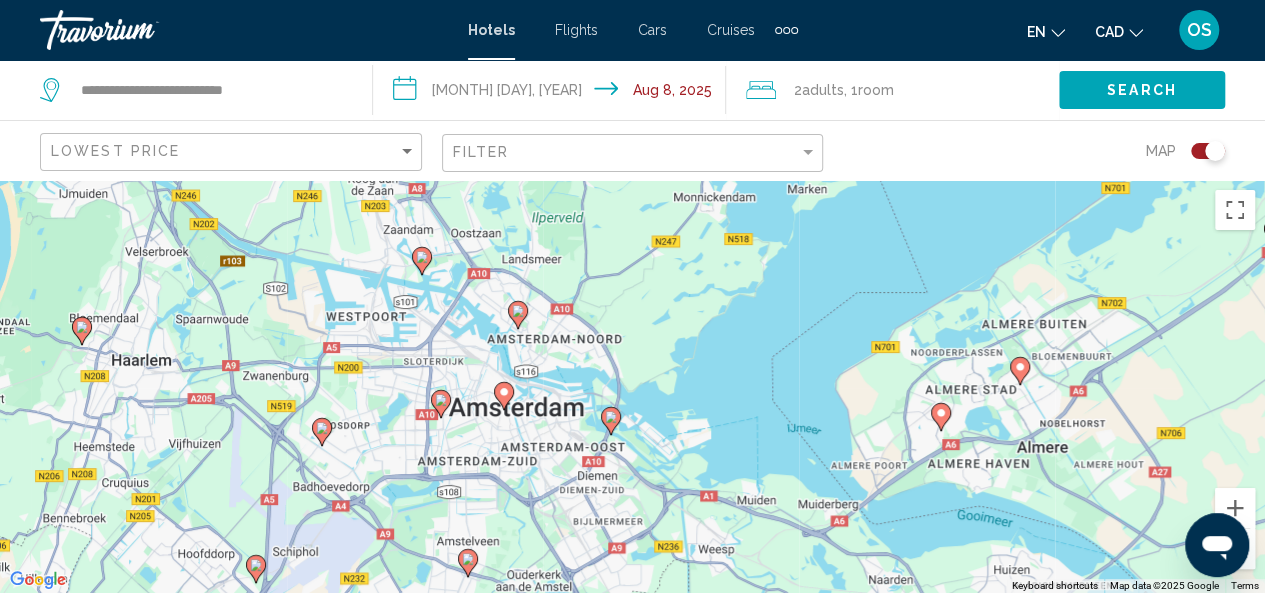 click 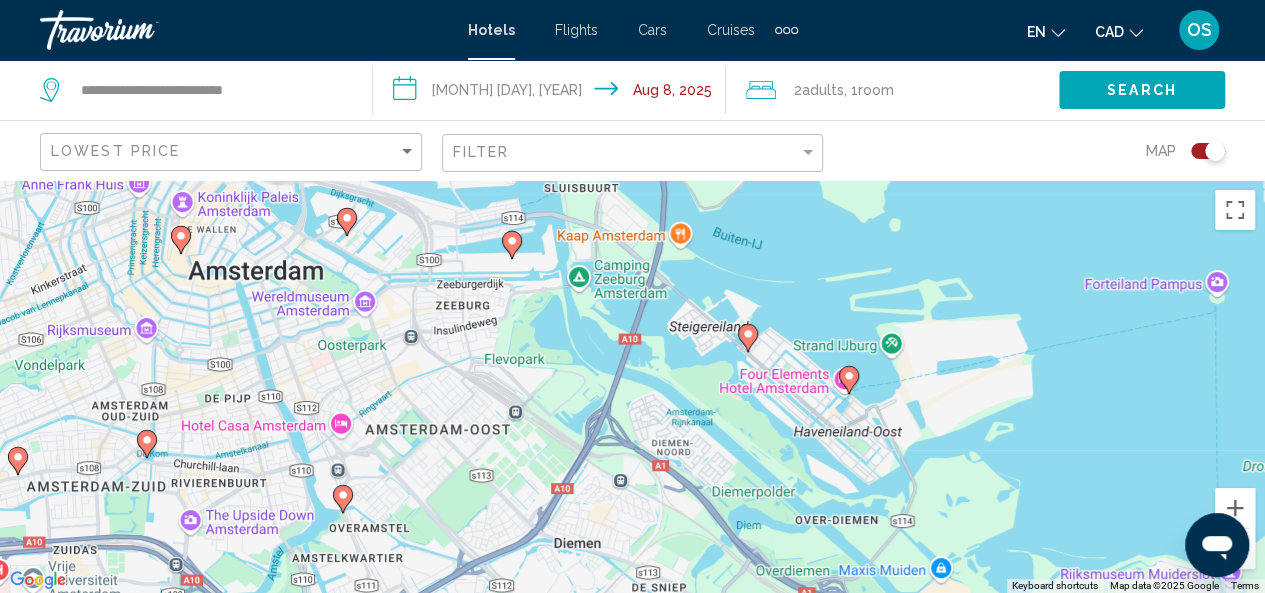 click 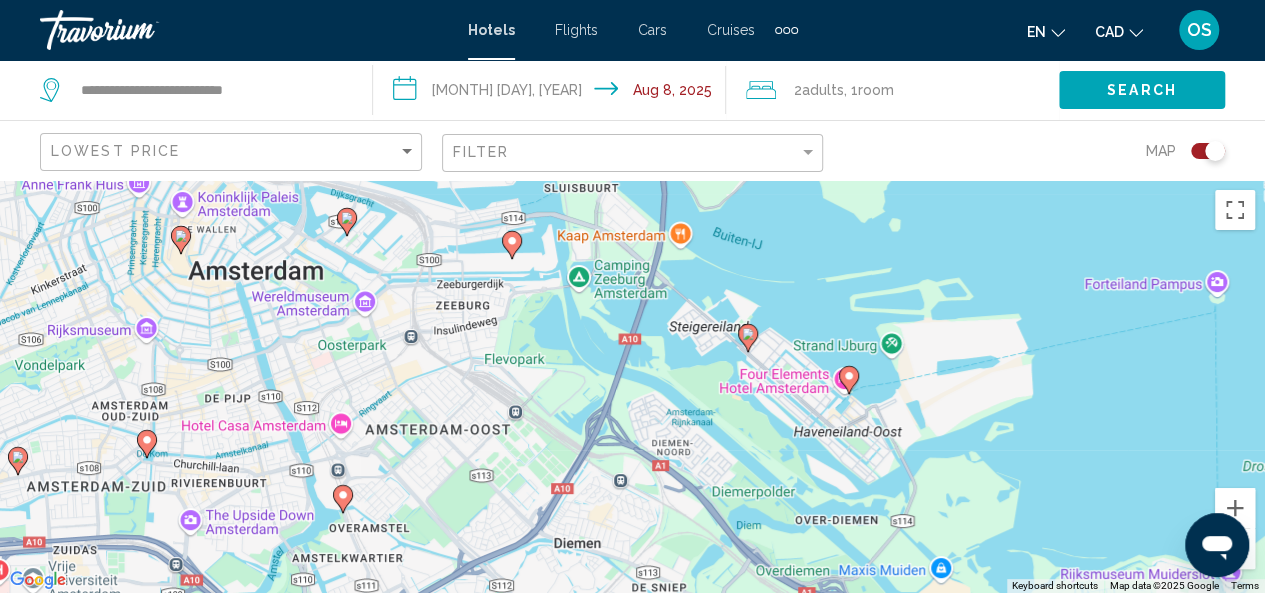 click 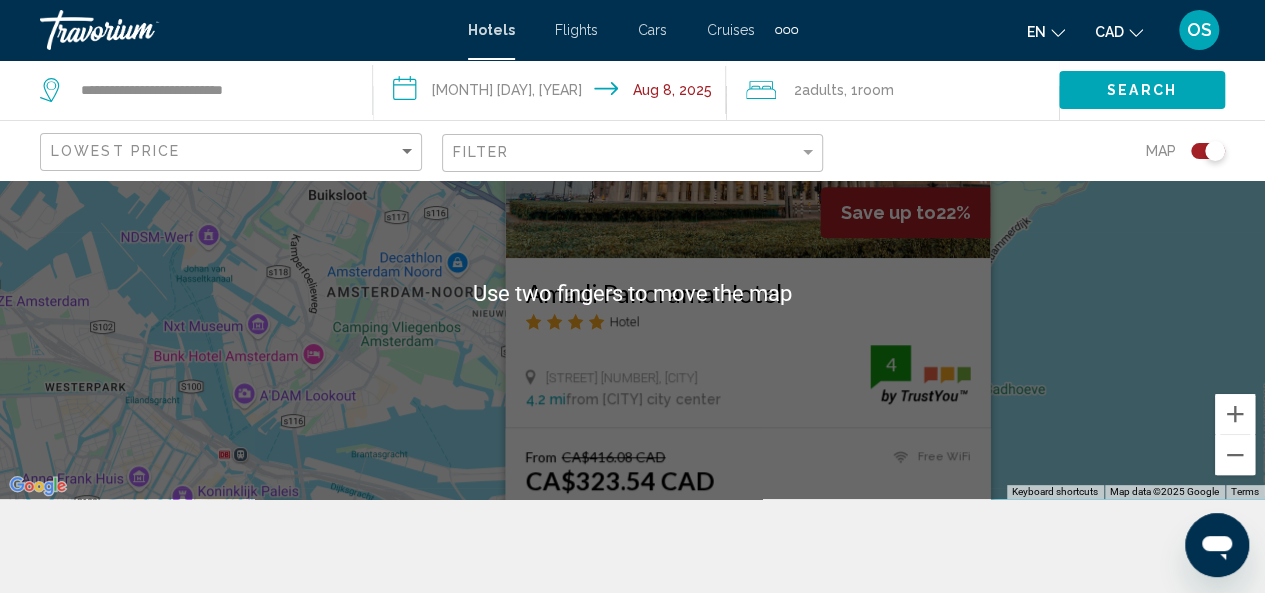scroll, scrollTop: 0, scrollLeft: 0, axis: both 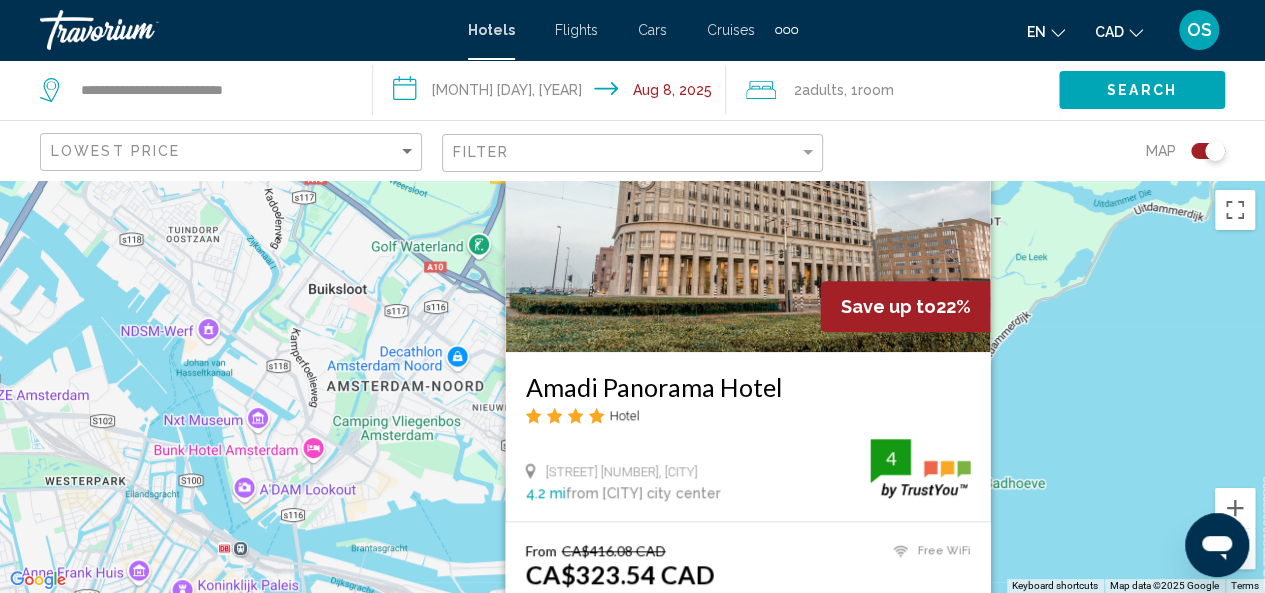 click on "To activate drag with keyboard, press Alt + Enter. Once in keyboard drag state, use the arrow keys to move the marker. To complete the drag, press the Enter key. To cancel, press Escape. Save up to  22%   [BRAND]
Hotel
[STREET] [NUMBER], [CITY] 4.2 mi  from [CITY] city center from hotel 4 From CA$416.08 CAD CA$323.54 CAD  You save  CA$92.54 CAD
Free WiFi  4 Select Room" at bounding box center (632, 386) 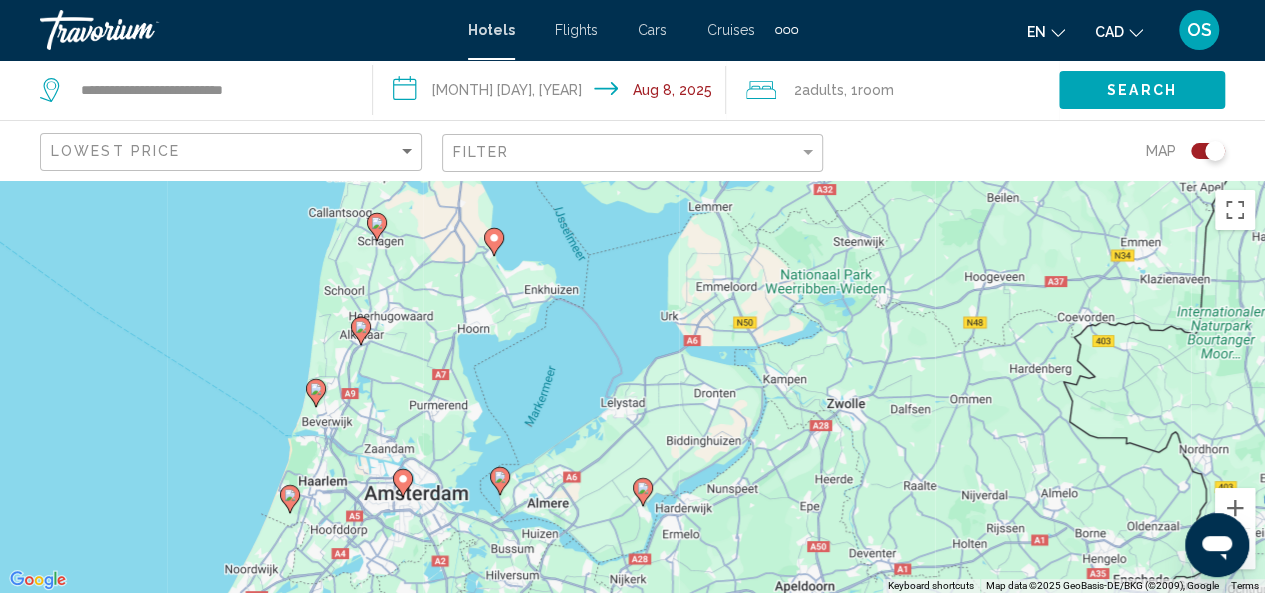 click 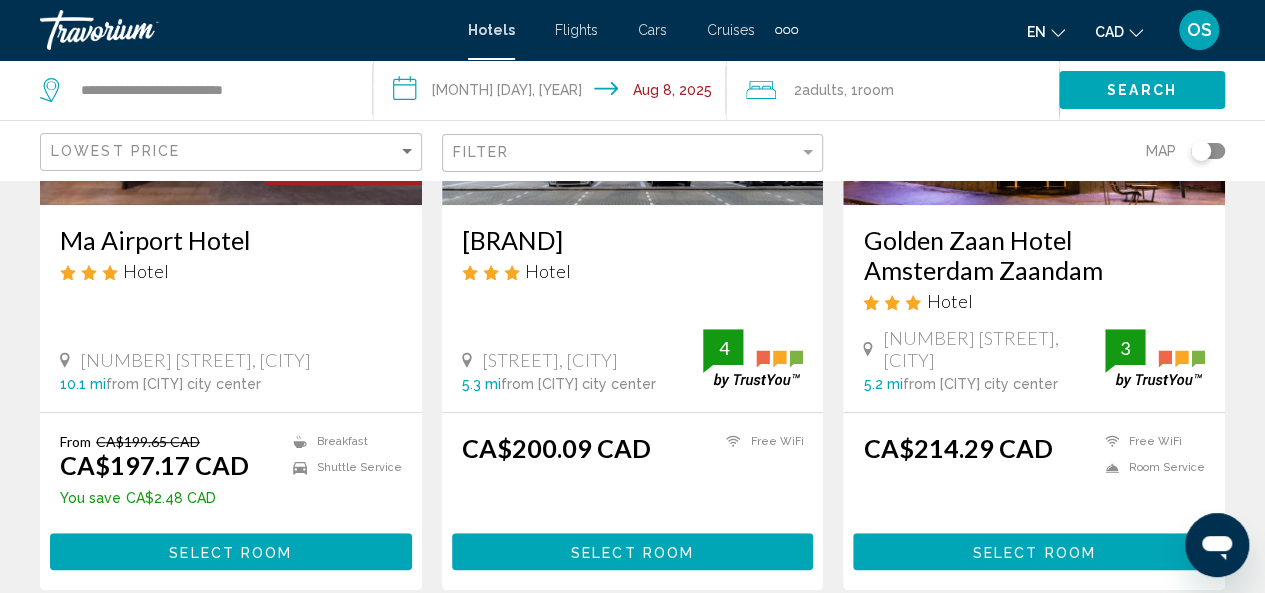 scroll, scrollTop: 0, scrollLeft: 0, axis: both 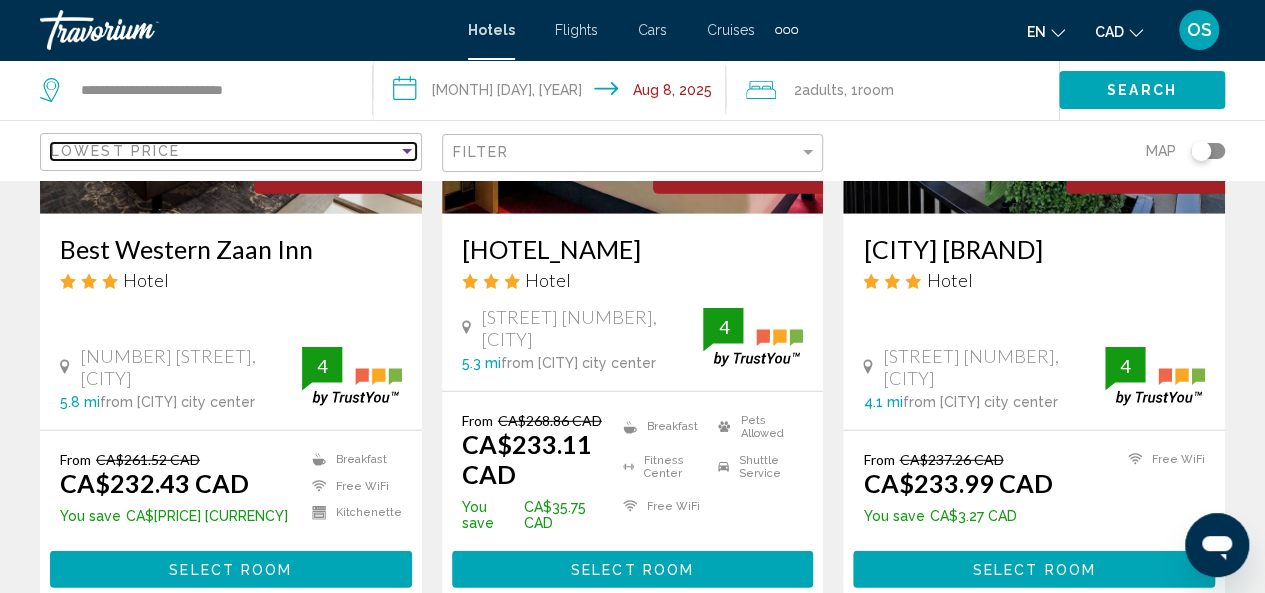 click at bounding box center [407, 151] 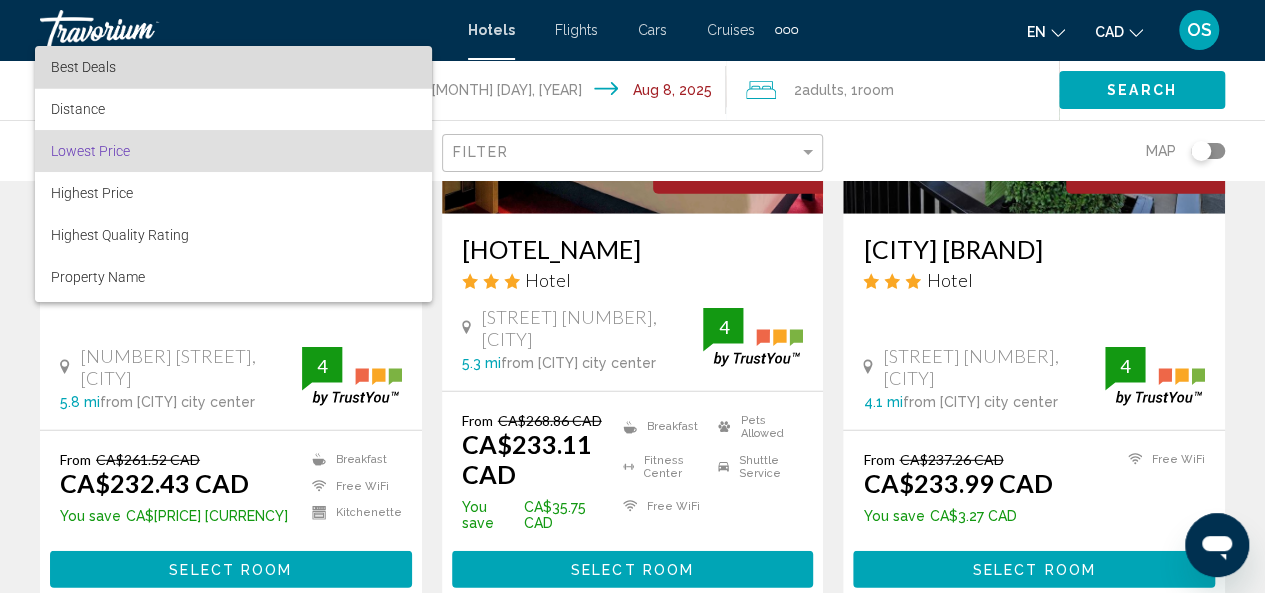 click on "Best Deals" at bounding box center [233, 67] 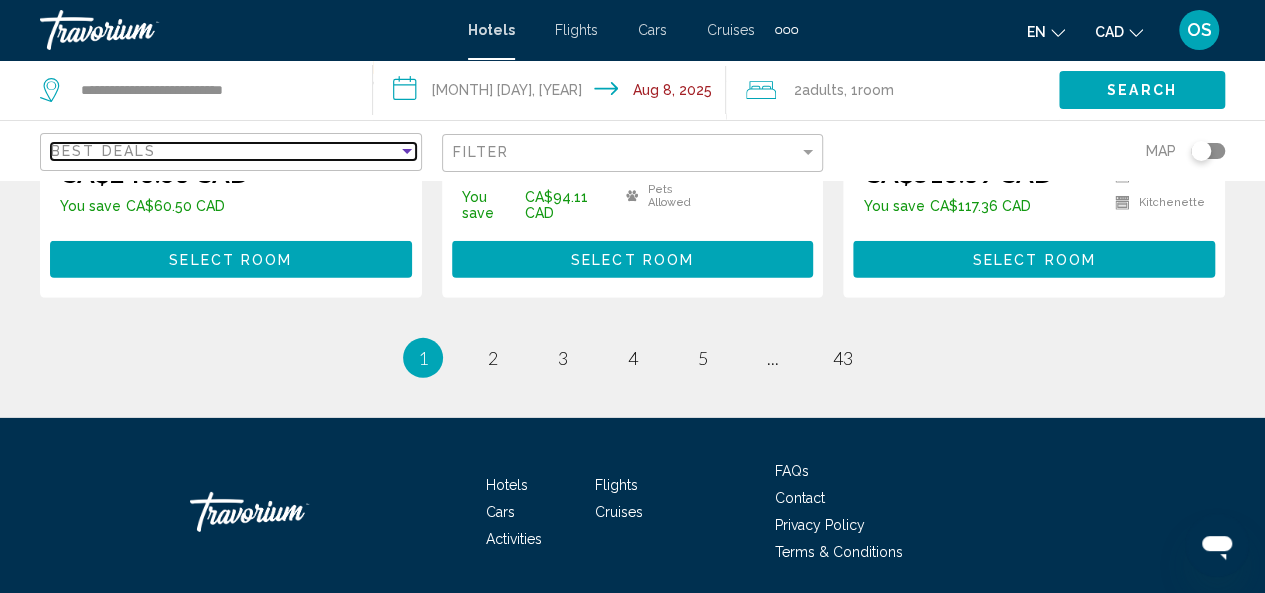 scroll, scrollTop: 2939, scrollLeft: 0, axis: vertical 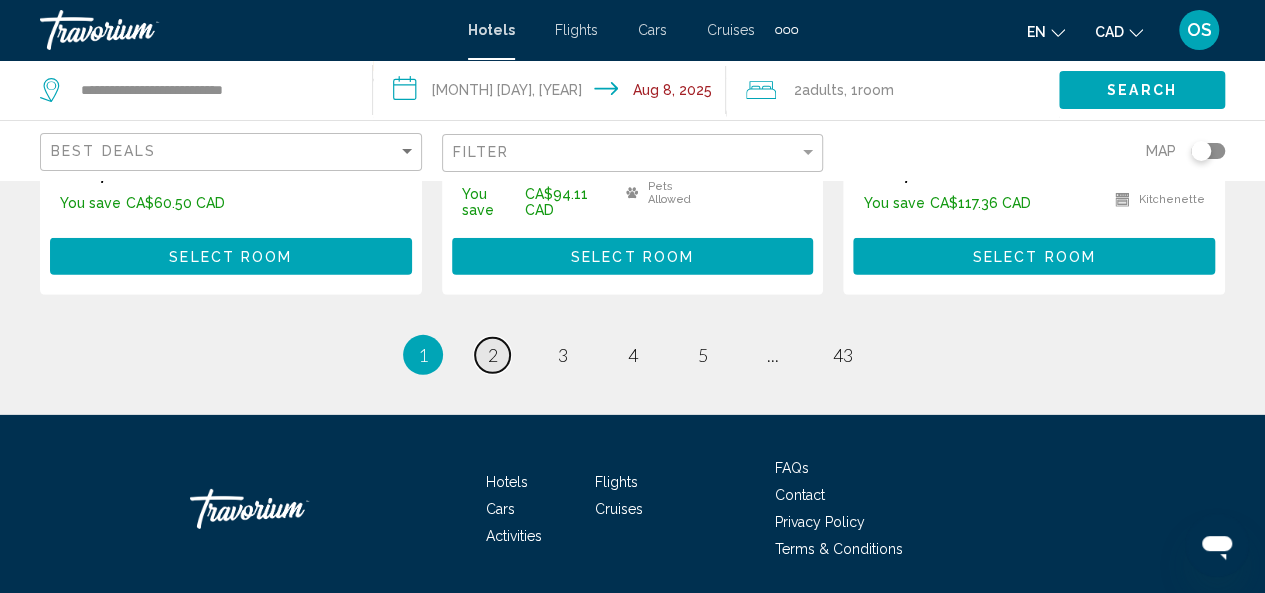 click on "2" at bounding box center (493, 355) 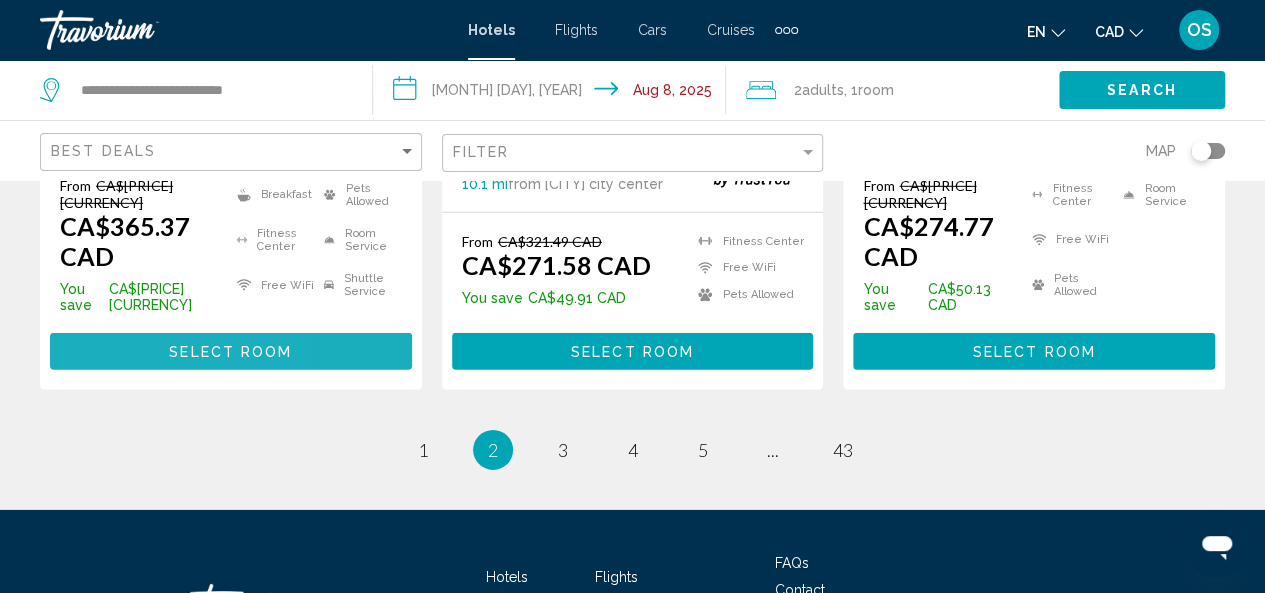 scroll, scrollTop: 3047, scrollLeft: 0, axis: vertical 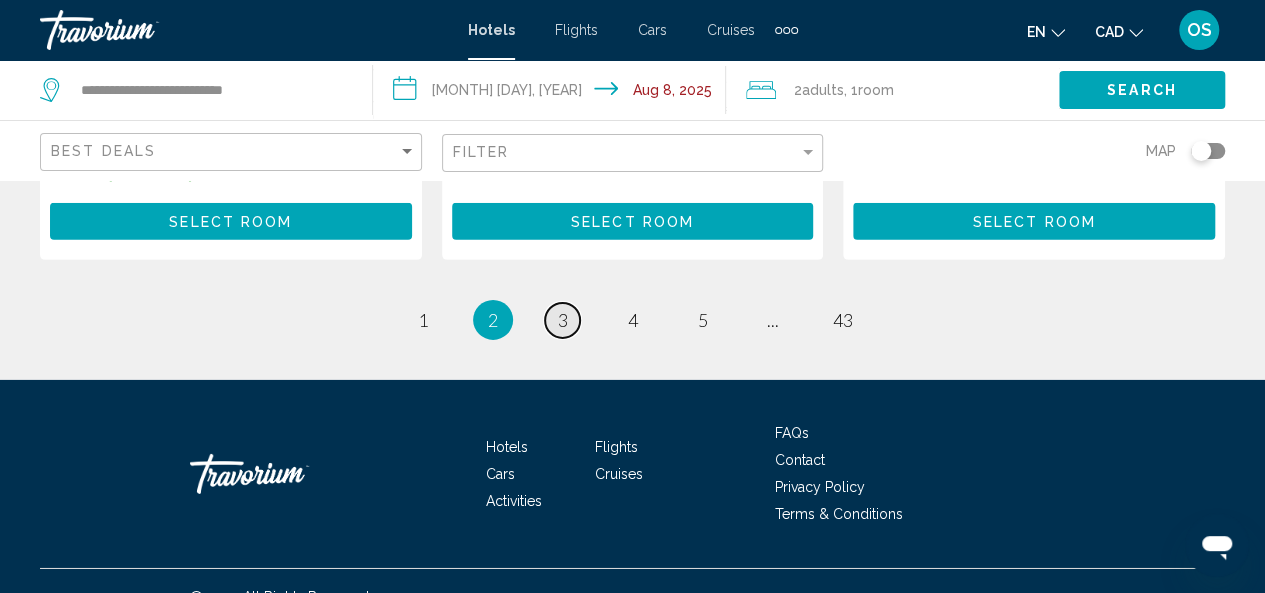 click on "3" at bounding box center (563, 320) 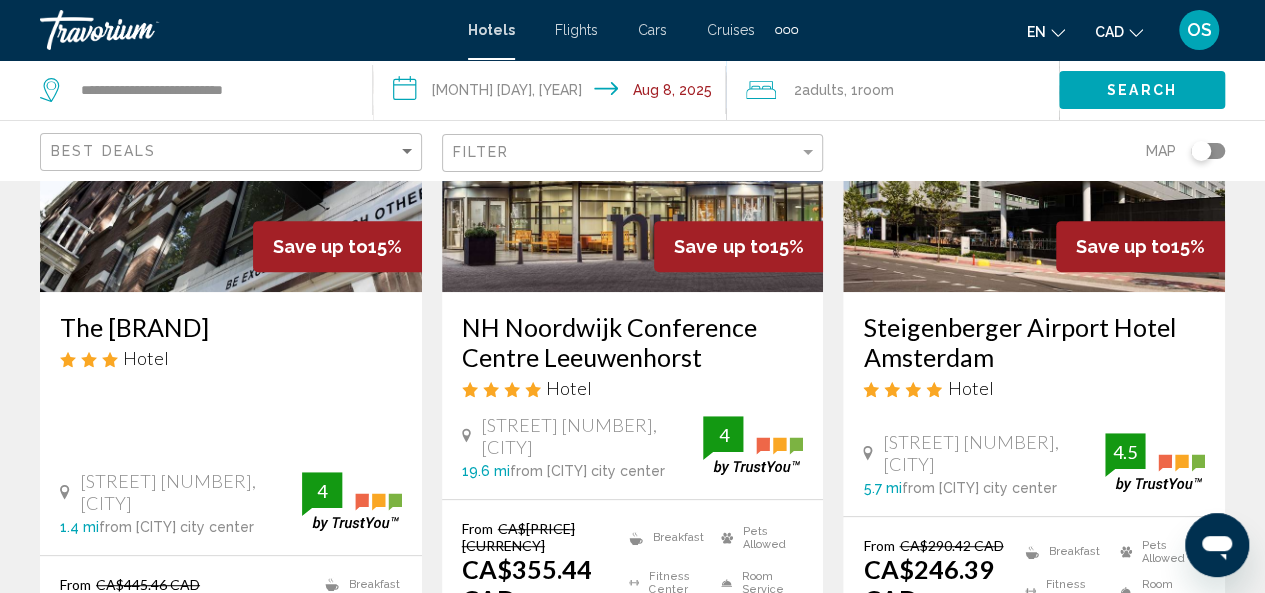 scroll, scrollTop: 0, scrollLeft: 0, axis: both 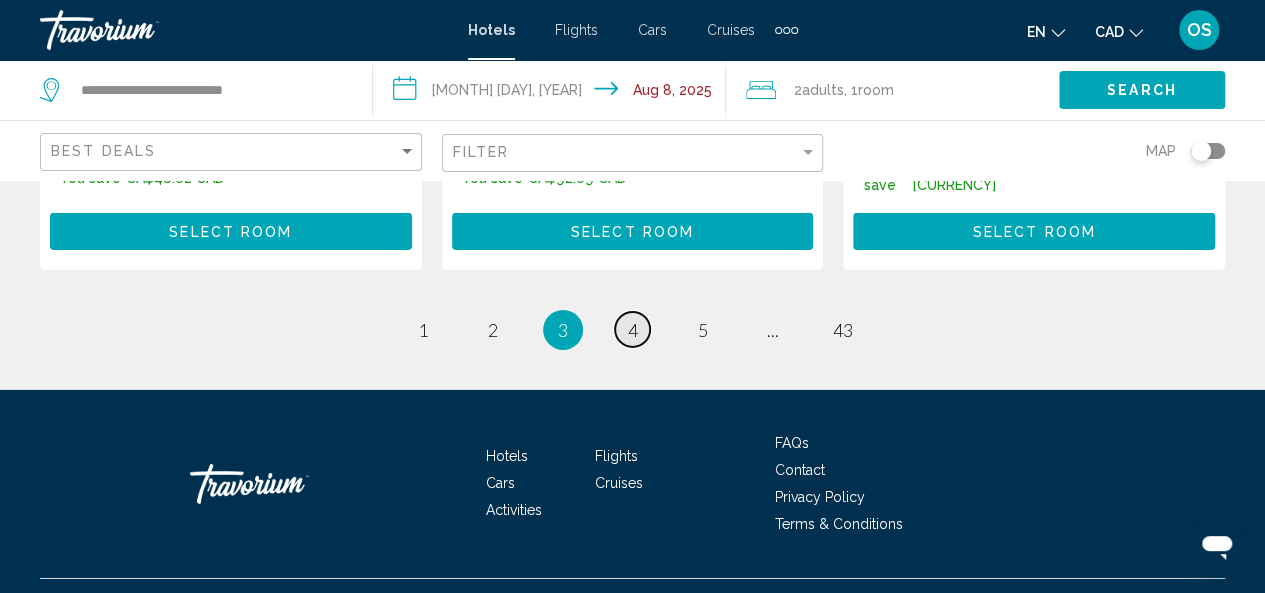 click on "4" at bounding box center (633, 330) 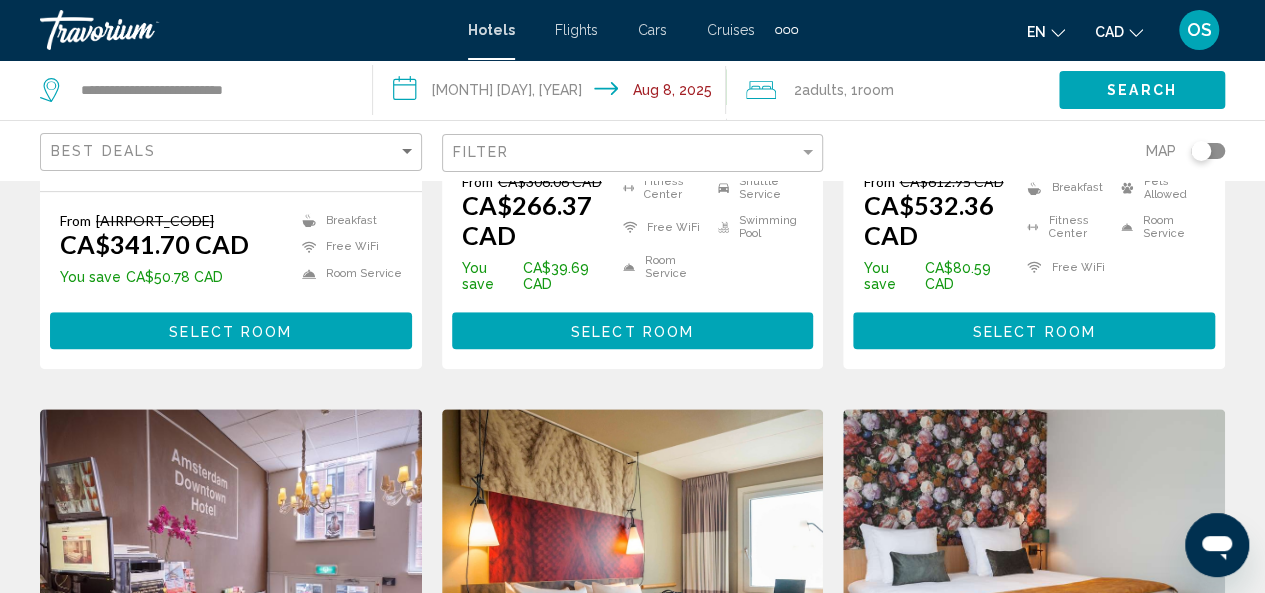 scroll, scrollTop: 0, scrollLeft: 0, axis: both 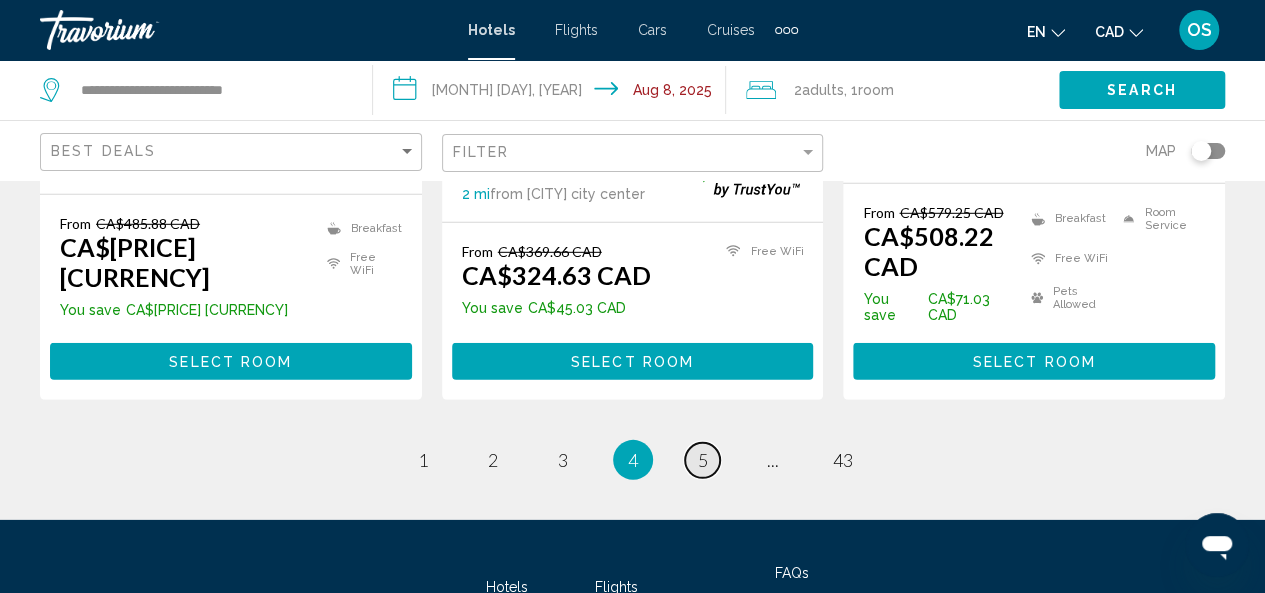 click on "5" at bounding box center (703, 460) 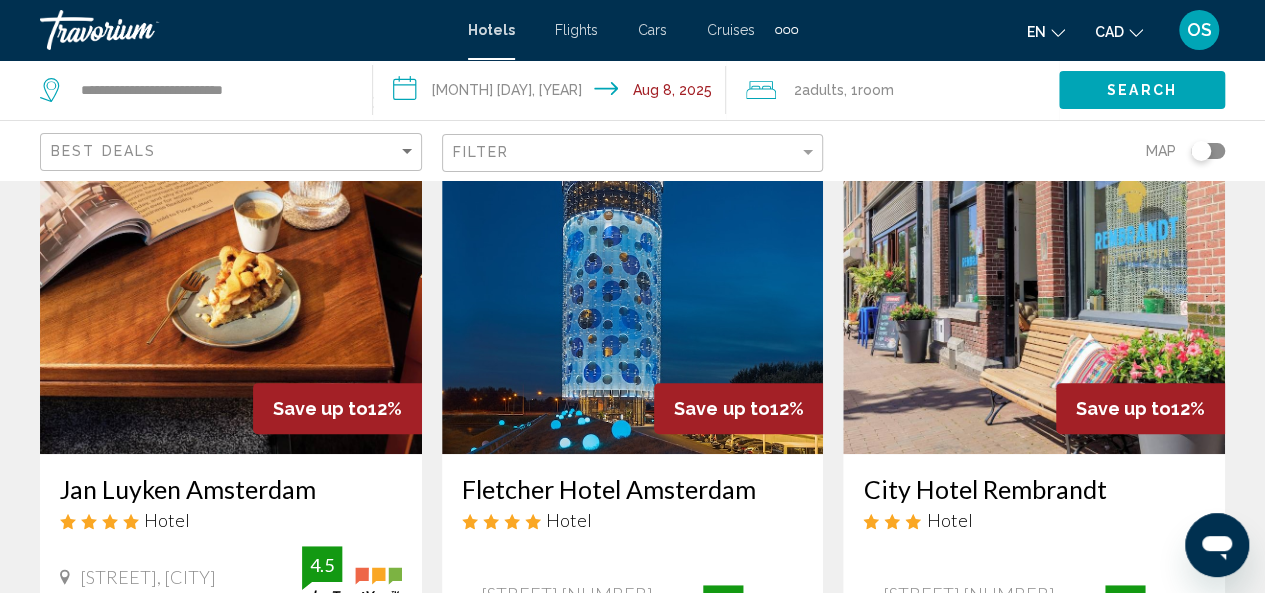 scroll, scrollTop: 0, scrollLeft: 0, axis: both 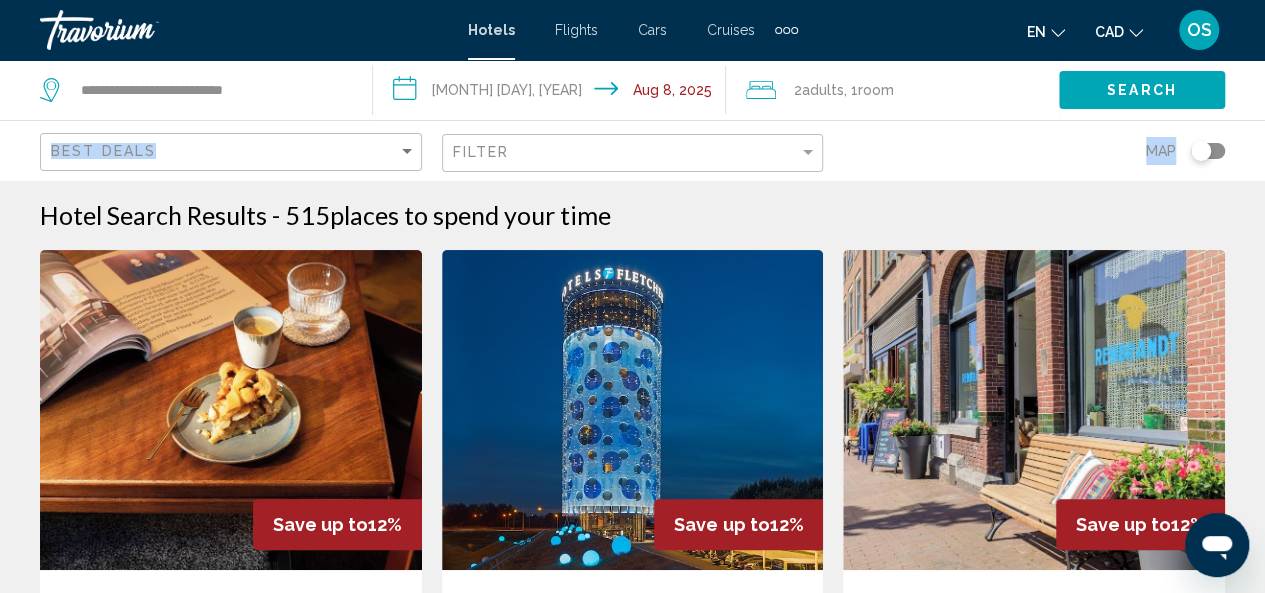 drag, startPoint x: 1254, startPoint y: 107, endPoint x: 1251, endPoint y: 157, distance: 50.08992 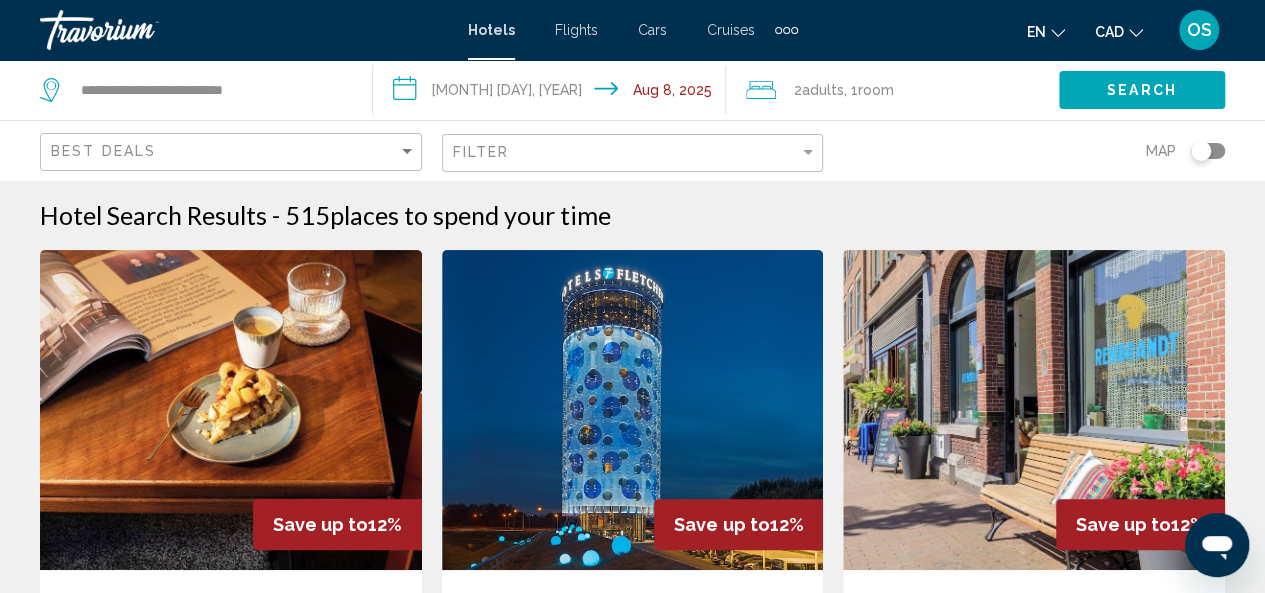 scroll, scrollTop: 519, scrollLeft: 0, axis: vertical 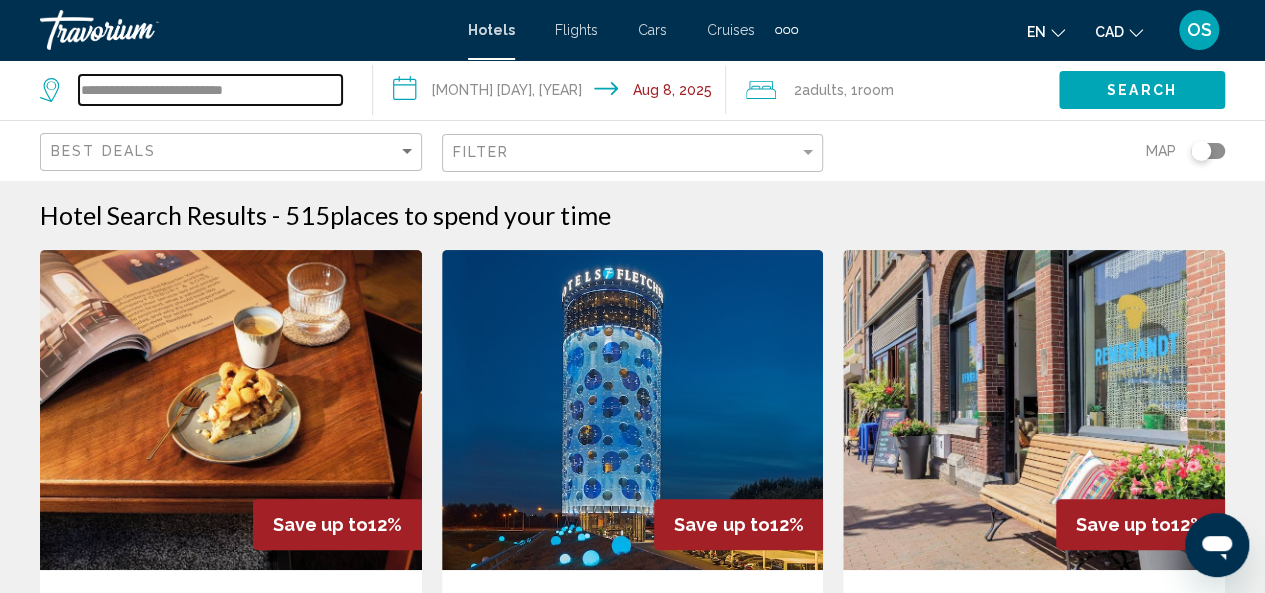 click on "**********" at bounding box center [210, 90] 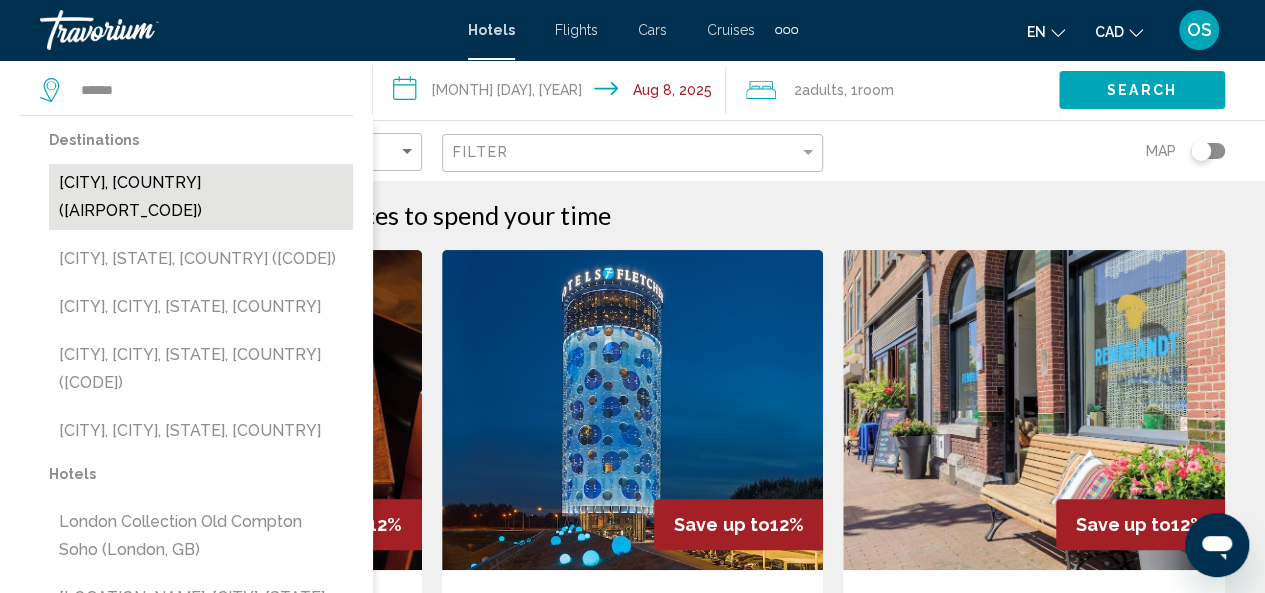 click on "[CITY], [COUNTRY] ([AIRPORT_CODE])" at bounding box center (201, 197) 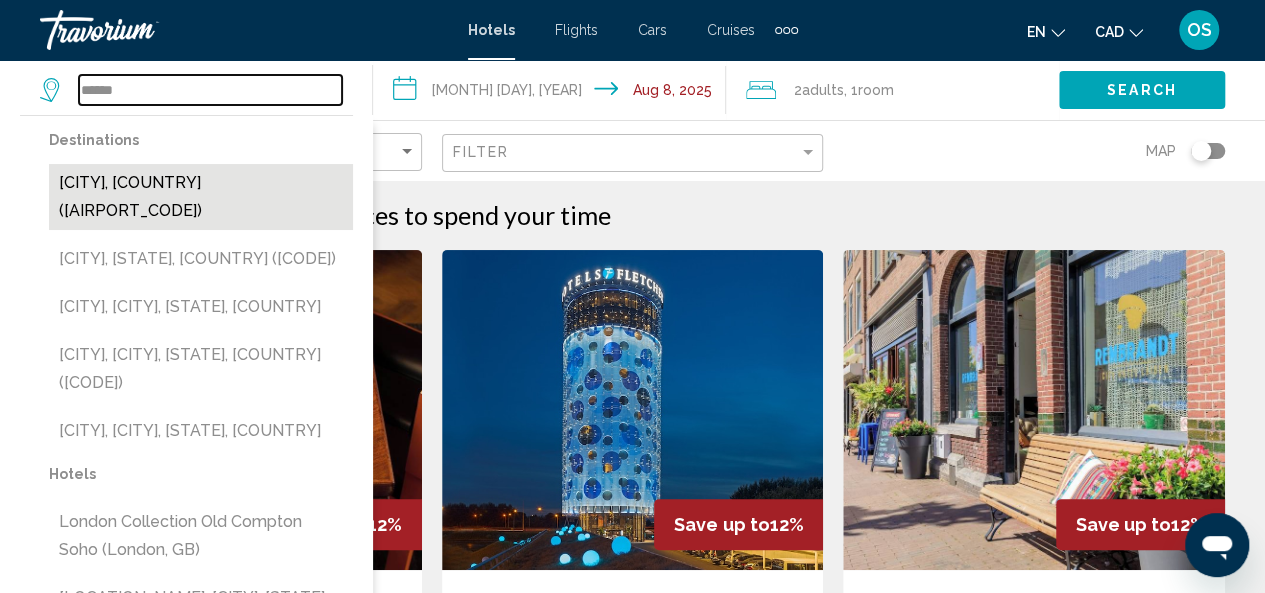 type on "**********" 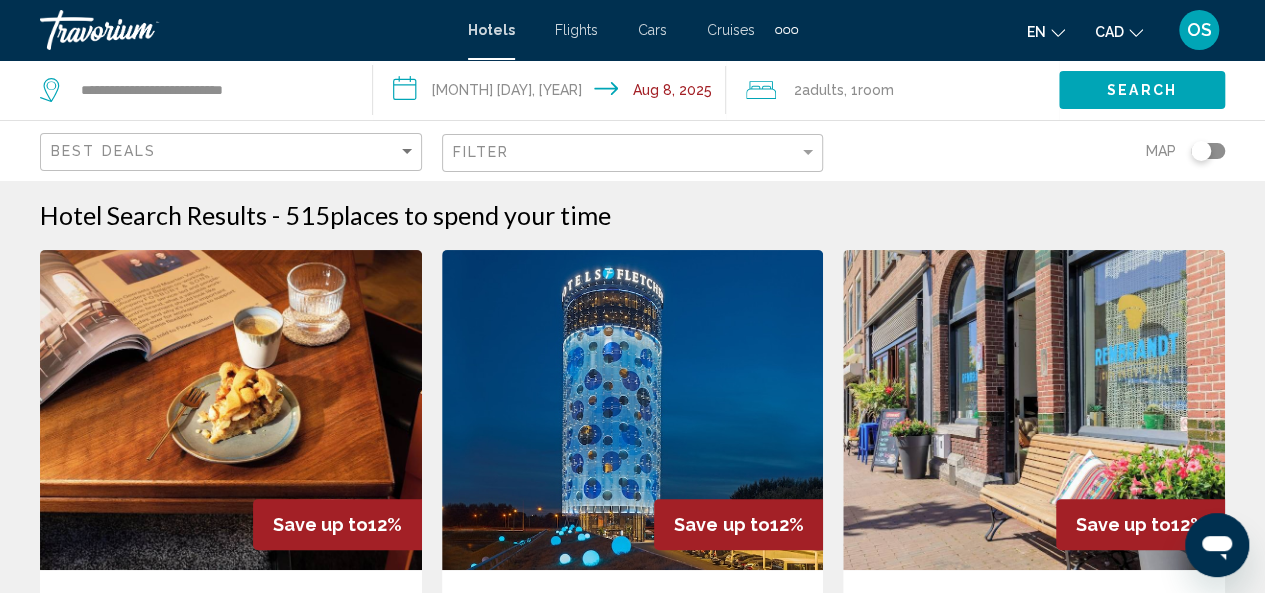 click on "**********" at bounding box center (553, 93) 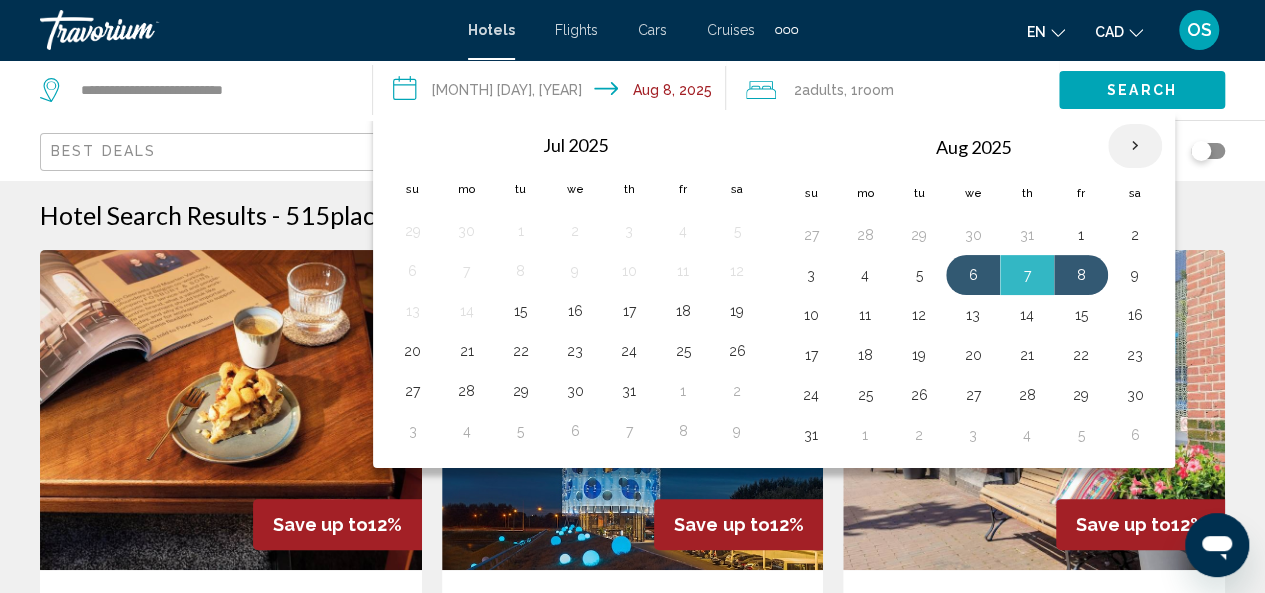 click at bounding box center (1135, 146) 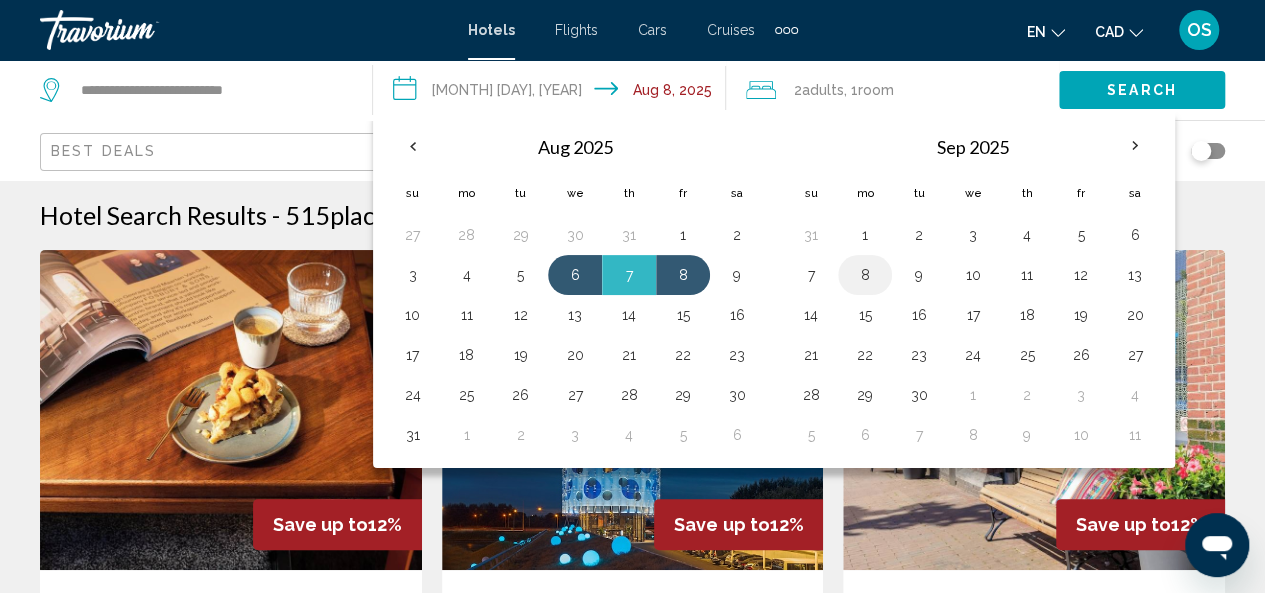 click on "8" at bounding box center [865, 275] 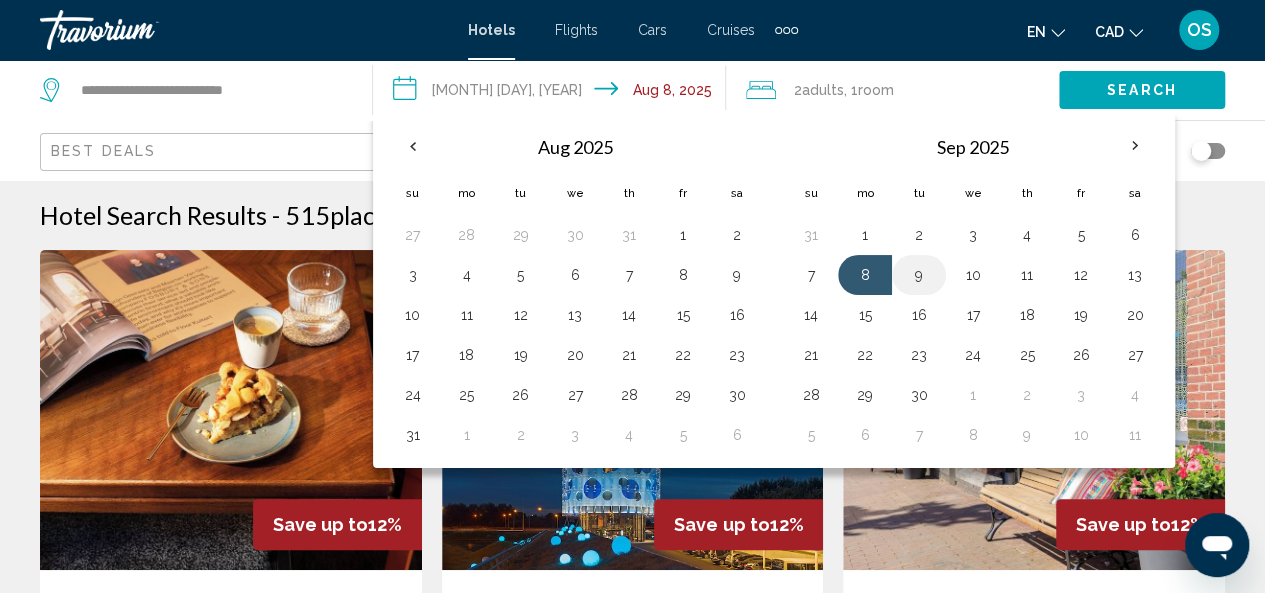 click on "9" at bounding box center (919, 275) 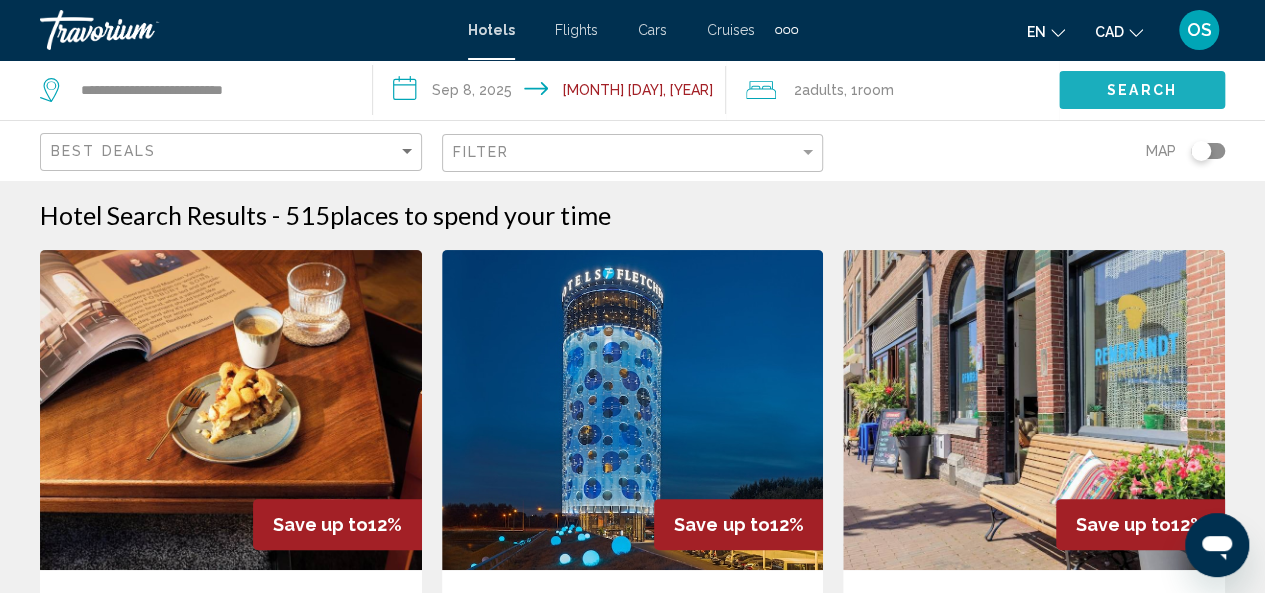 click on "Search" 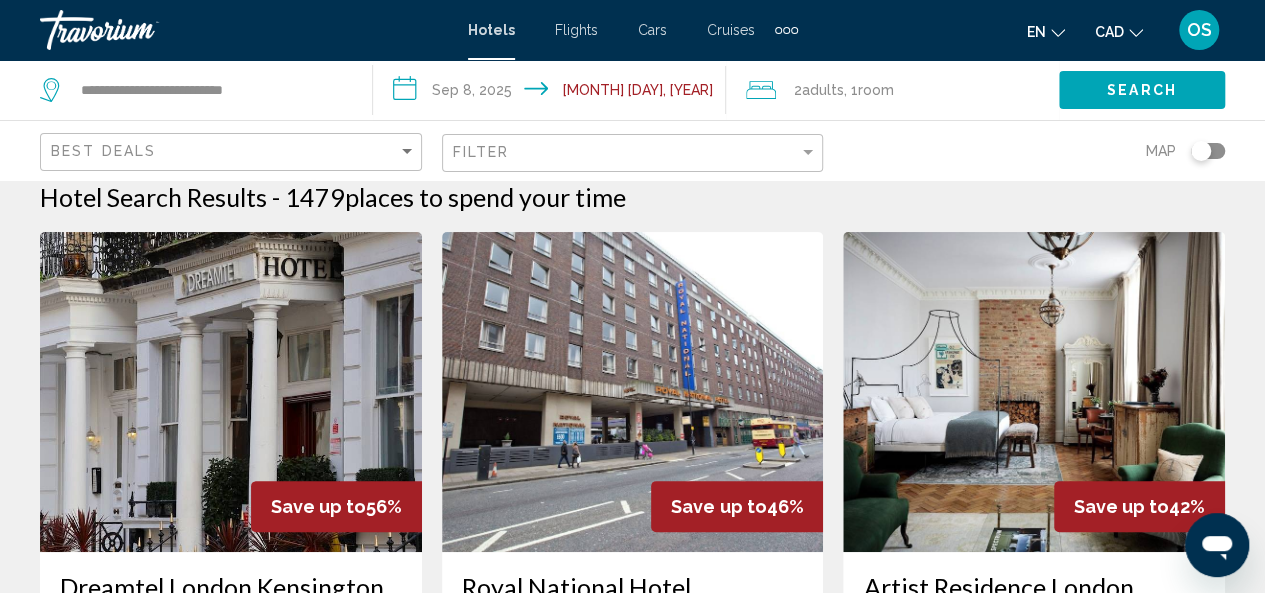 scroll, scrollTop: 0, scrollLeft: 0, axis: both 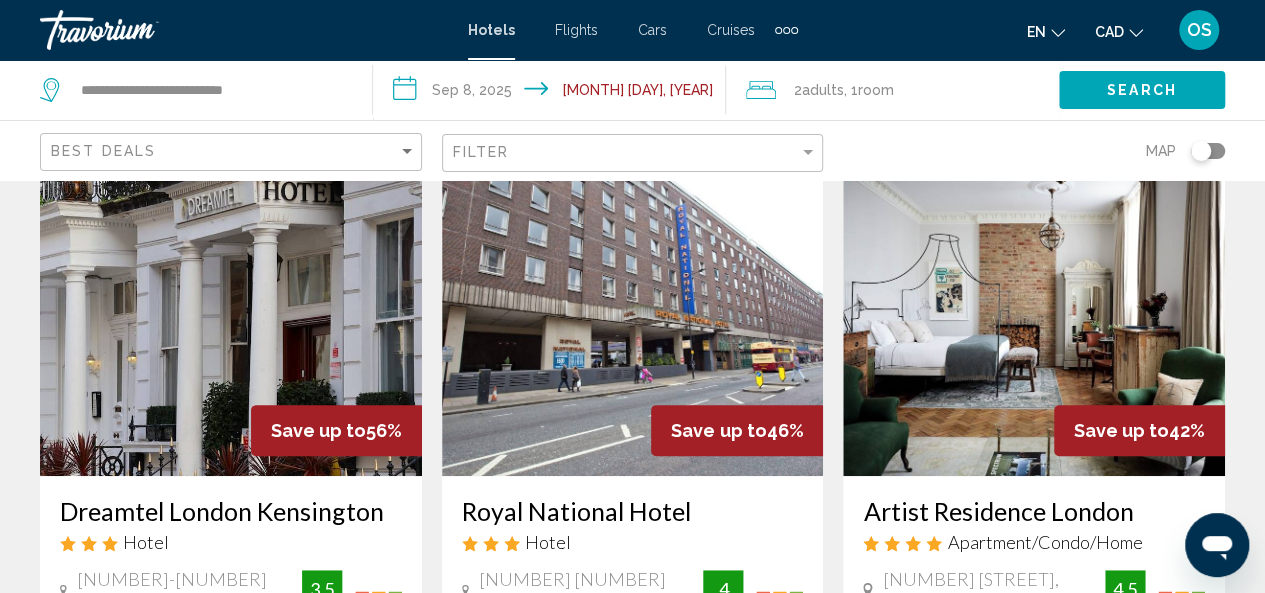 click 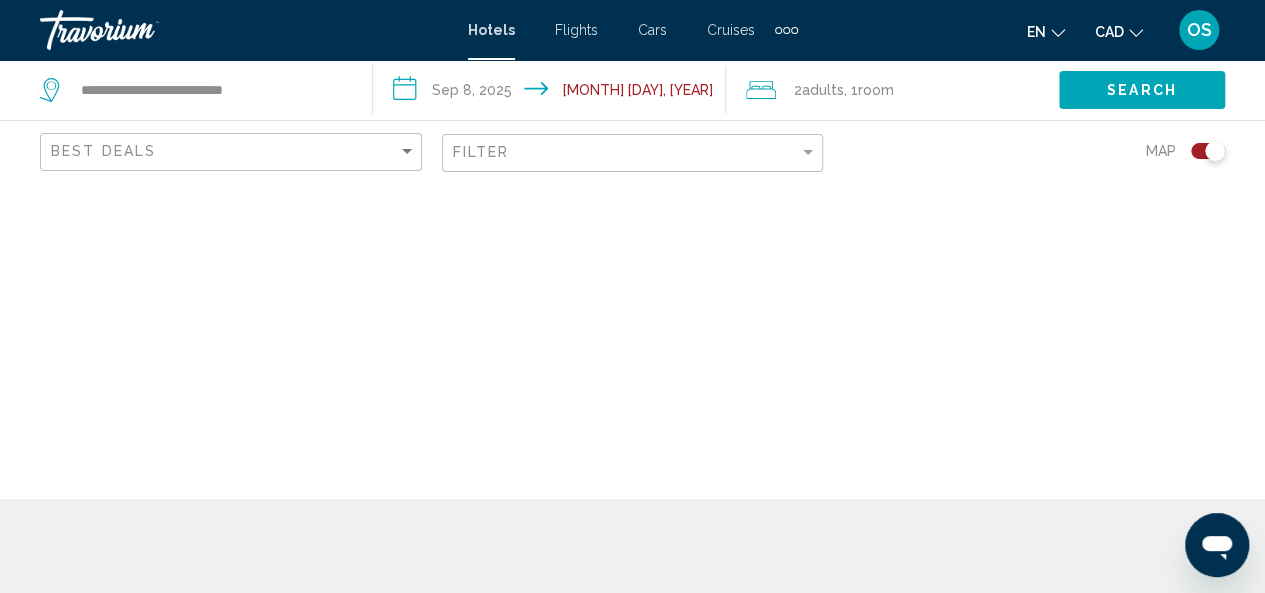 scroll, scrollTop: 0, scrollLeft: 0, axis: both 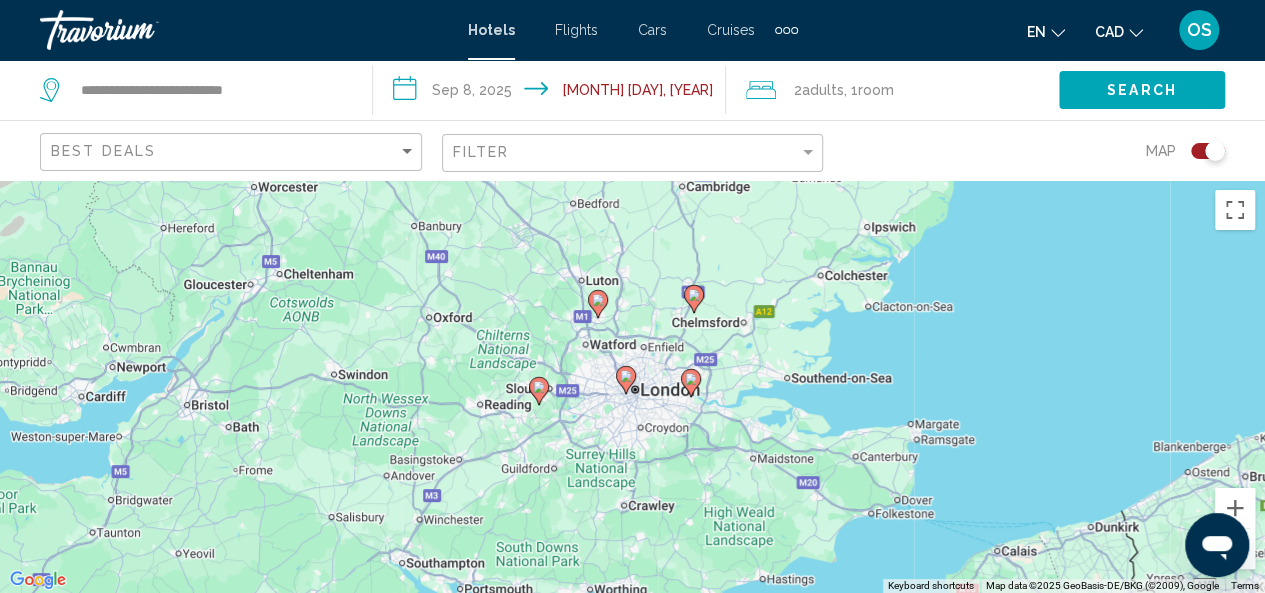 click on "To activate drag with keyboard, press Alt + Enter. Once in keyboard drag state, use the arrow keys to move the marker. To complete the drag, press the Enter key. To cancel, press Escape." at bounding box center (632, 386) 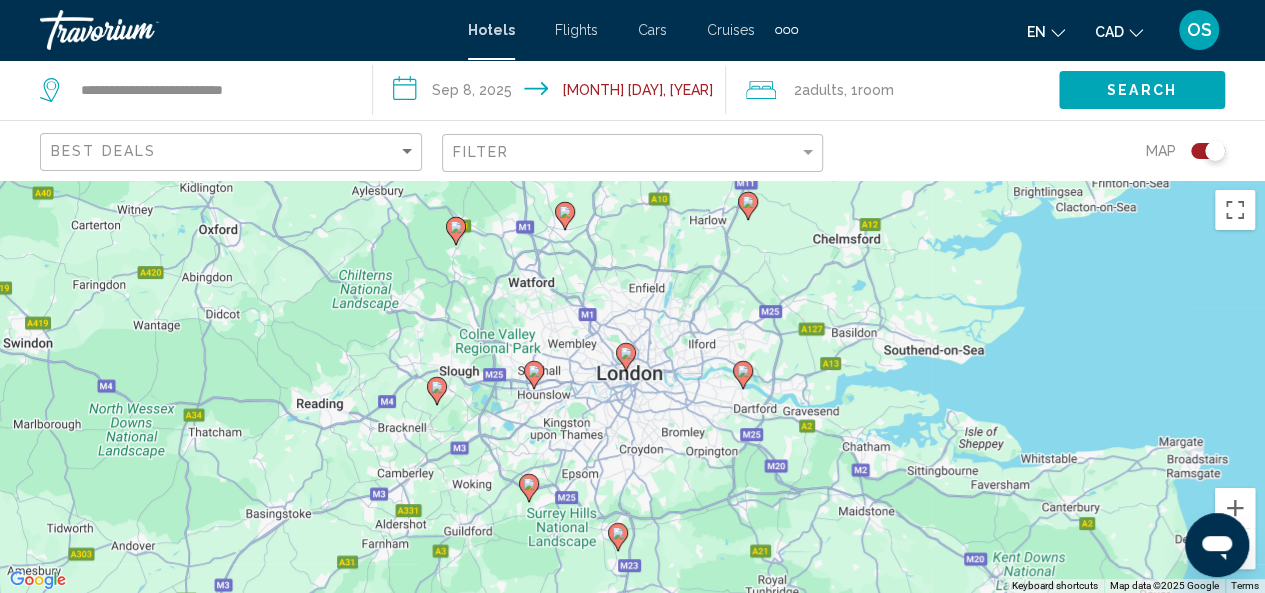 click on "To activate drag with keyboard, press Alt + Enter. Once in keyboard drag state, use the arrow keys to move the marker. To complete the drag, press the Enter key. To cancel, press Escape." at bounding box center [632, 386] 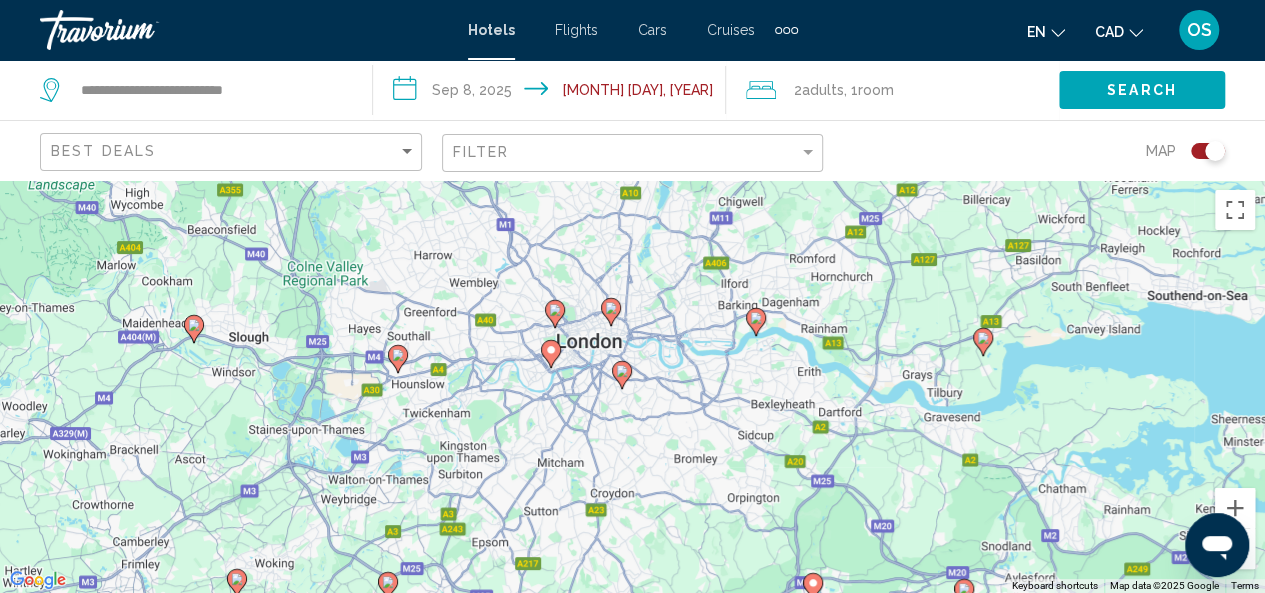 click on "To activate drag with keyboard, press Alt + Enter. Once in keyboard drag state, use the arrow keys to move the marker. To complete the drag, press the Enter key. To cancel, press Escape." at bounding box center [632, 386] 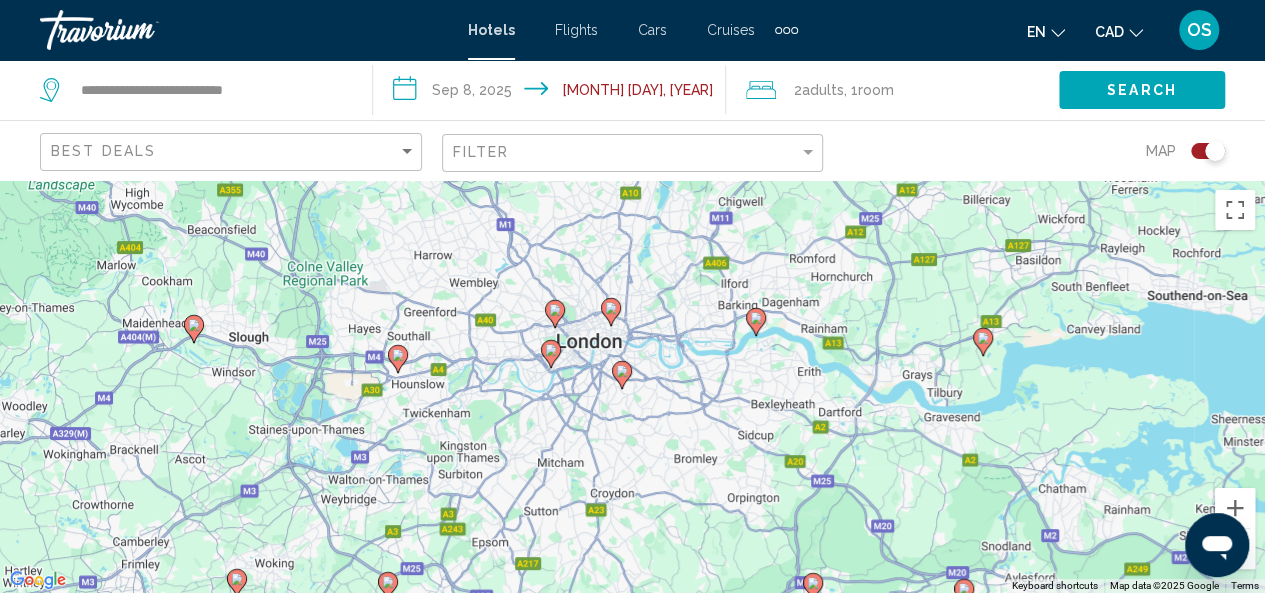 click on "To activate drag with keyboard, press Alt + Enter. Once in keyboard drag state, use the arrow keys to move the marker. To complete the drag, press the Enter key. To cancel, press Escape." at bounding box center [632, 386] 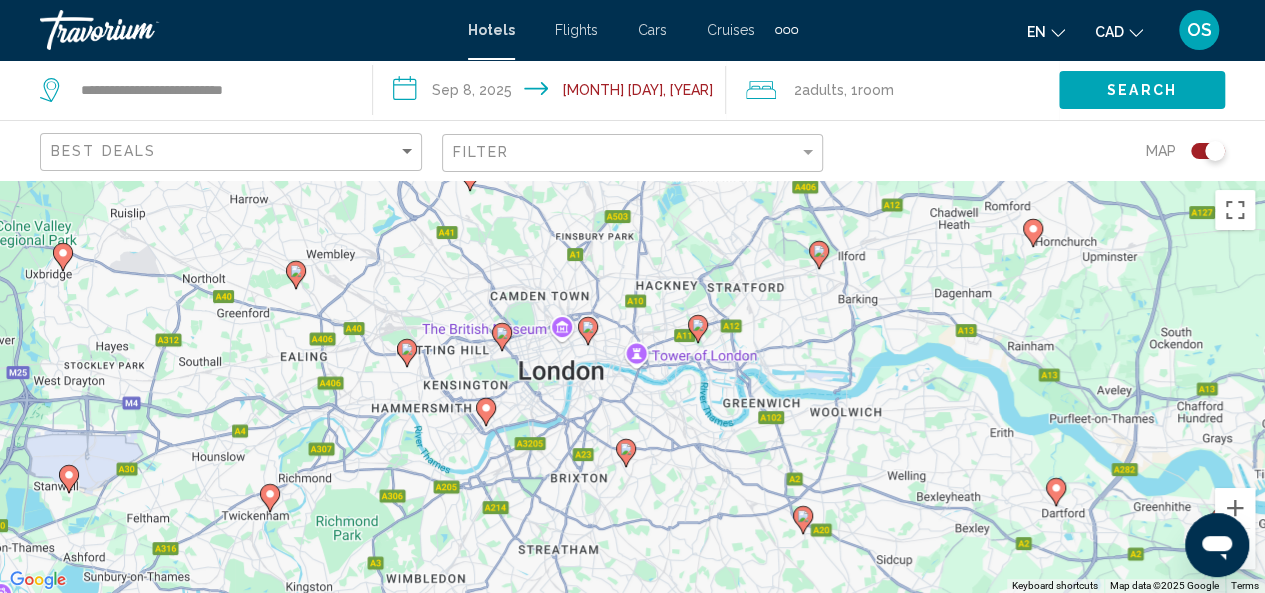 drag, startPoint x: 588, startPoint y: 344, endPoint x: 643, endPoint y: 435, distance: 106.32967 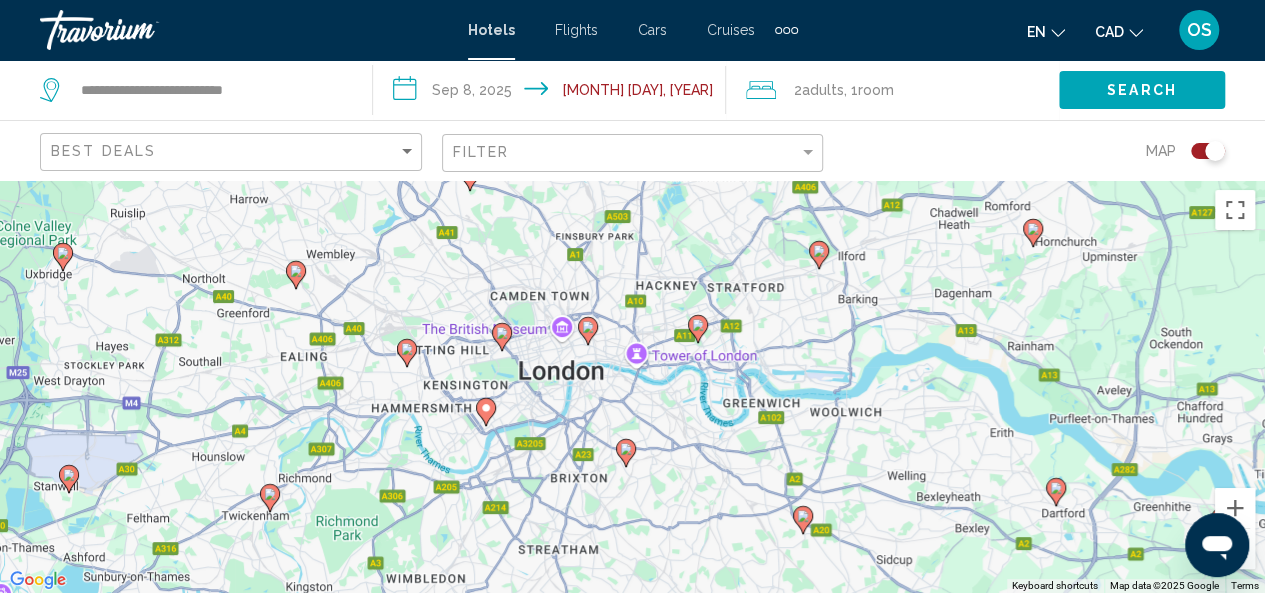 click on "To activate drag with keyboard, press Alt + Enter. Once in keyboard drag state, use the arrow keys to move the marker. To complete the drag, press the Enter key. To cancel, press Escape." at bounding box center [632, 386] 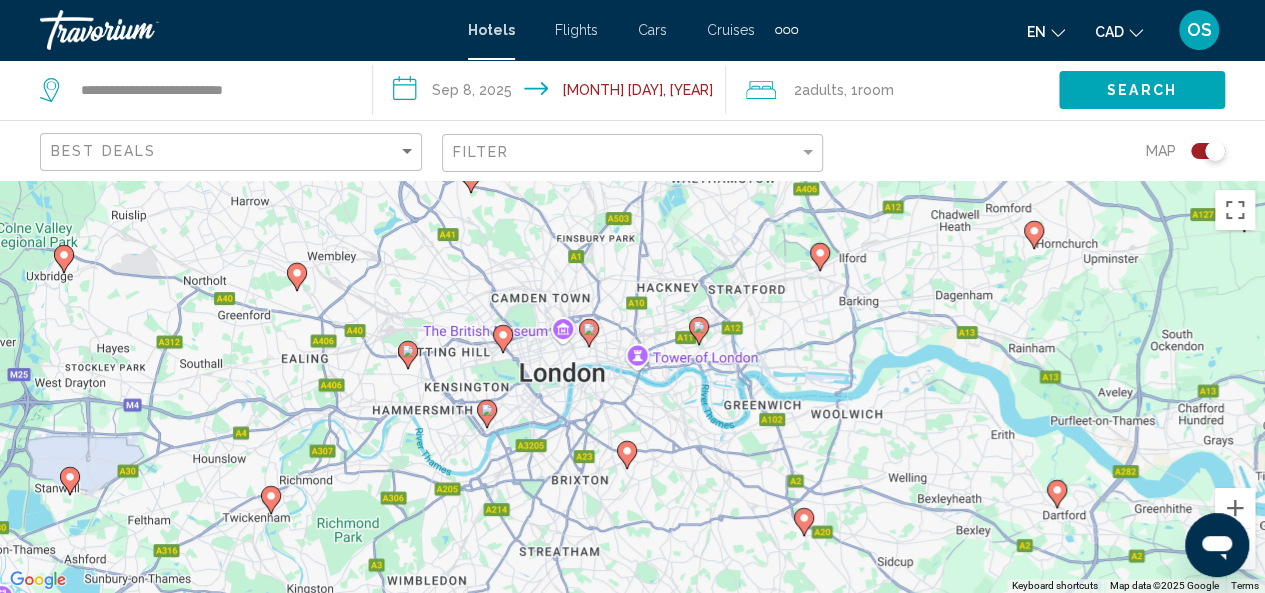 click on "To activate drag with keyboard, press Alt + Enter. Once in keyboard drag state, use the arrow keys to move the marker. To complete the drag, press the Enter key. To cancel, press Escape." at bounding box center [632, 386] 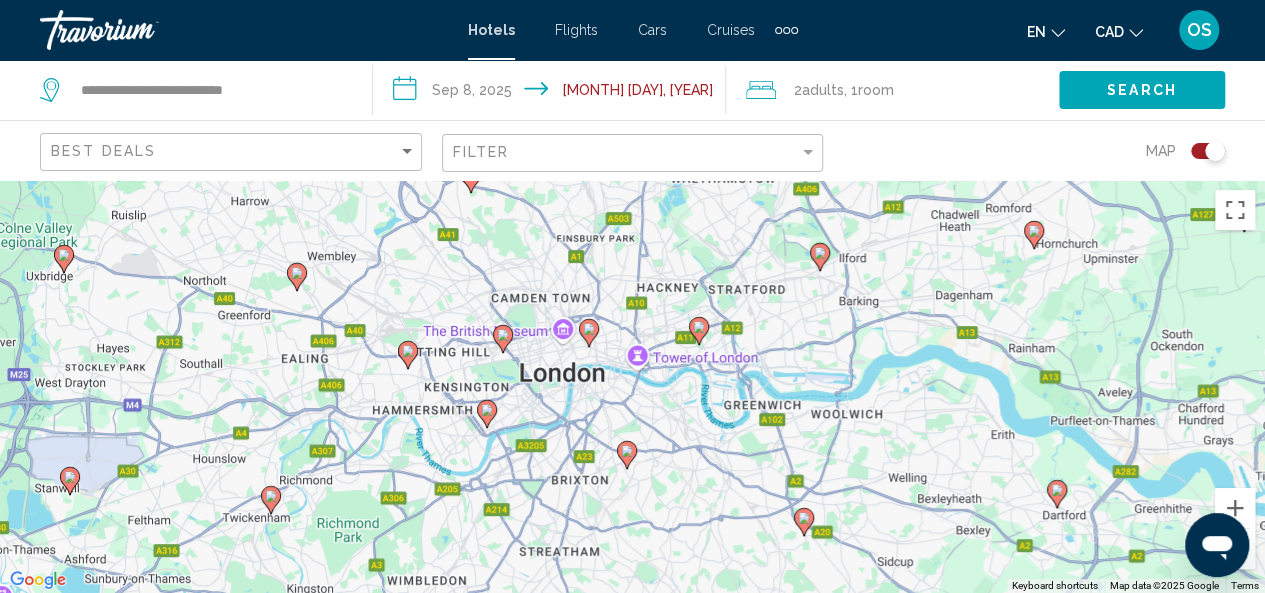 click on "To activate drag with keyboard, press Alt + Enter. Once in keyboard drag state, use the arrow keys to move the marker. To complete the drag, press the Enter key. To cancel, press Escape." at bounding box center [632, 386] 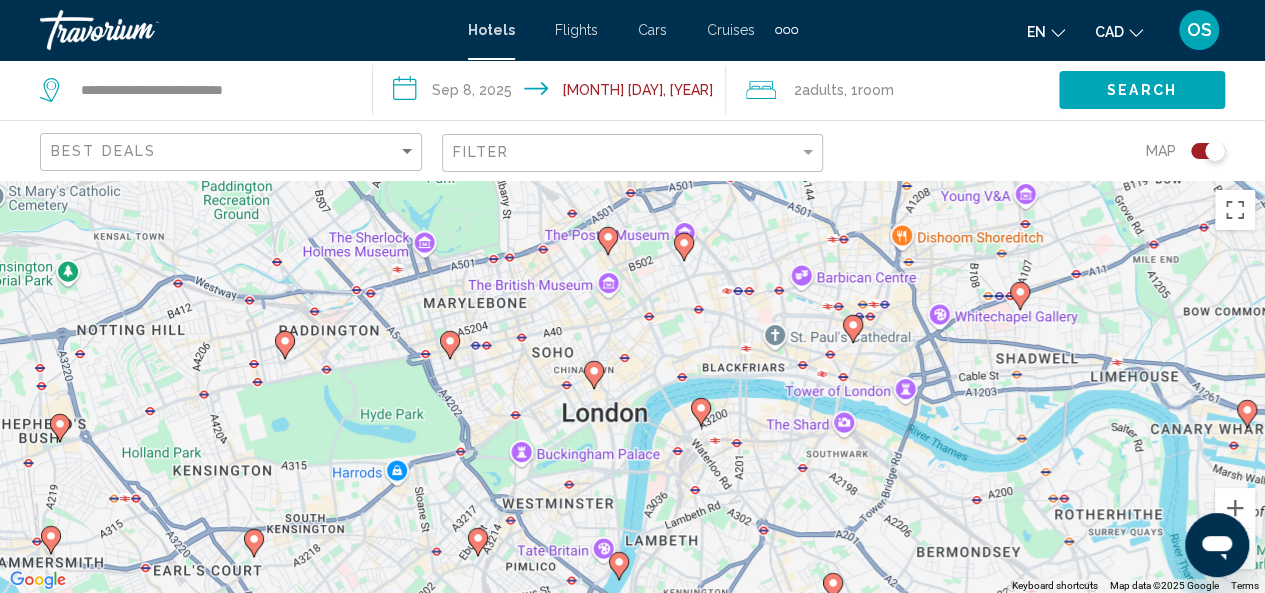 click 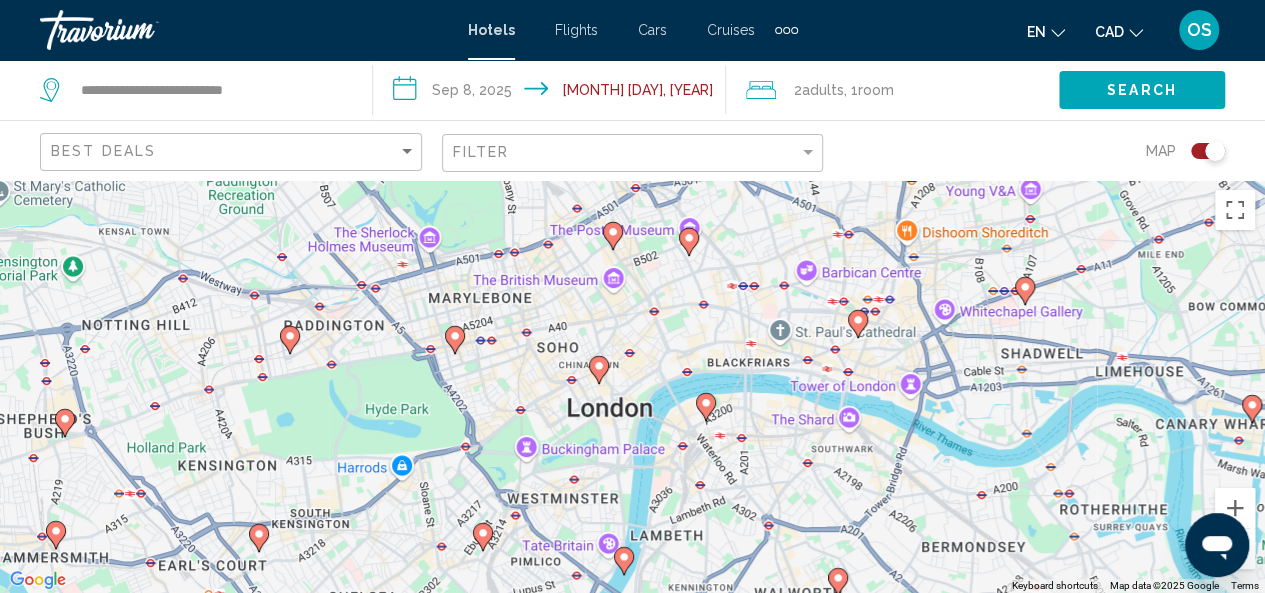 click 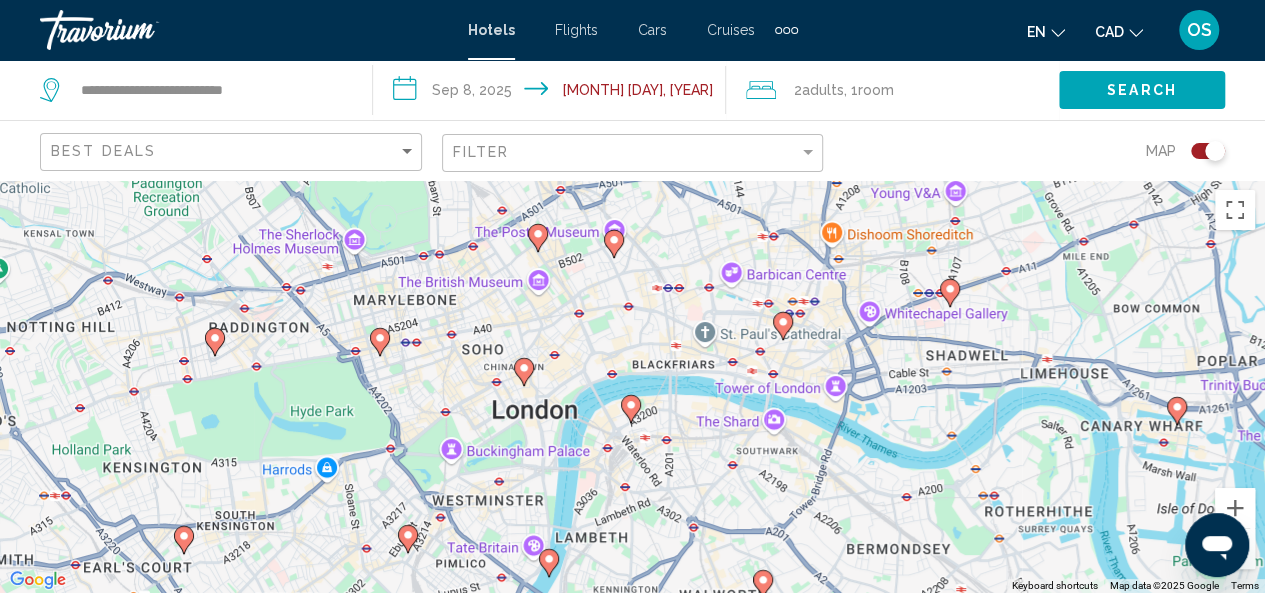 click 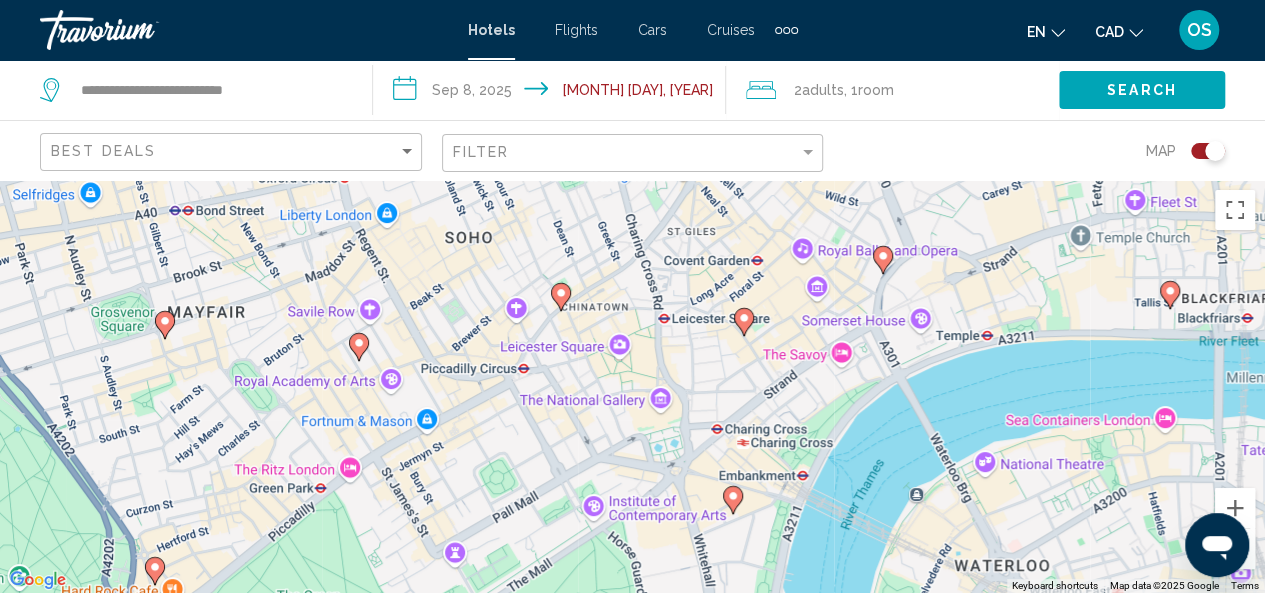 click 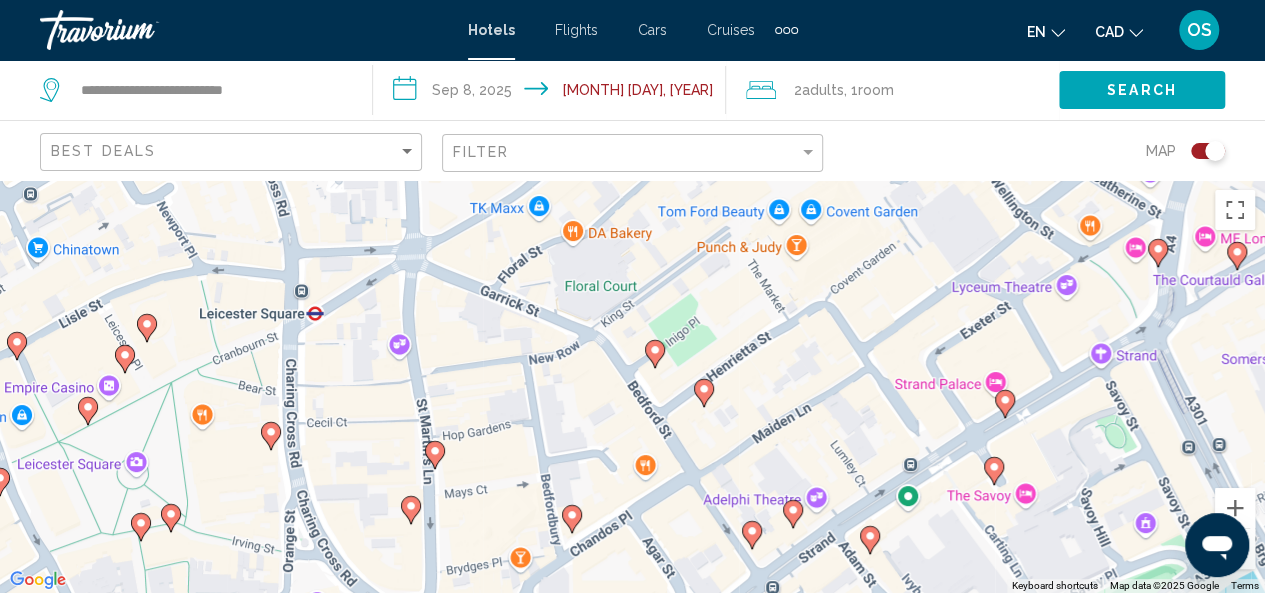 click 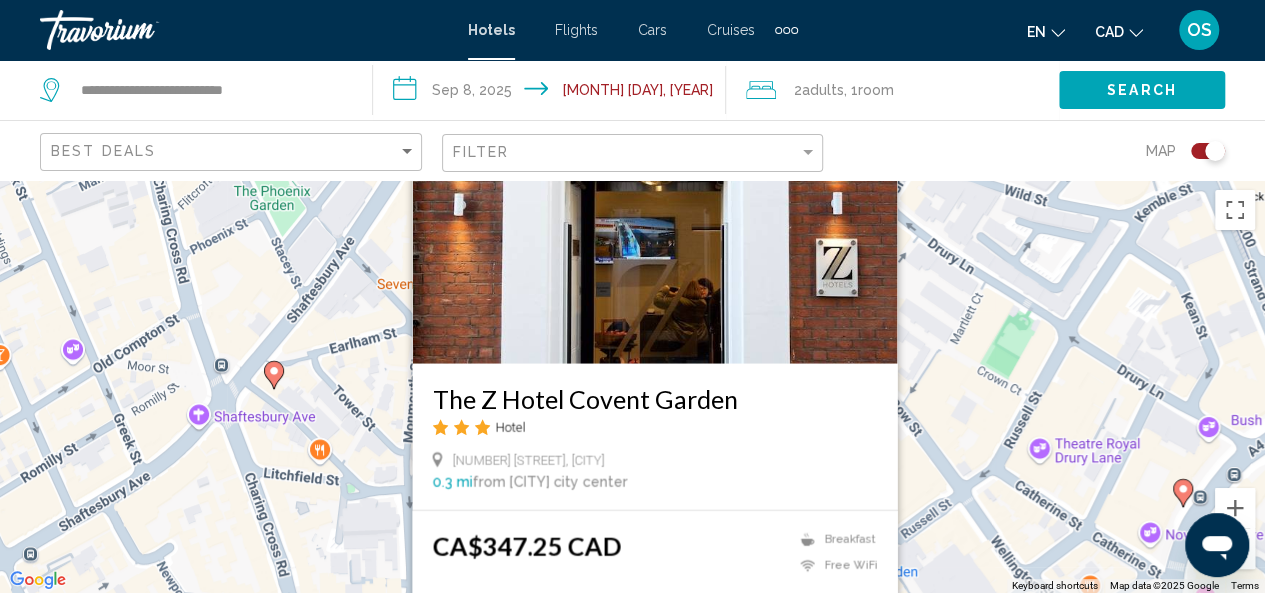 click 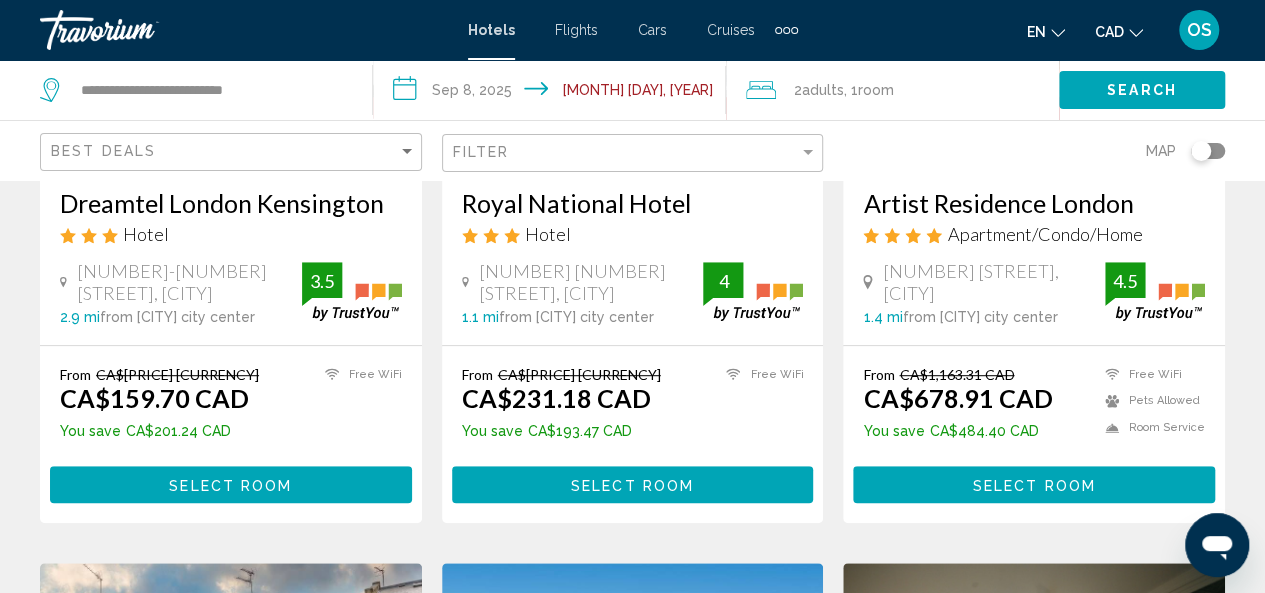scroll, scrollTop: 414, scrollLeft: 0, axis: vertical 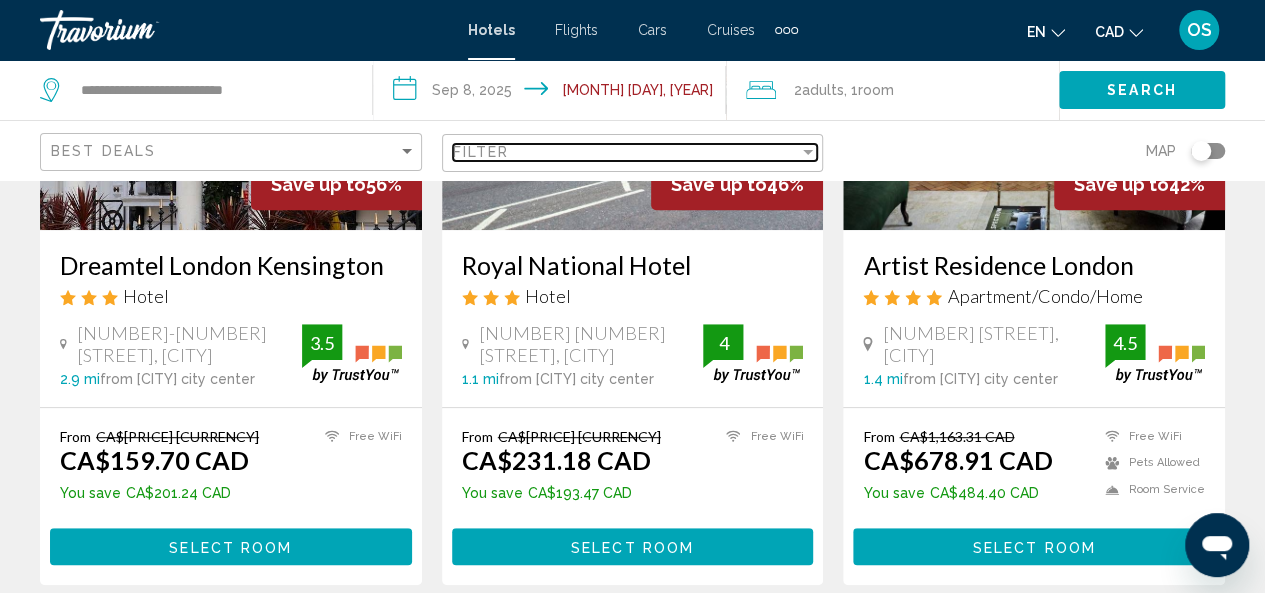 click on "Filter" at bounding box center [626, 152] 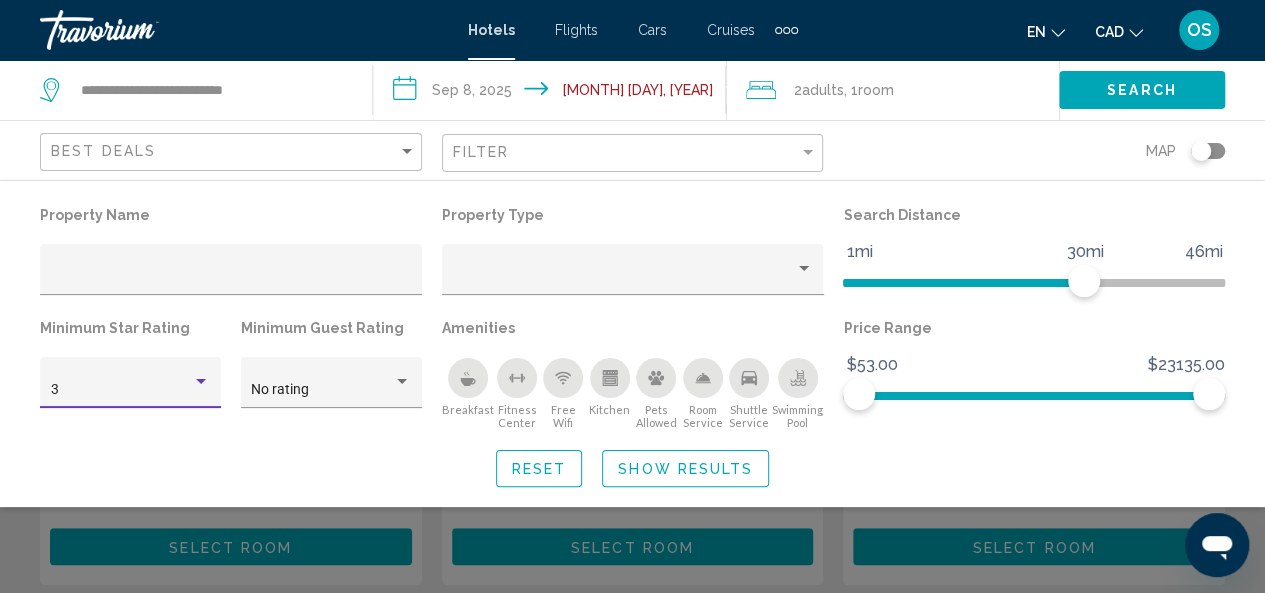 click at bounding box center [201, 382] 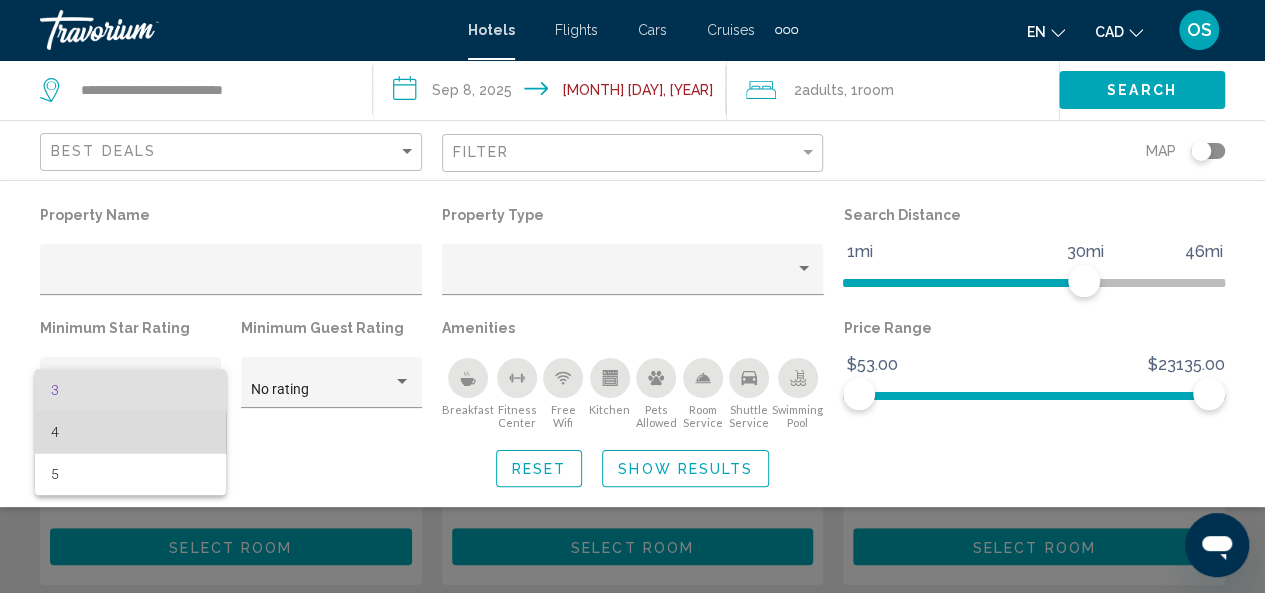 click on "4" at bounding box center [131, 432] 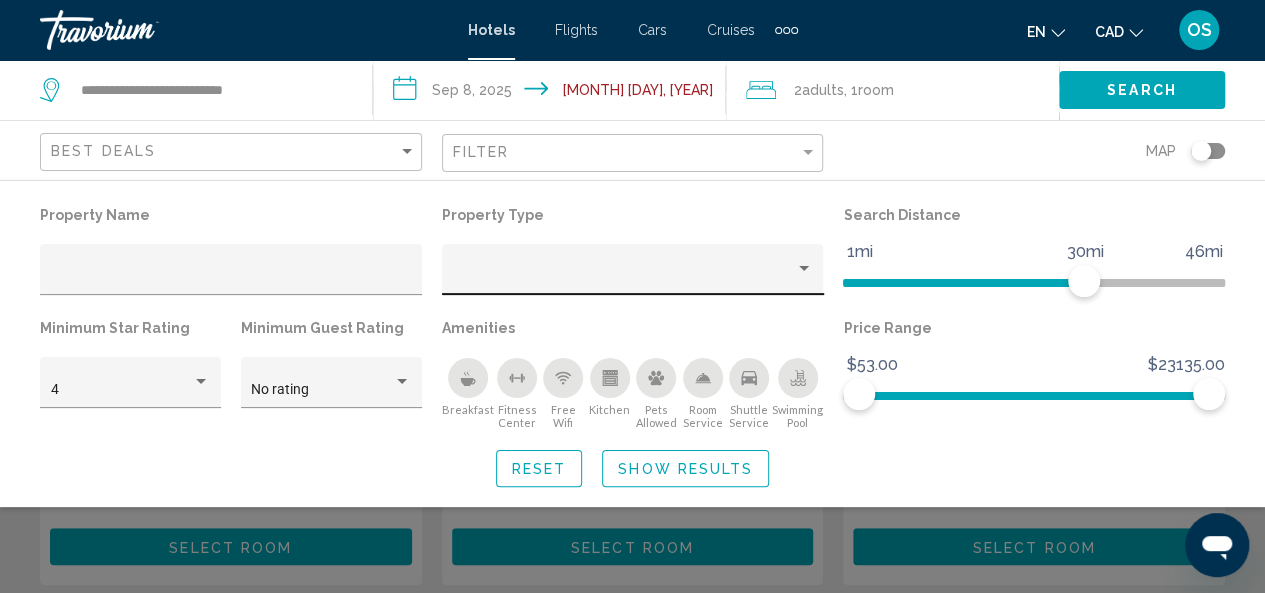 click 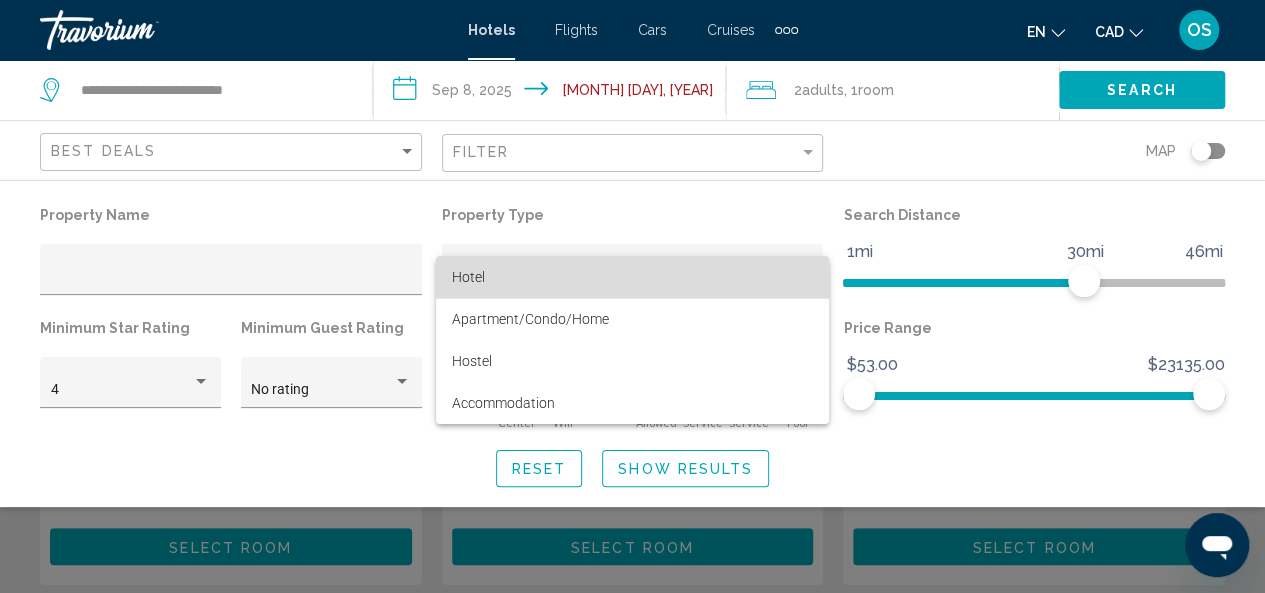 click on "Hotel" at bounding box center (632, 277) 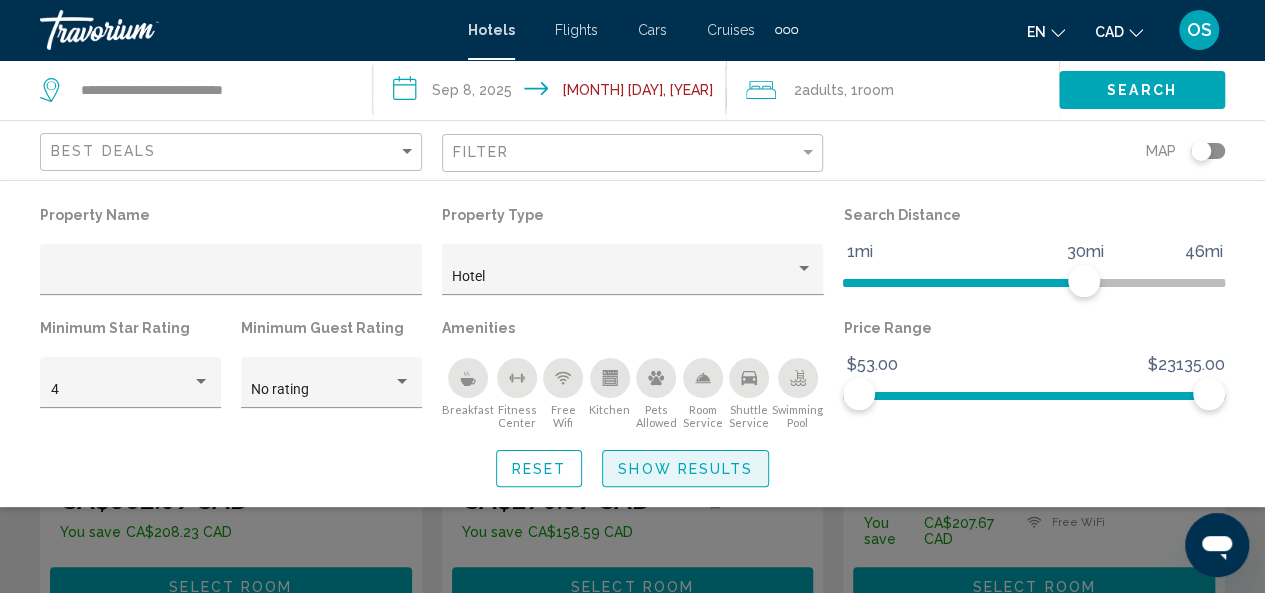 click on "Show Results" 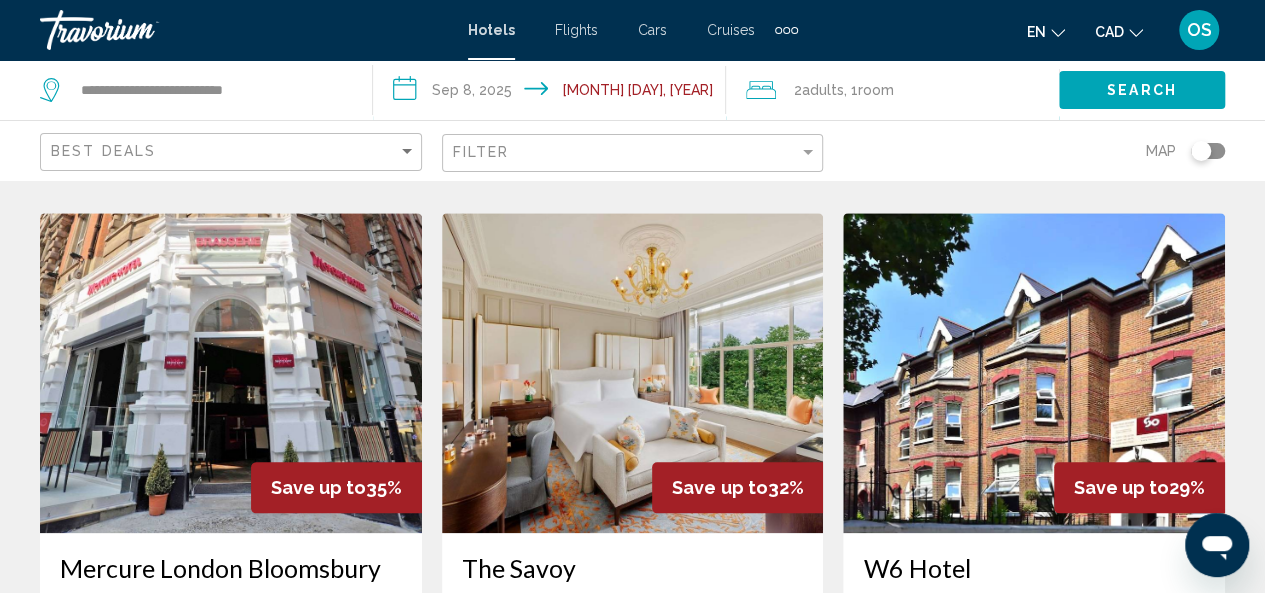 scroll, scrollTop: 834, scrollLeft: 0, axis: vertical 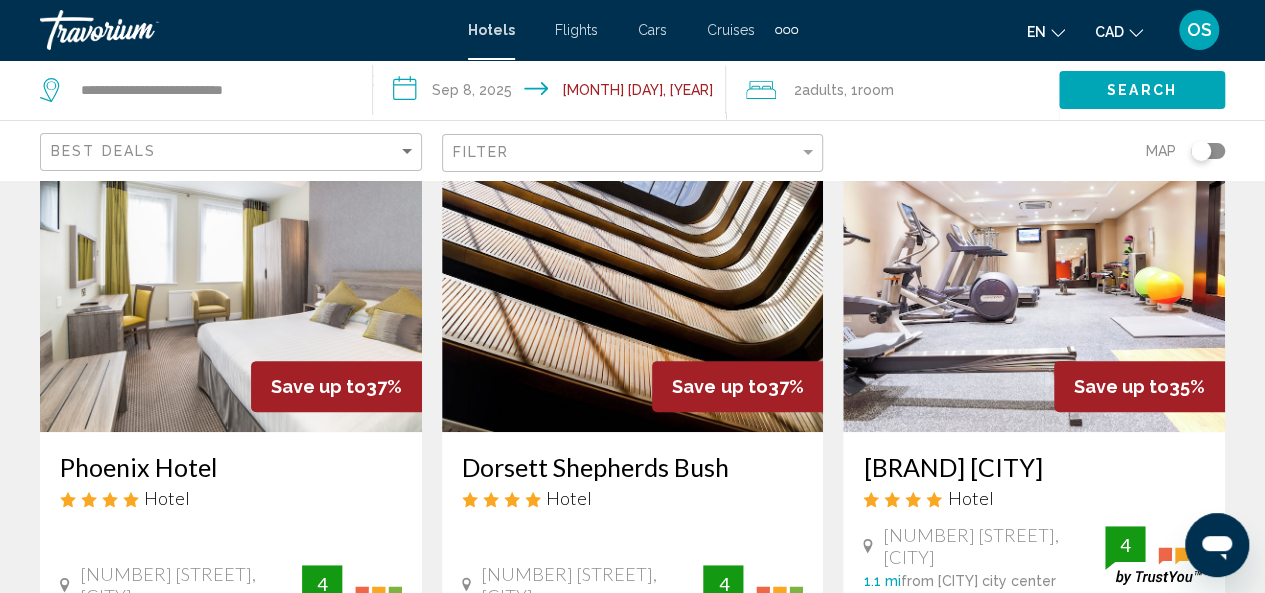 click at bounding box center (633, 272) 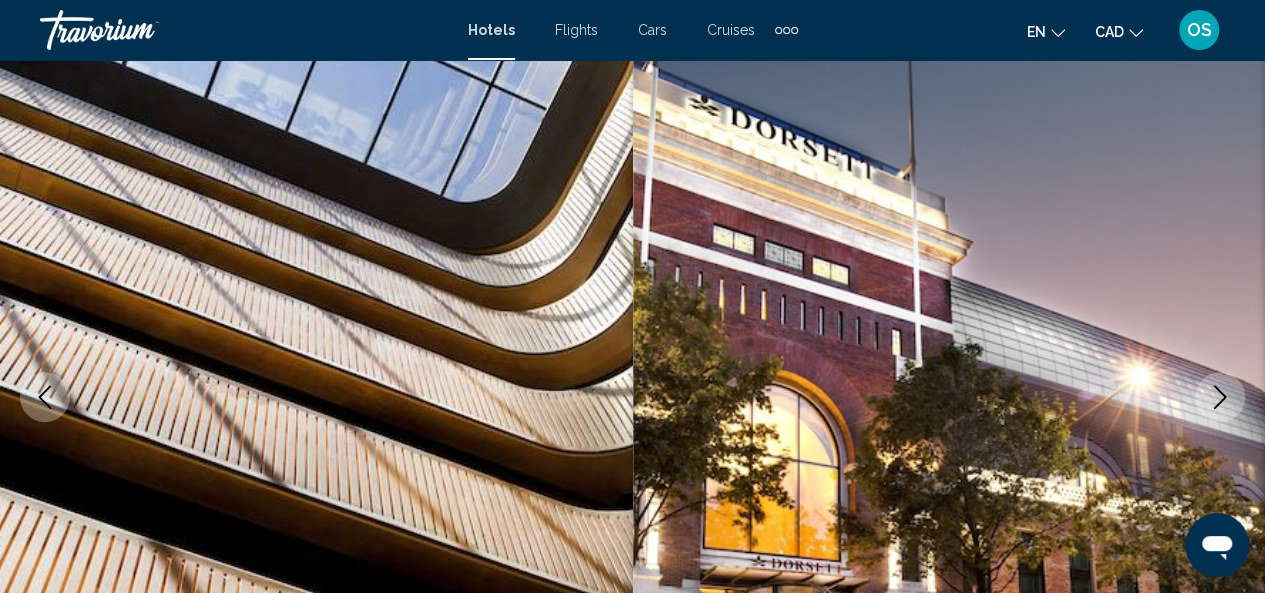 scroll, scrollTop: 238, scrollLeft: 0, axis: vertical 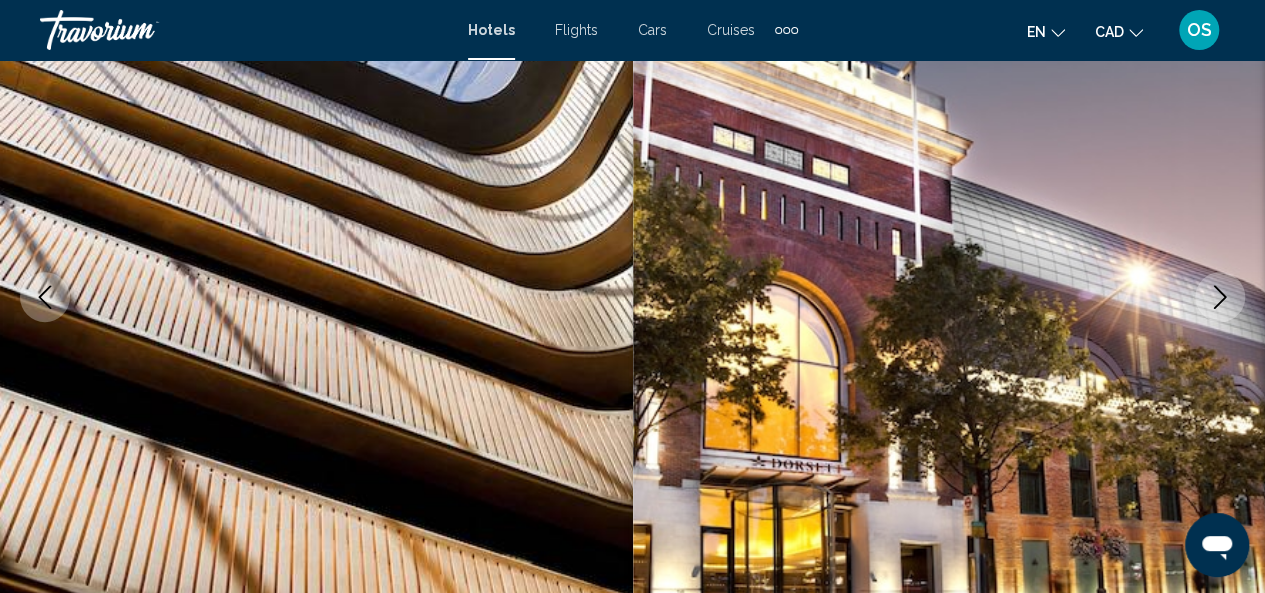click 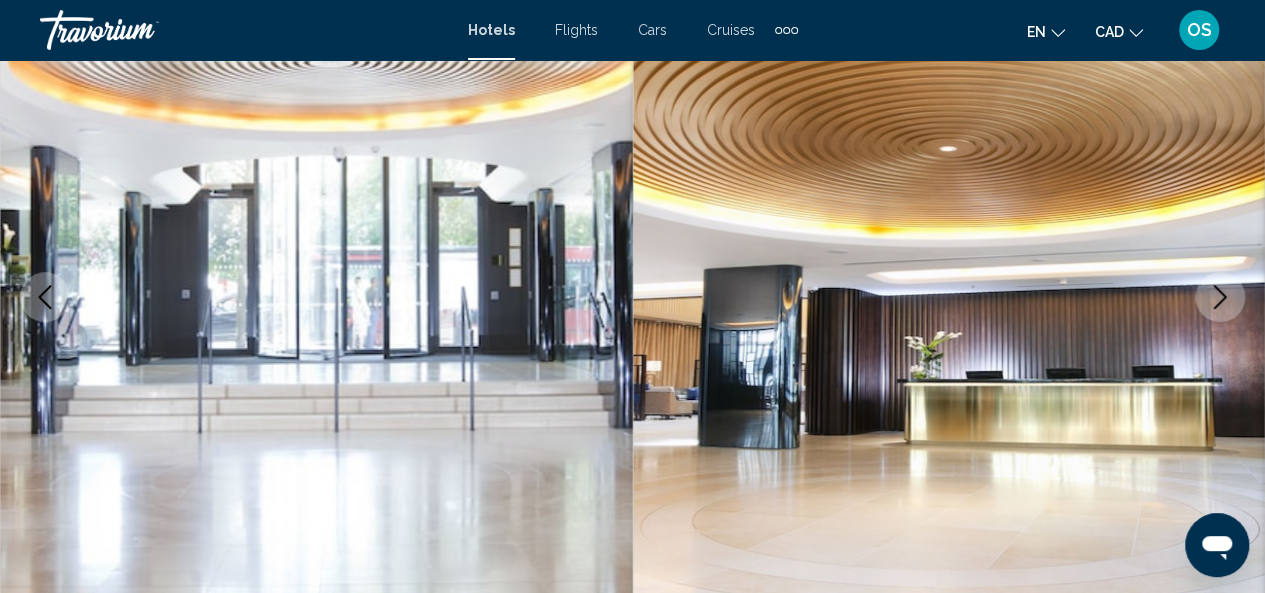 click 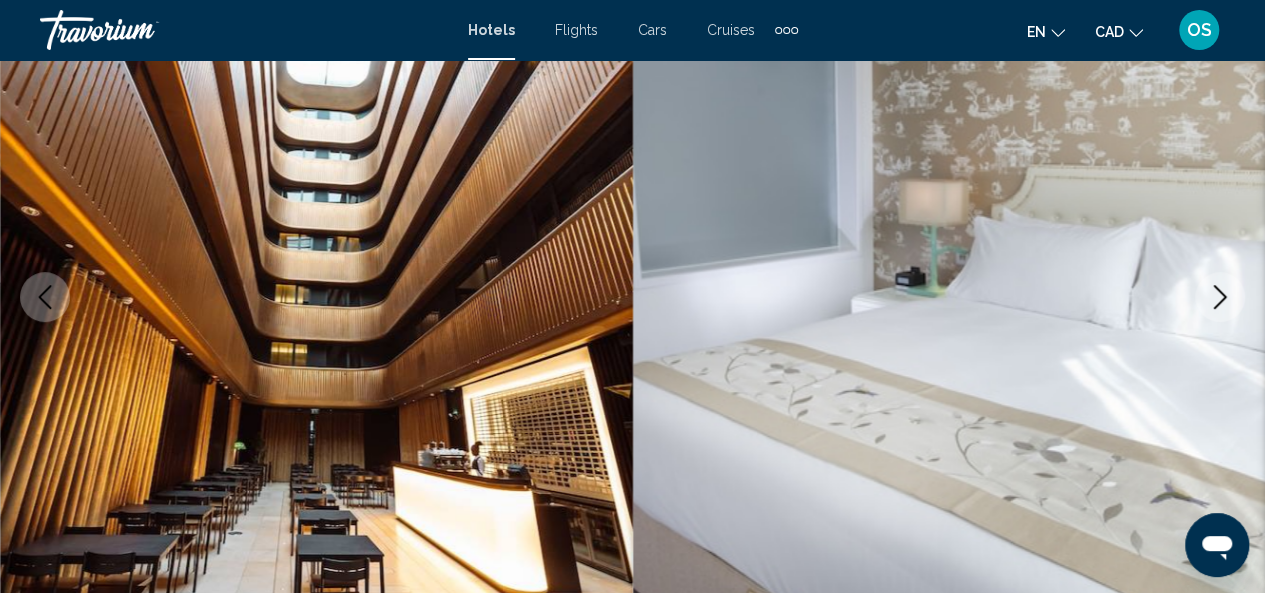 click 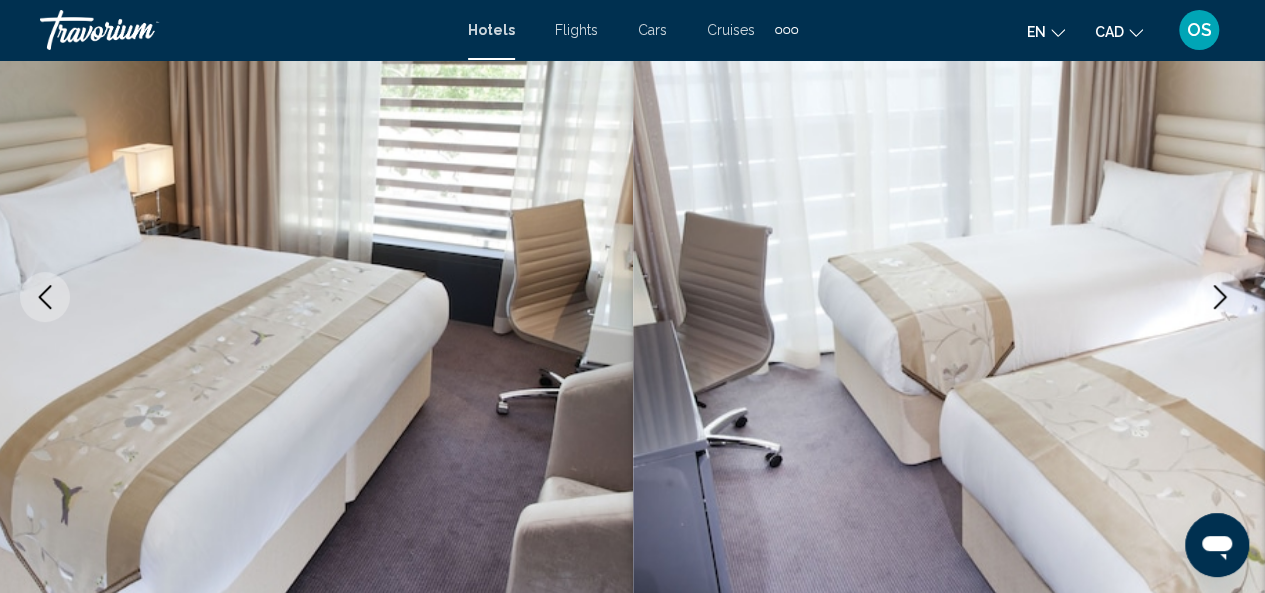 click 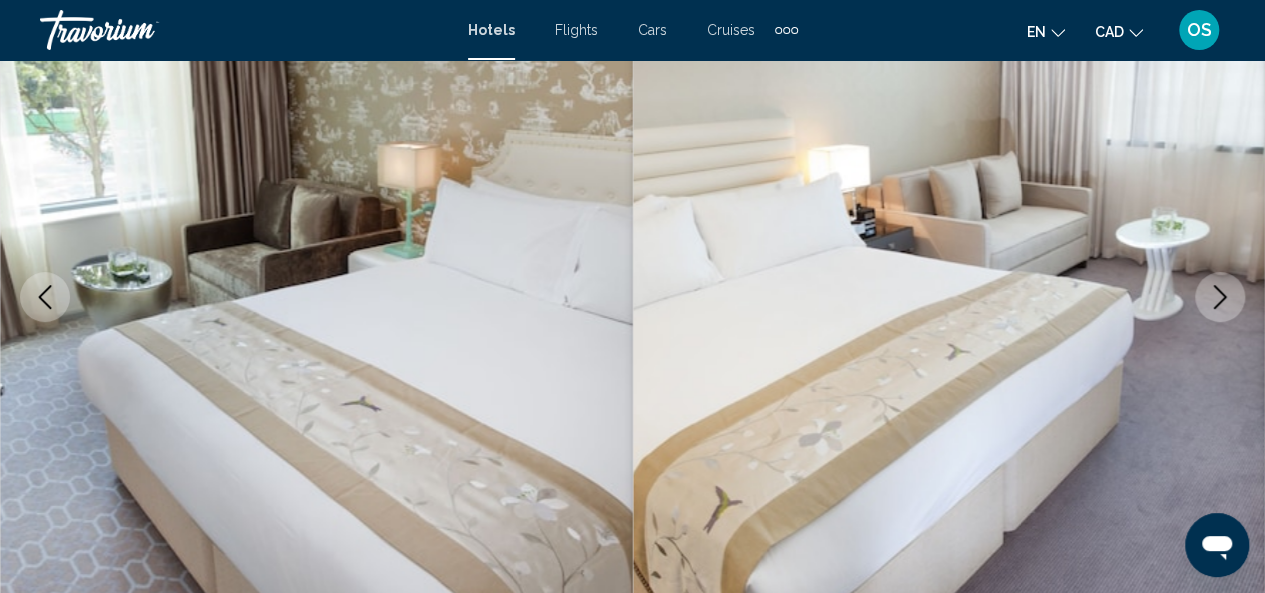 click 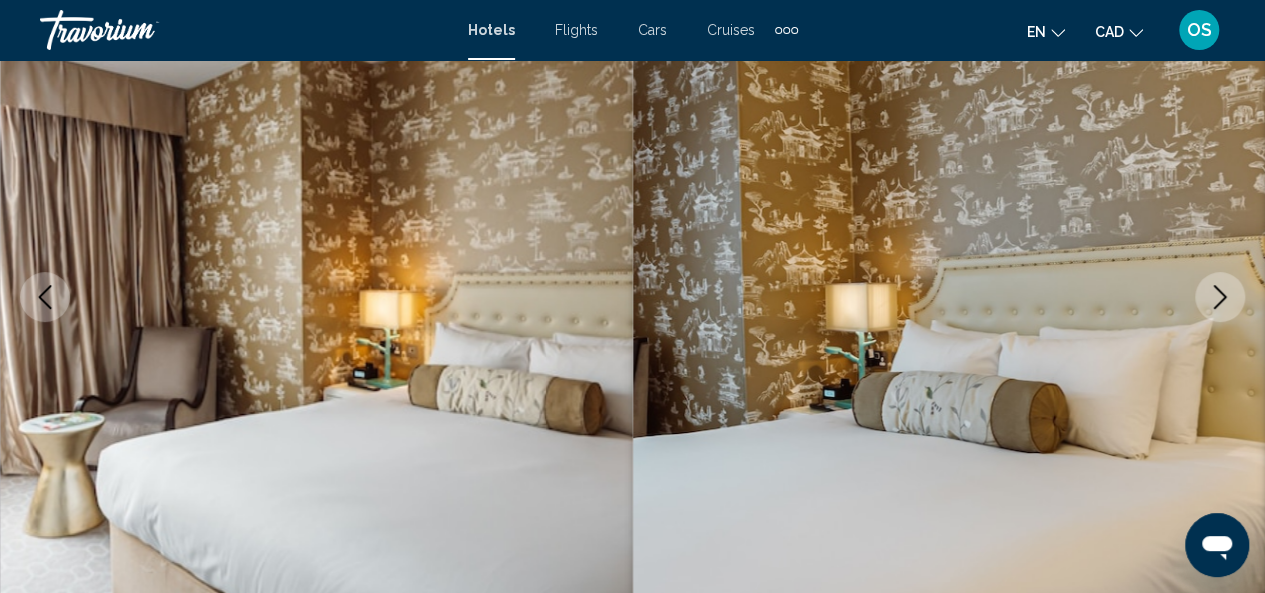 click 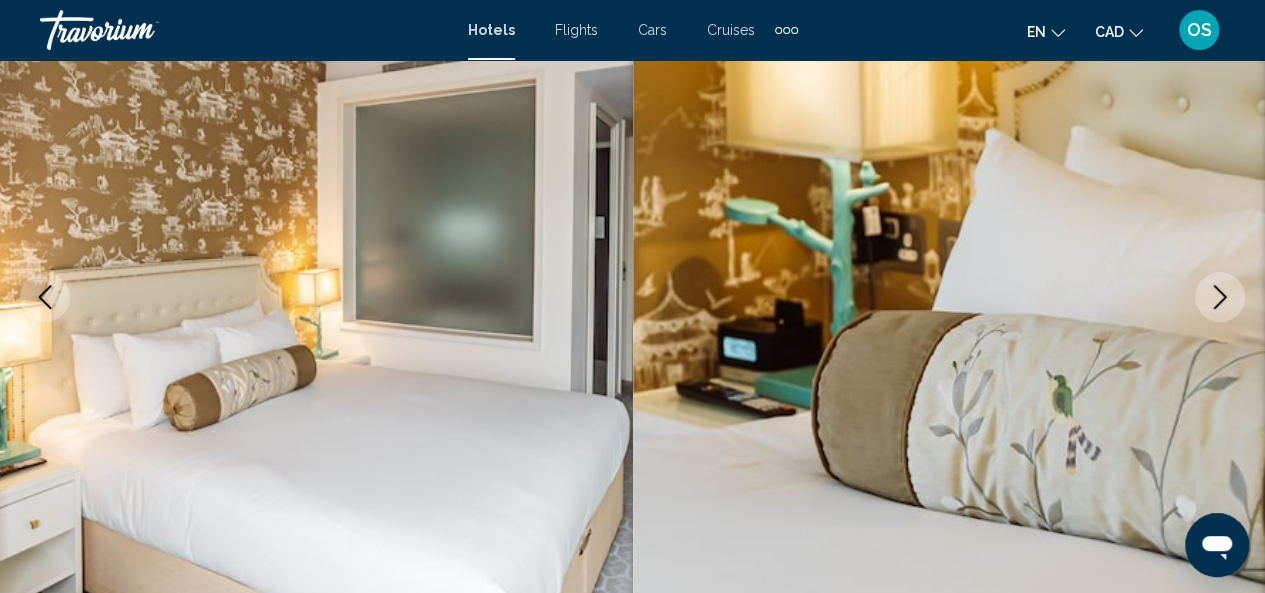 click 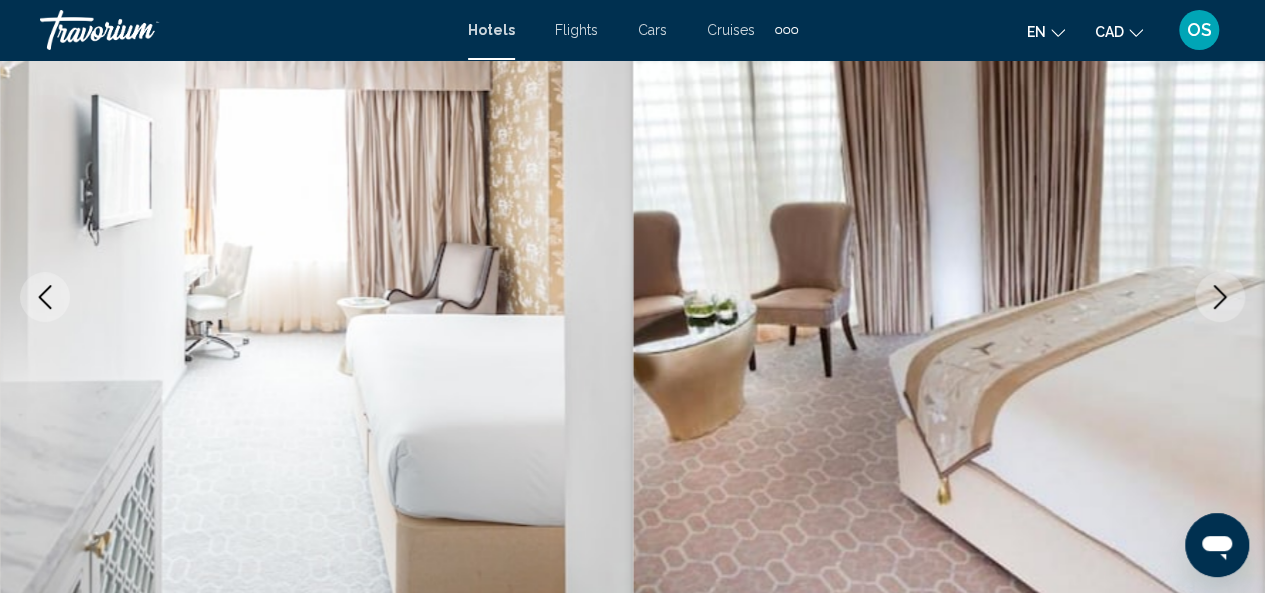click 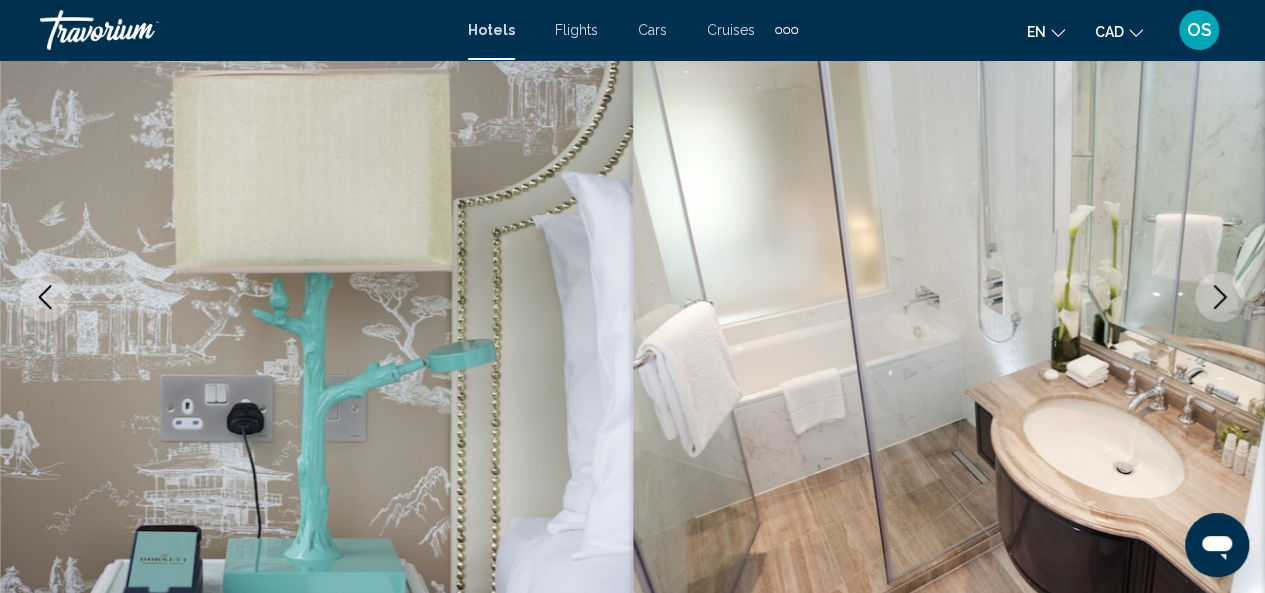 click 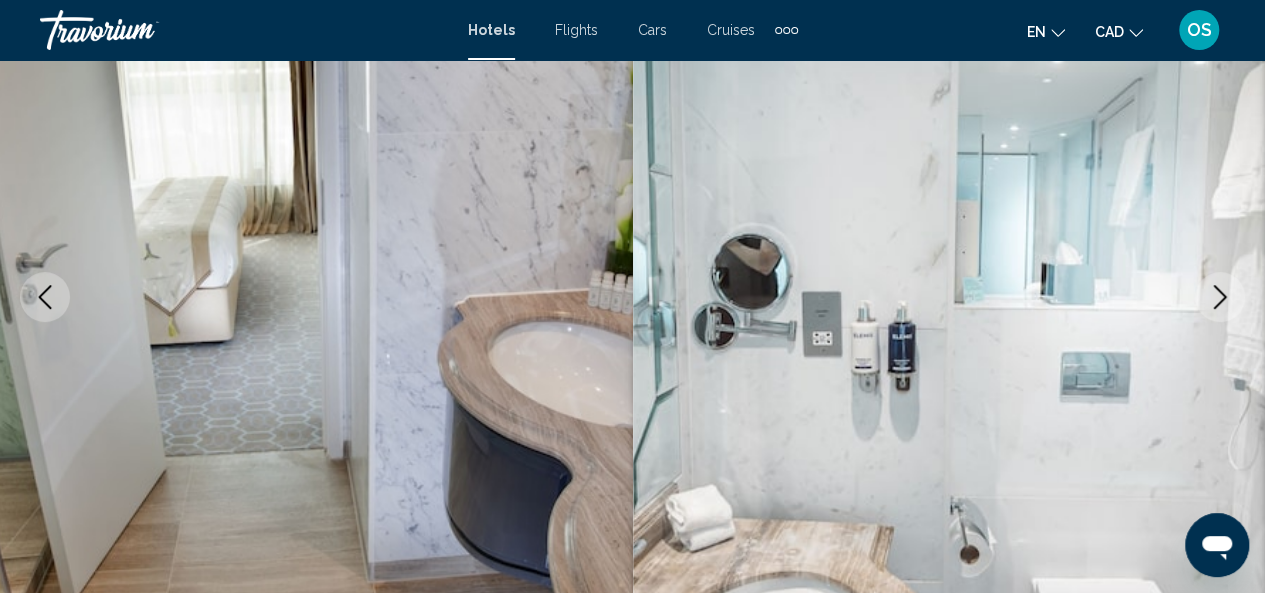 click 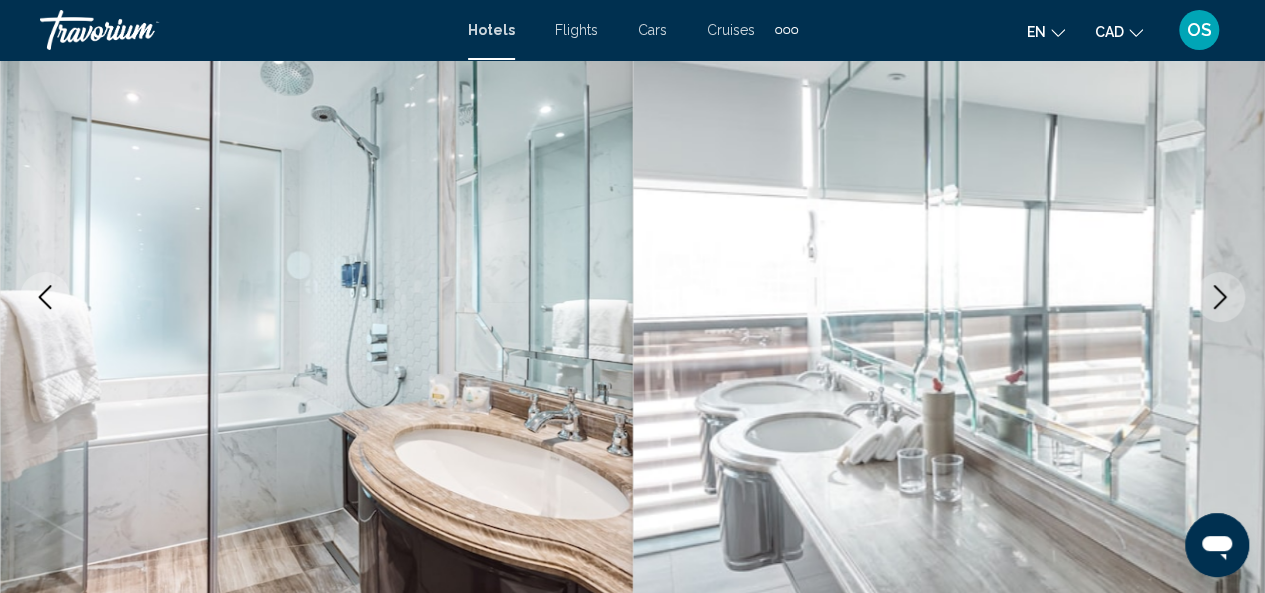 click 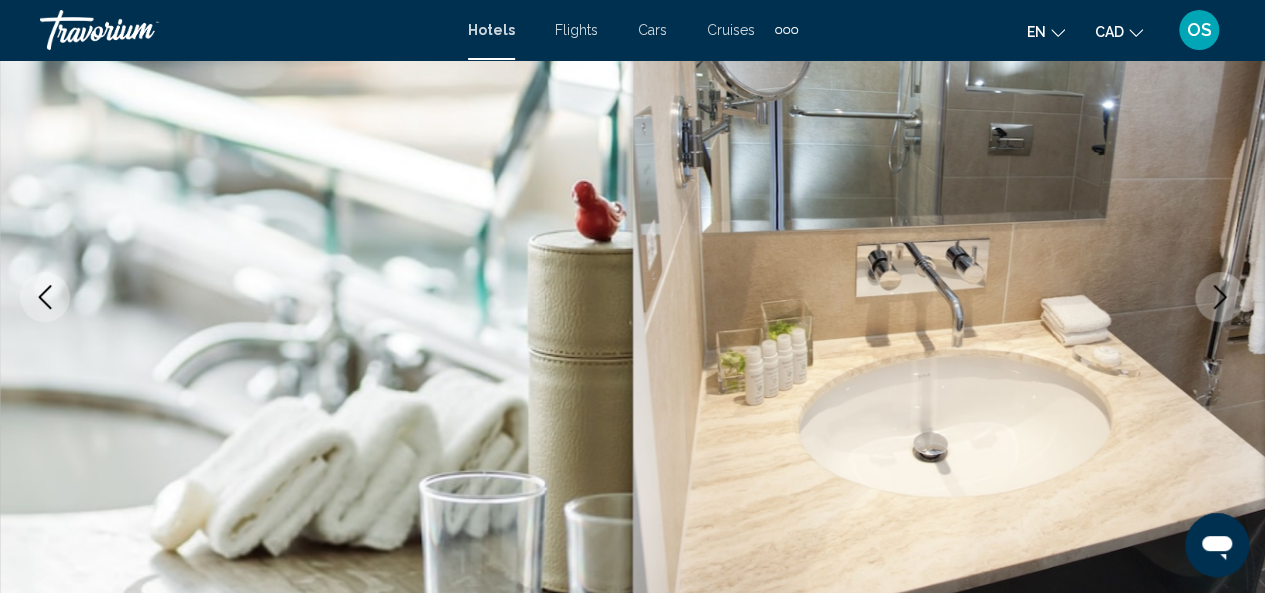 click 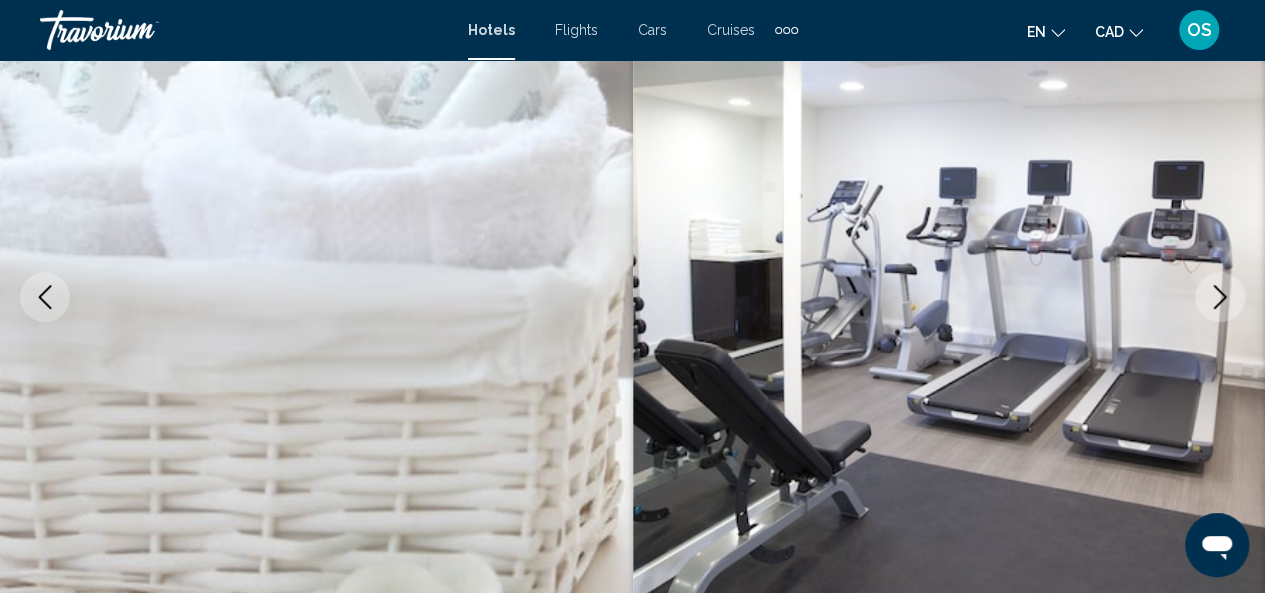 click 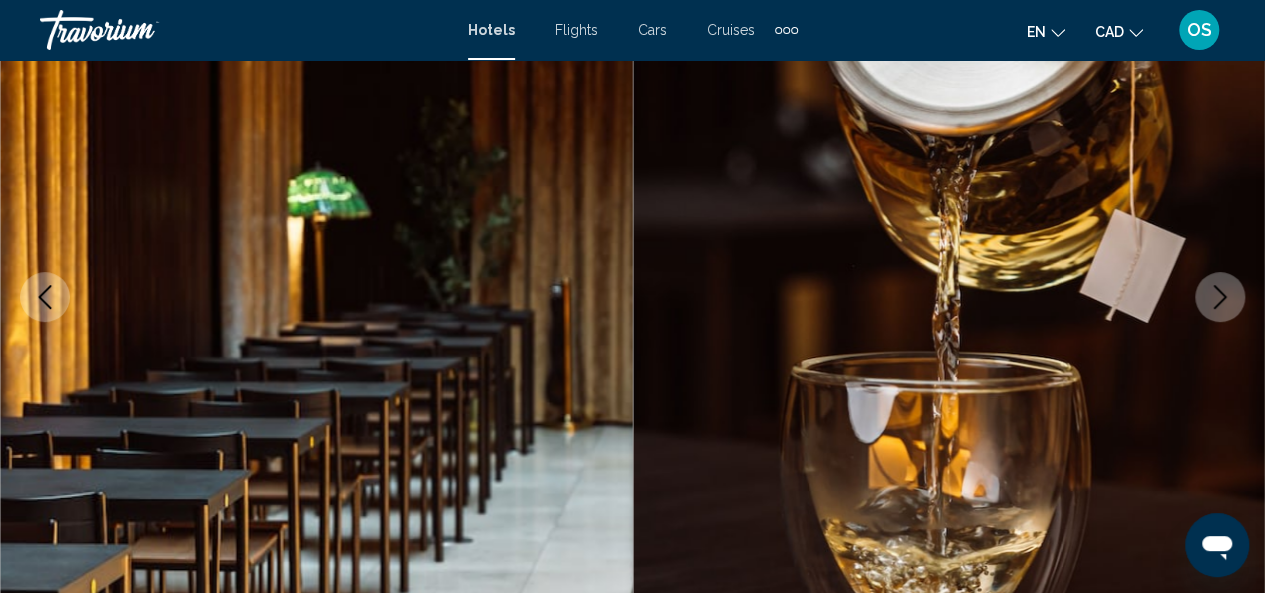 click 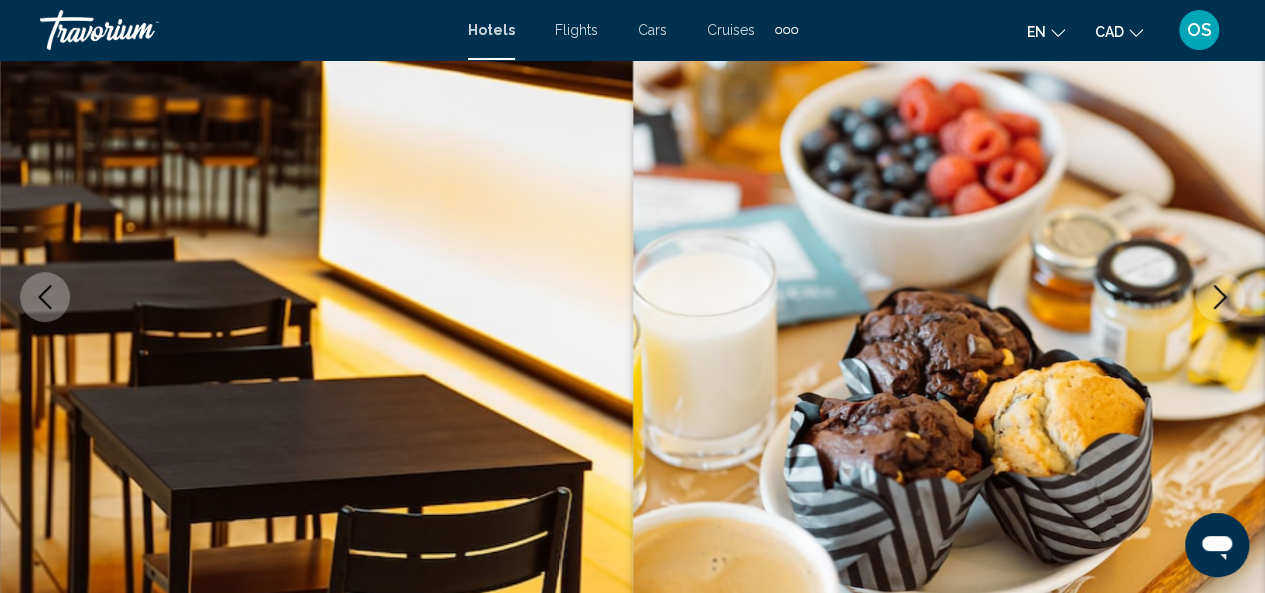 click 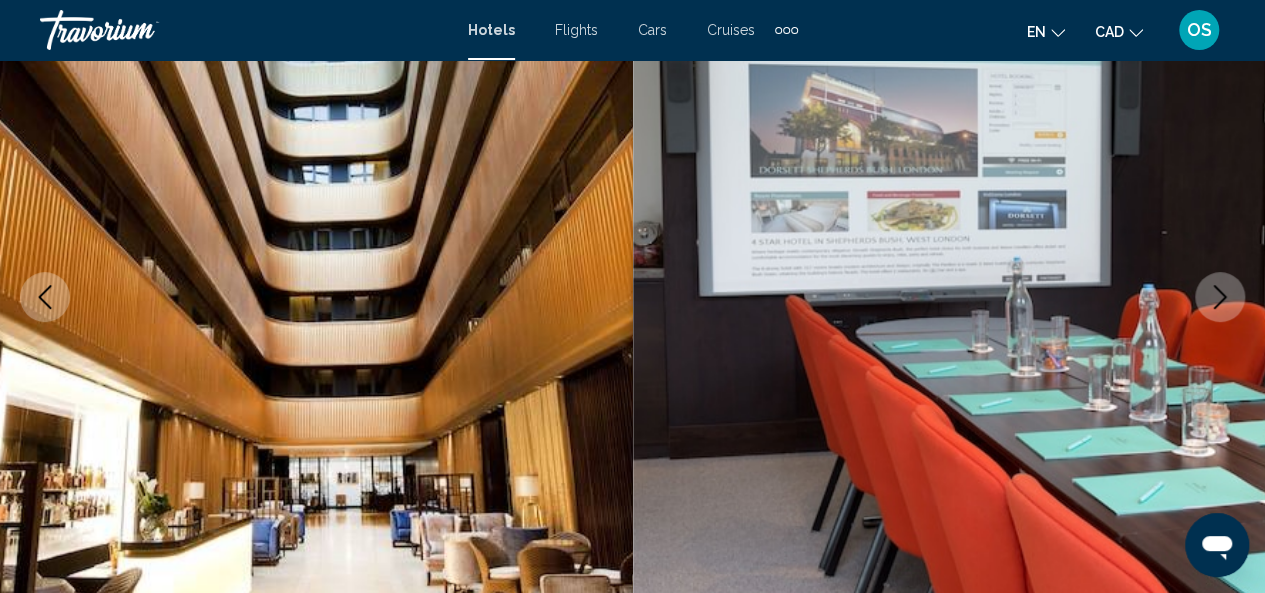 click 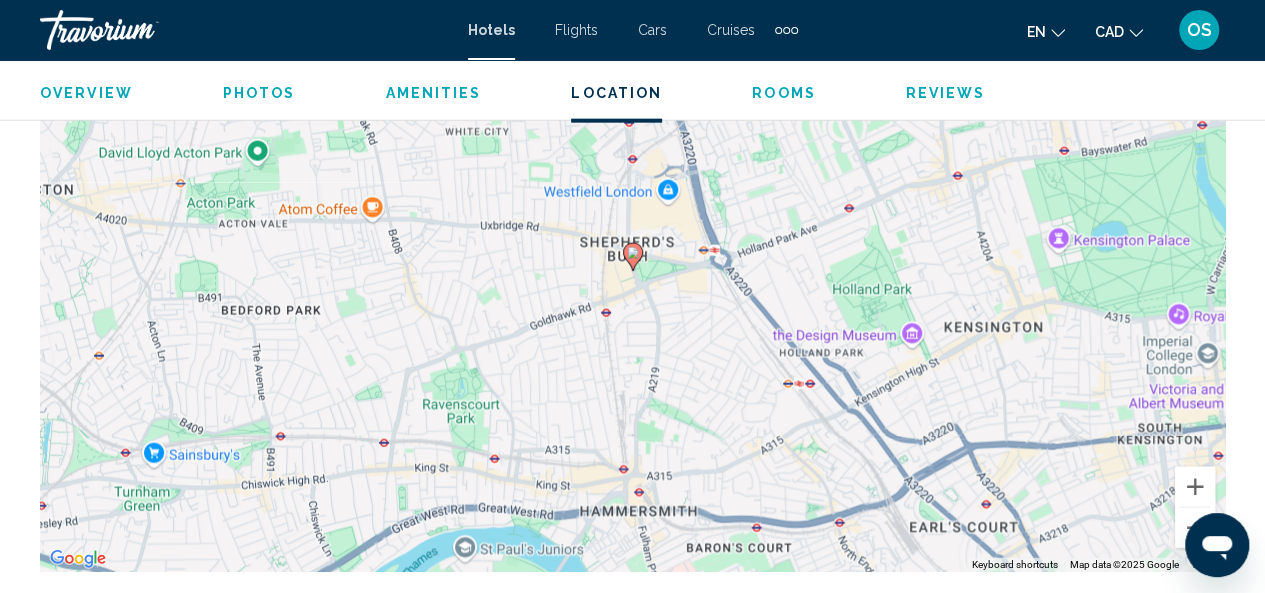 scroll, scrollTop: 2398, scrollLeft: 0, axis: vertical 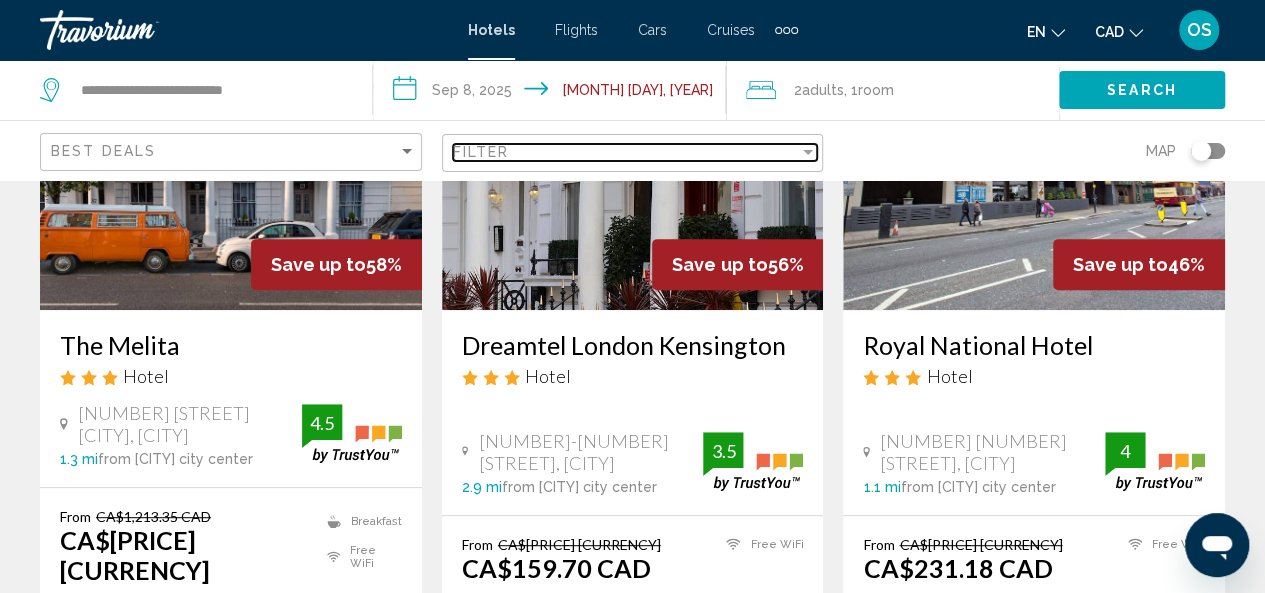 click at bounding box center (808, 152) 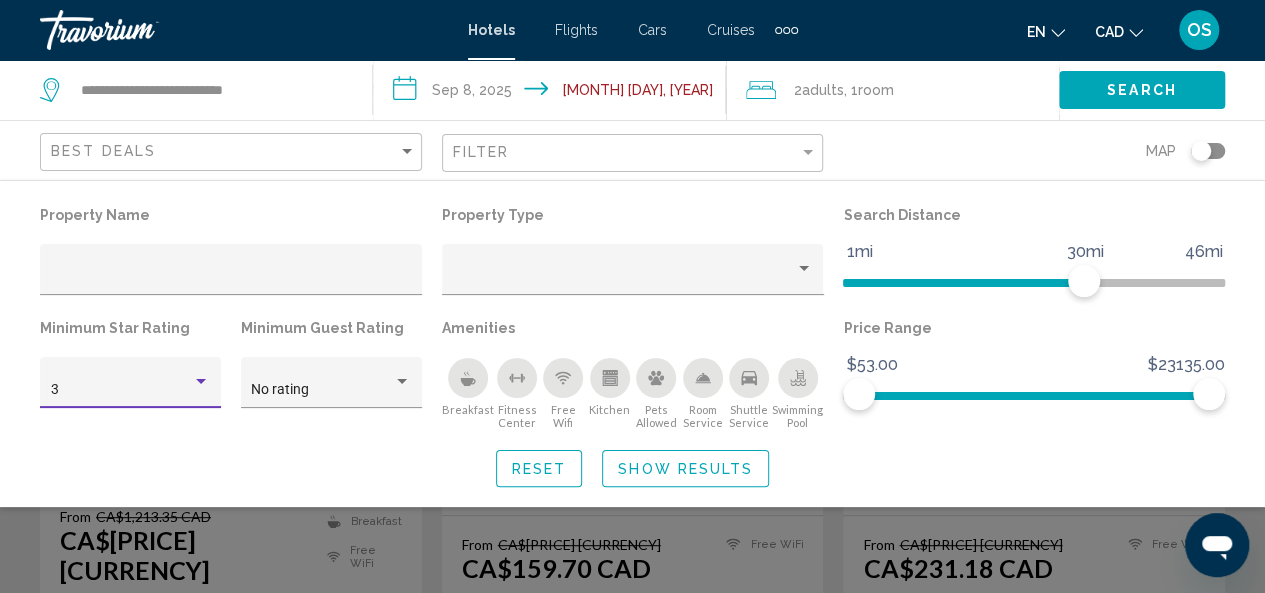click on "3" at bounding box center [131, 390] 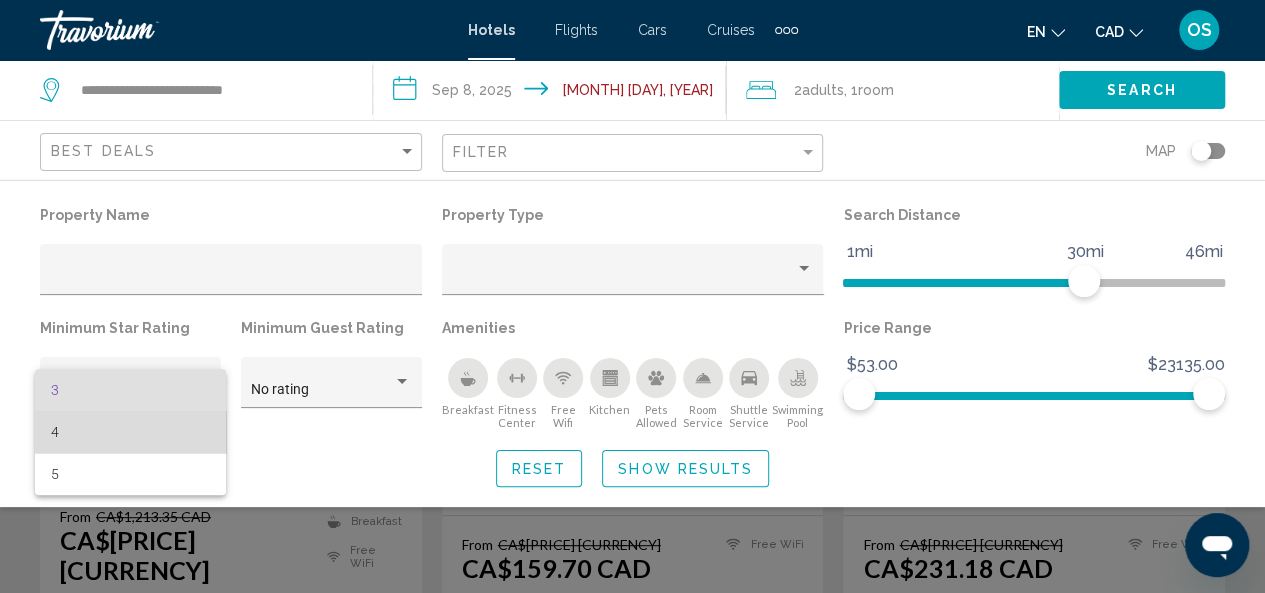 click on "4" at bounding box center [131, 432] 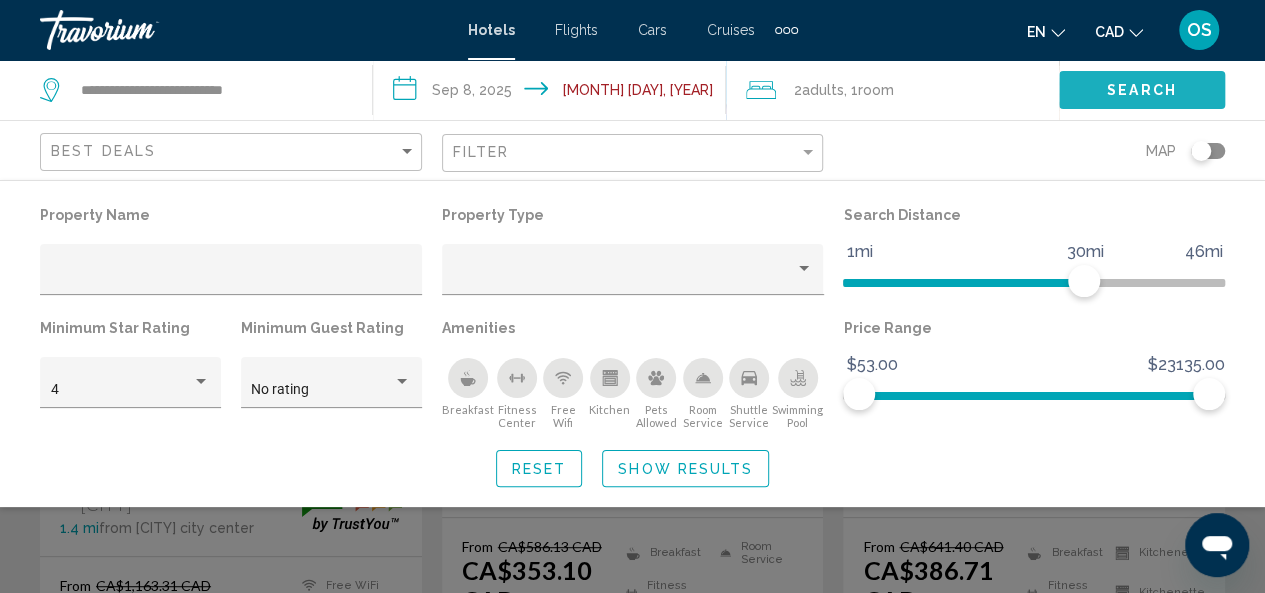 click on "Search" 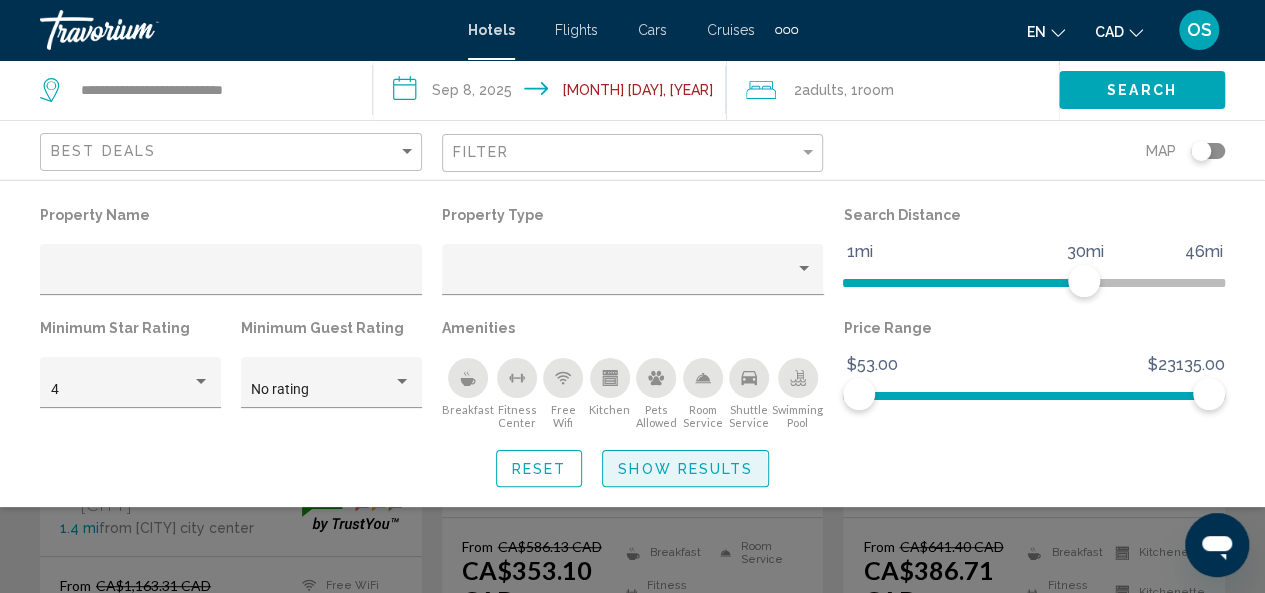 click on "Show Results" 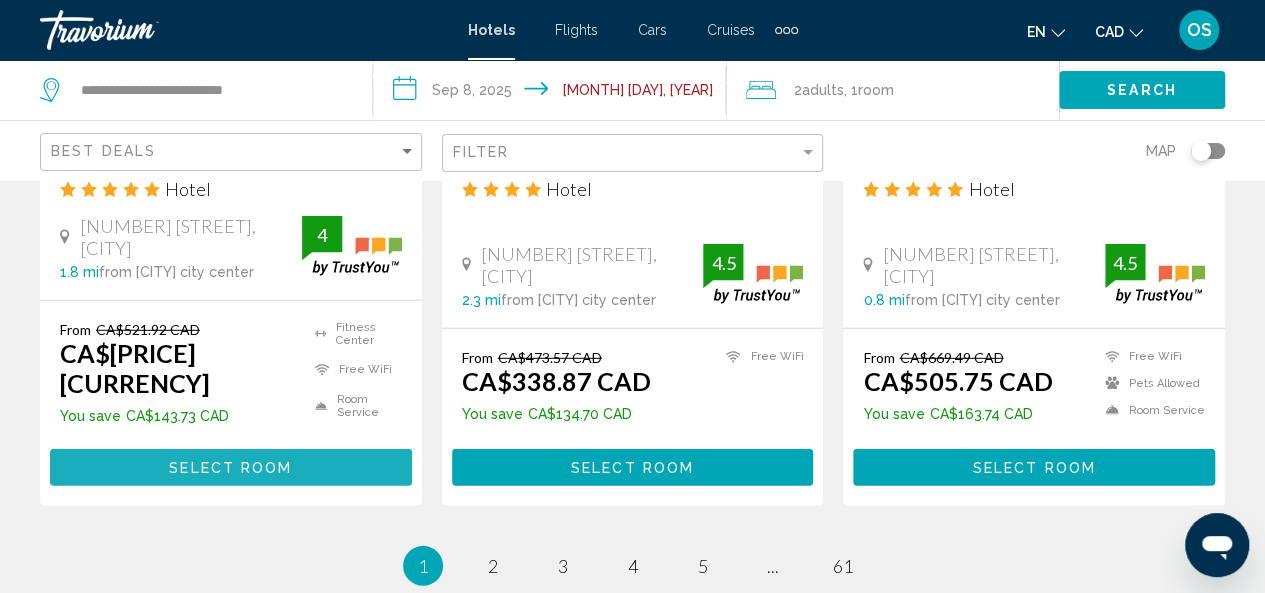 scroll, scrollTop: 2973, scrollLeft: 0, axis: vertical 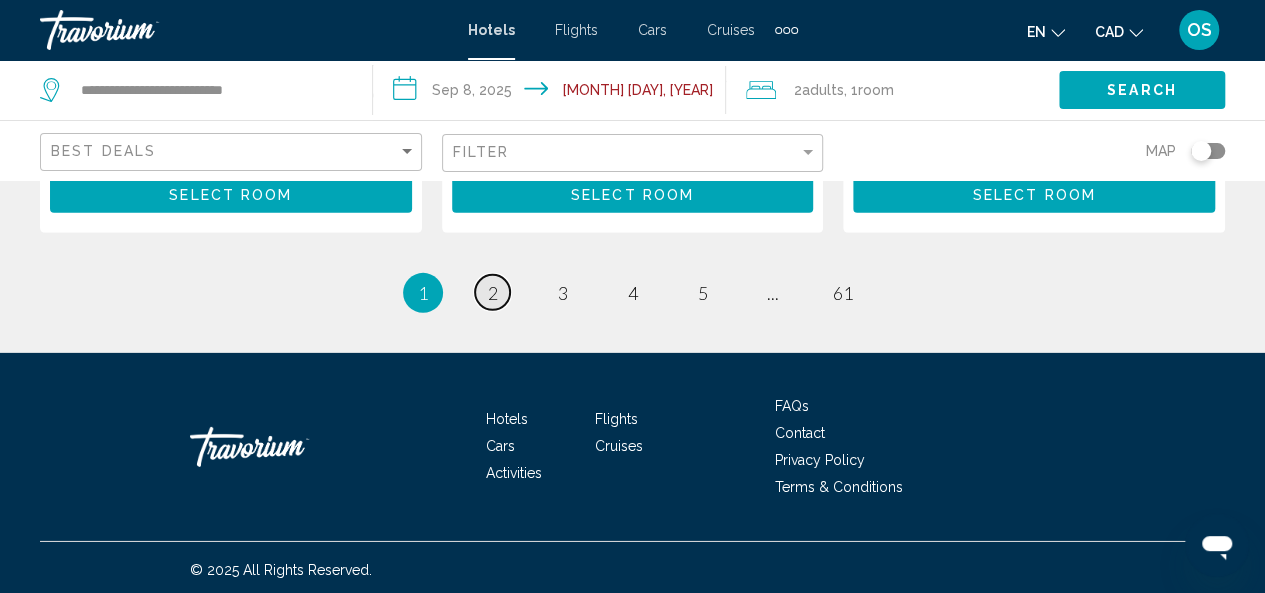 click on "2" at bounding box center (493, 293) 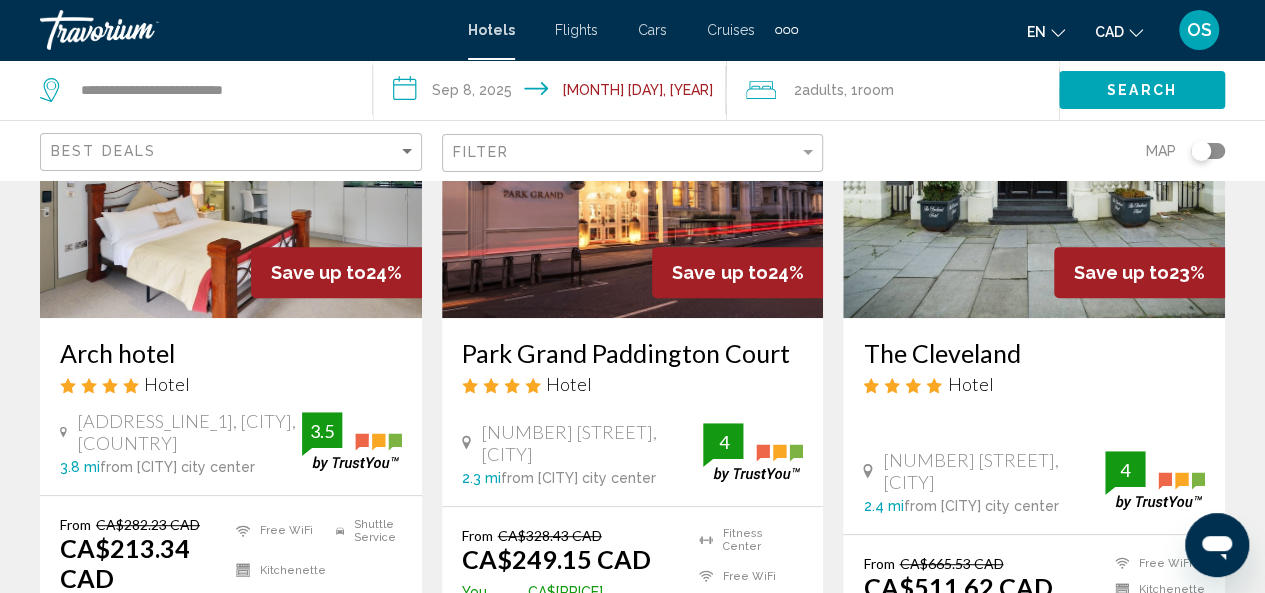 scroll, scrollTop: 250, scrollLeft: 0, axis: vertical 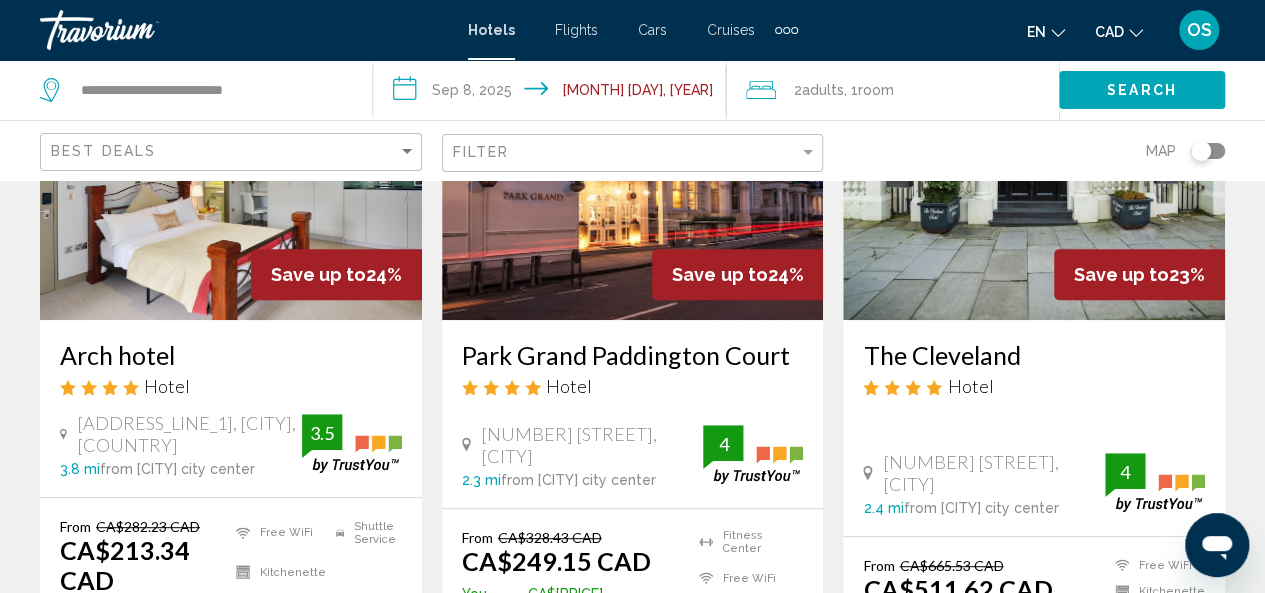 click on "Map" 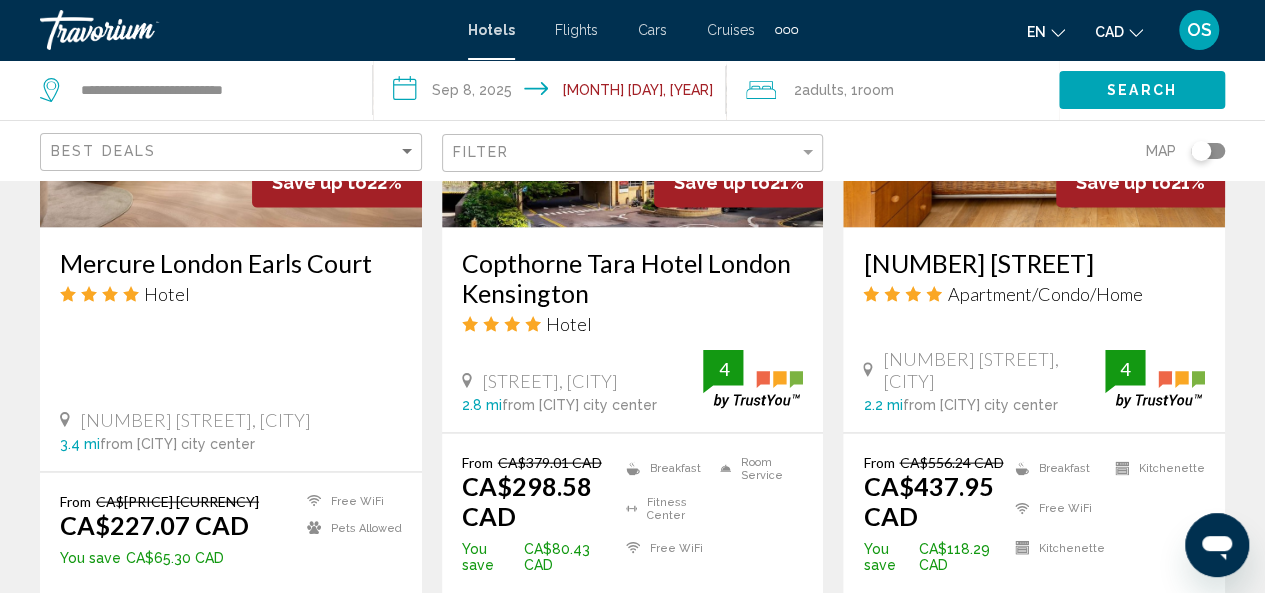 scroll, scrollTop: 1900, scrollLeft: 0, axis: vertical 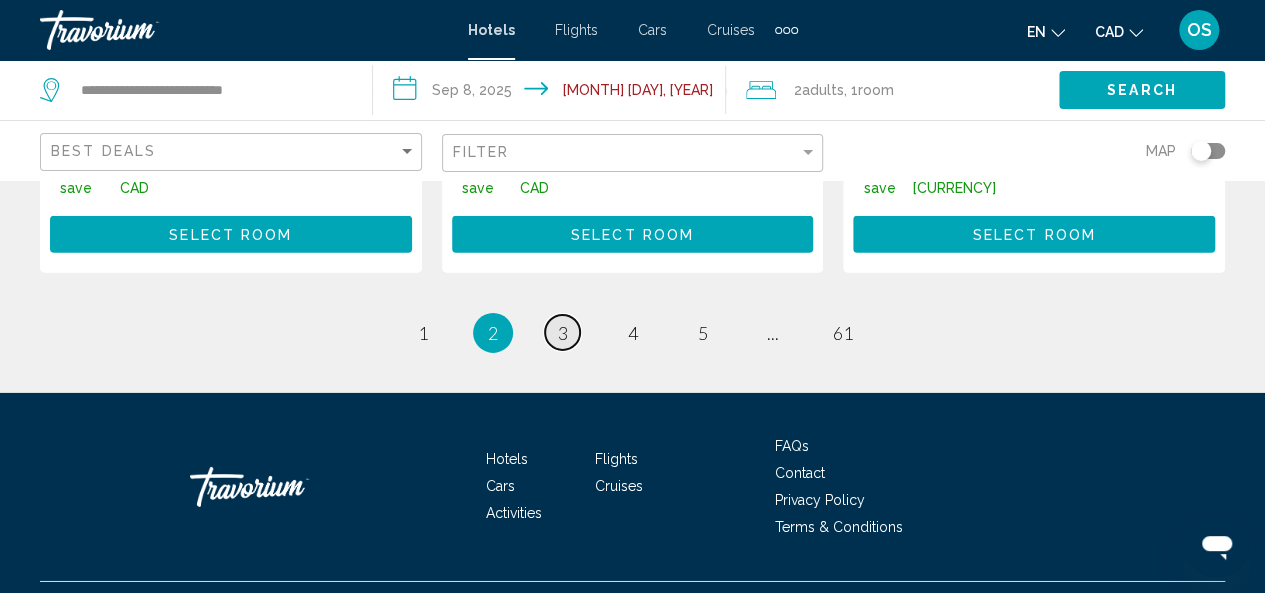 click on "page  3" at bounding box center [562, 332] 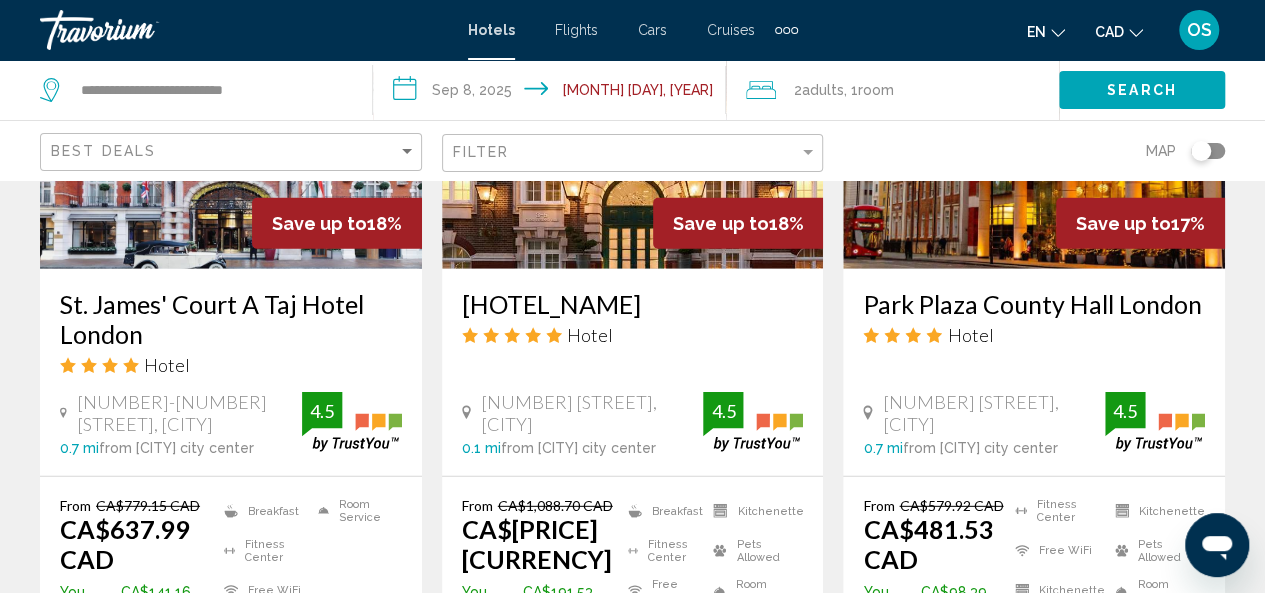 scroll, scrollTop: 2643, scrollLeft: 0, axis: vertical 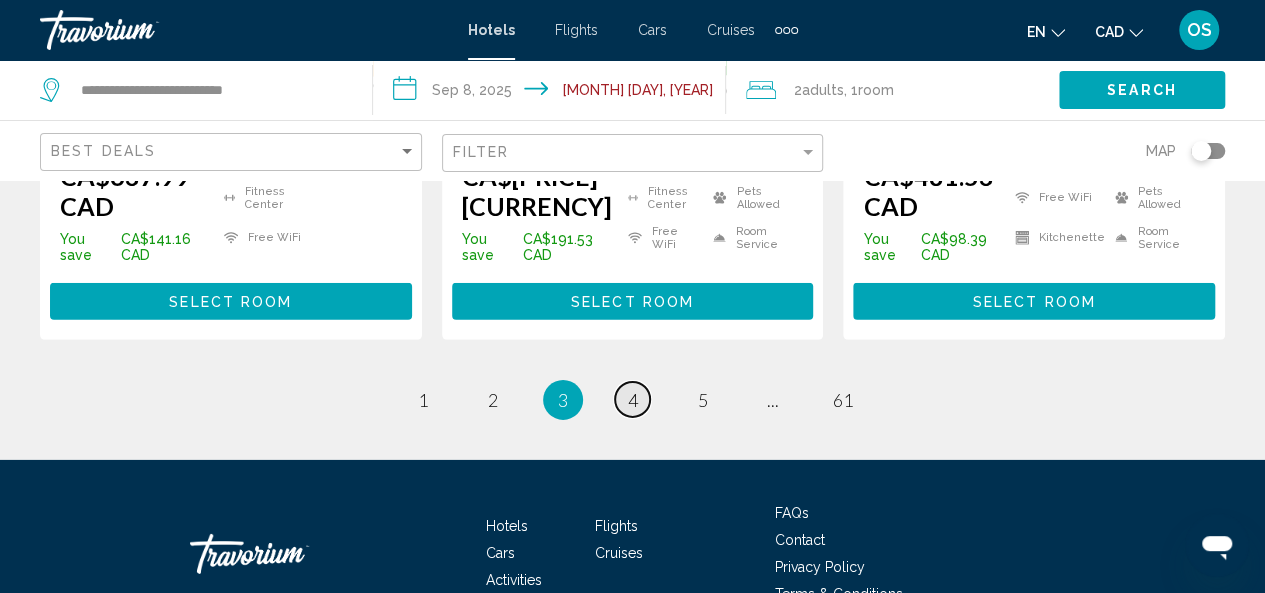 click on "page  4" at bounding box center (632, 399) 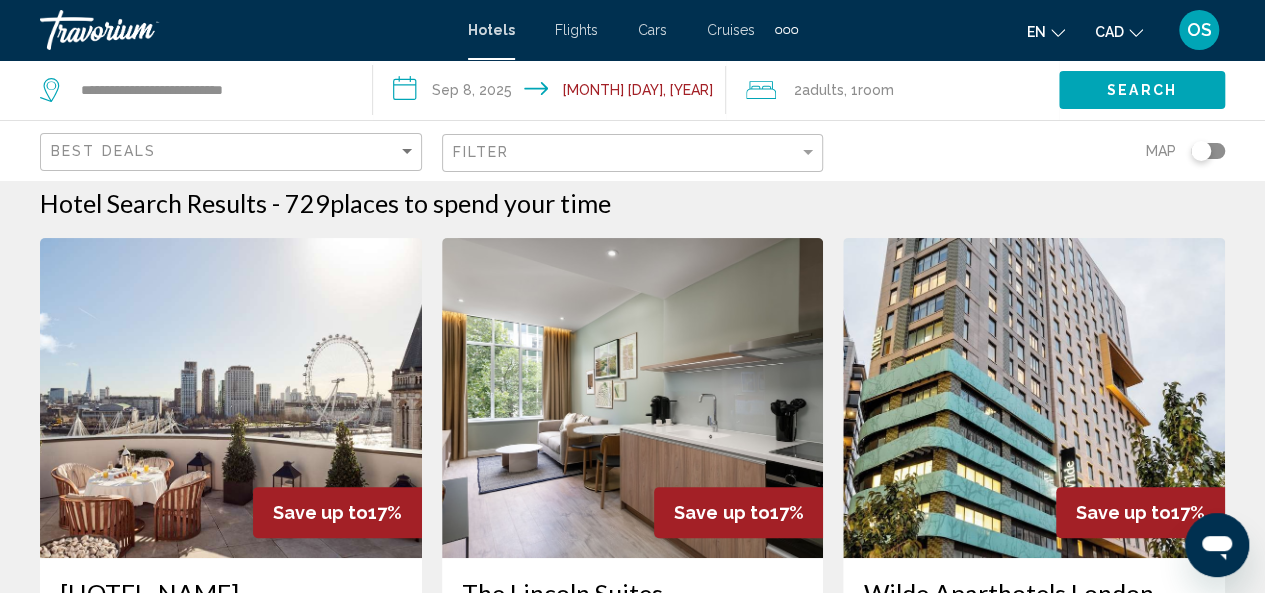 scroll, scrollTop: 0, scrollLeft: 0, axis: both 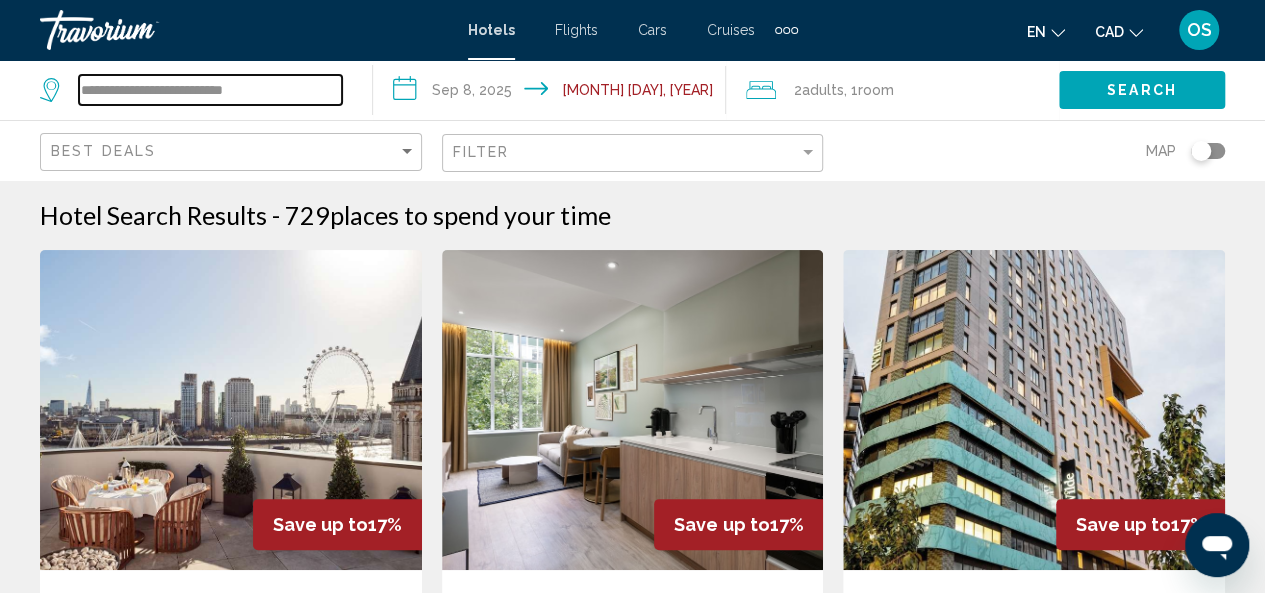 click on "**********" at bounding box center [210, 90] 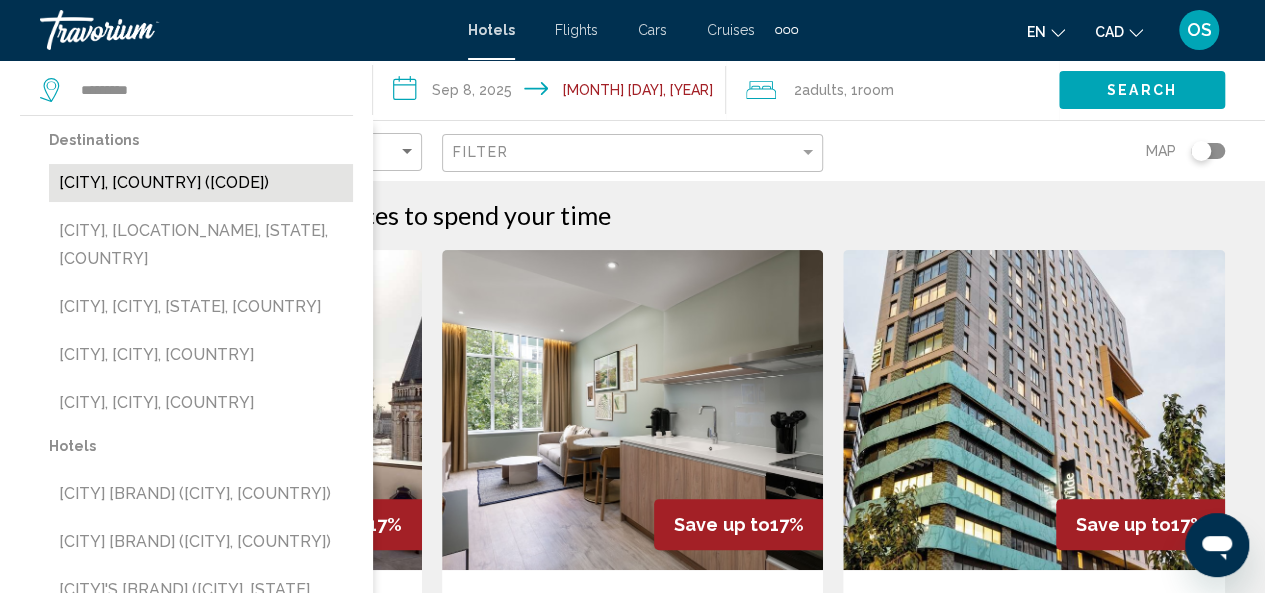 click on "[CITY], [COUNTRY] ([CODE])" at bounding box center (201, 183) 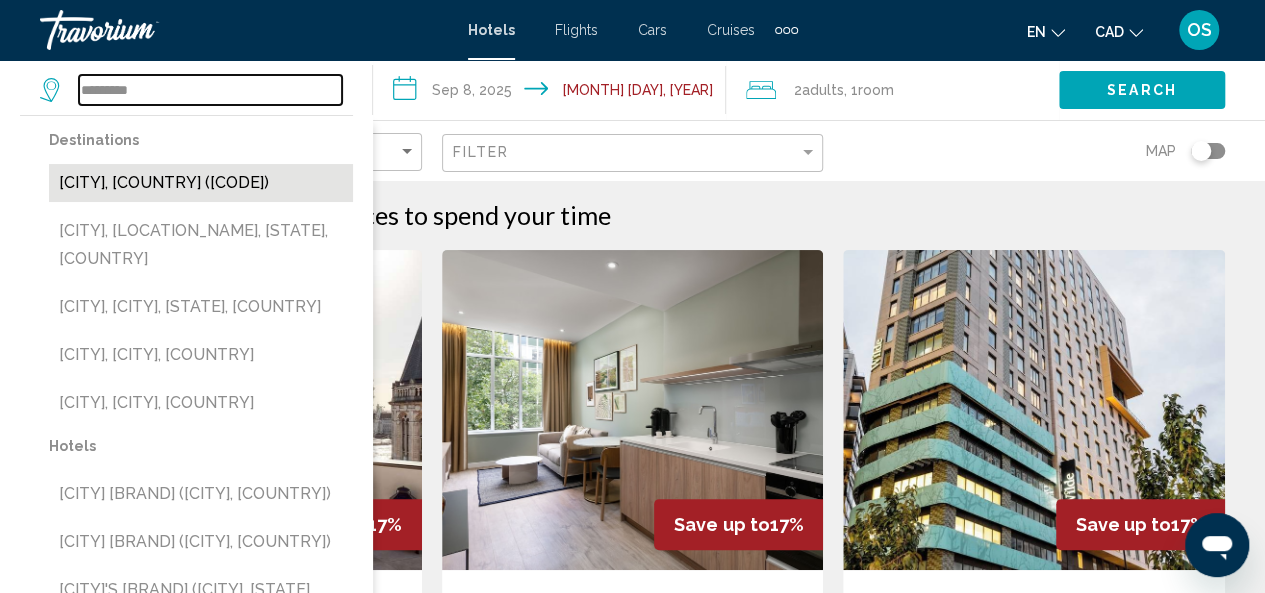 type on "**********" 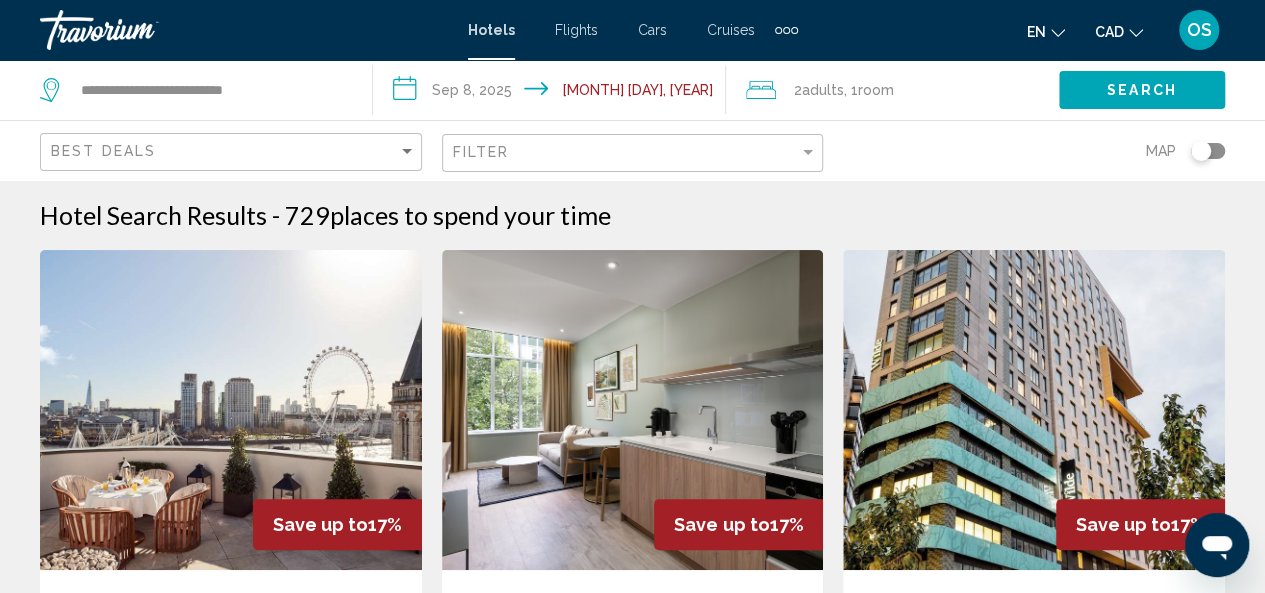 click on "**********" at bounding box center [553, 93] 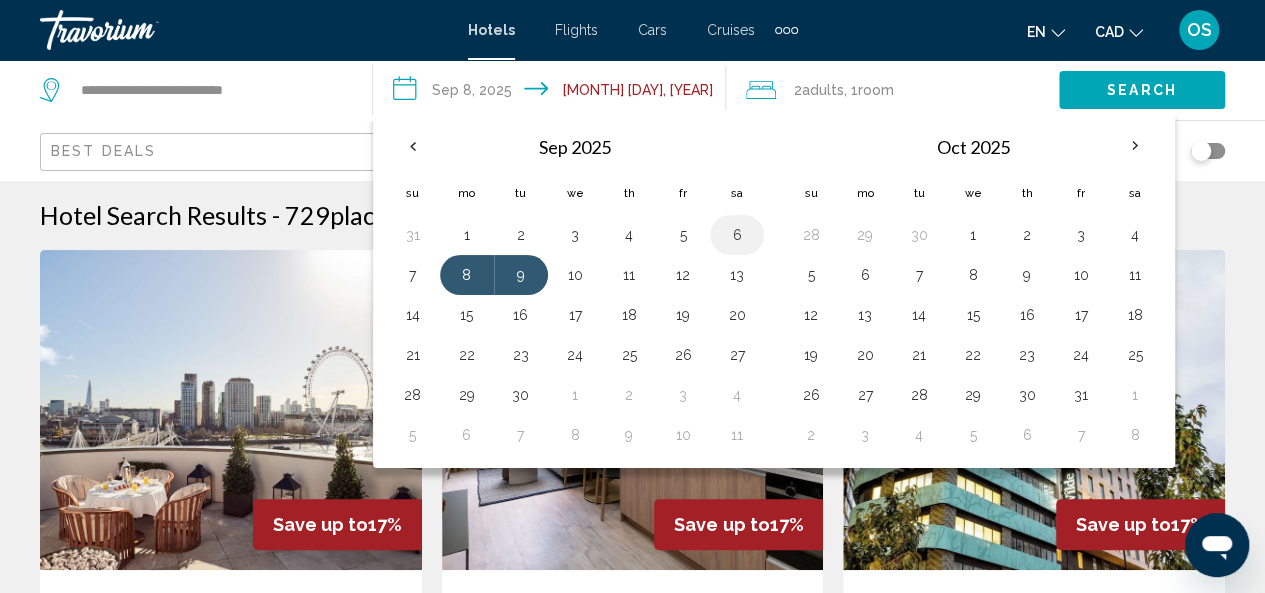 click on "6" at bounding box center [737, 235] 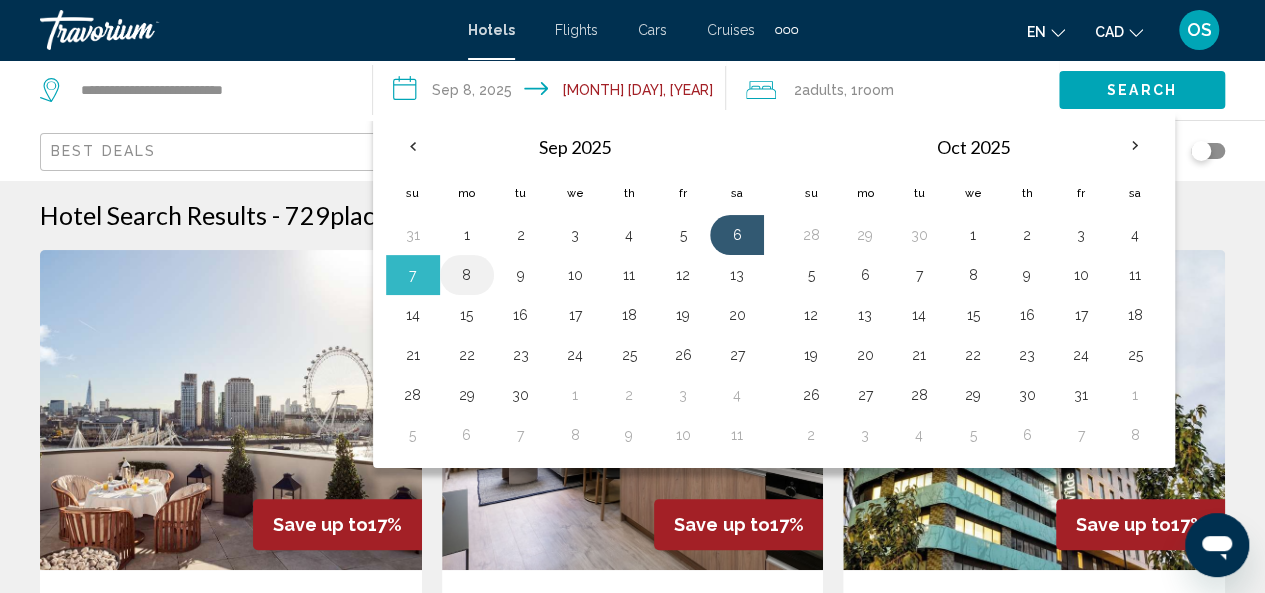 click on "8" at bounding box center (467, 275) 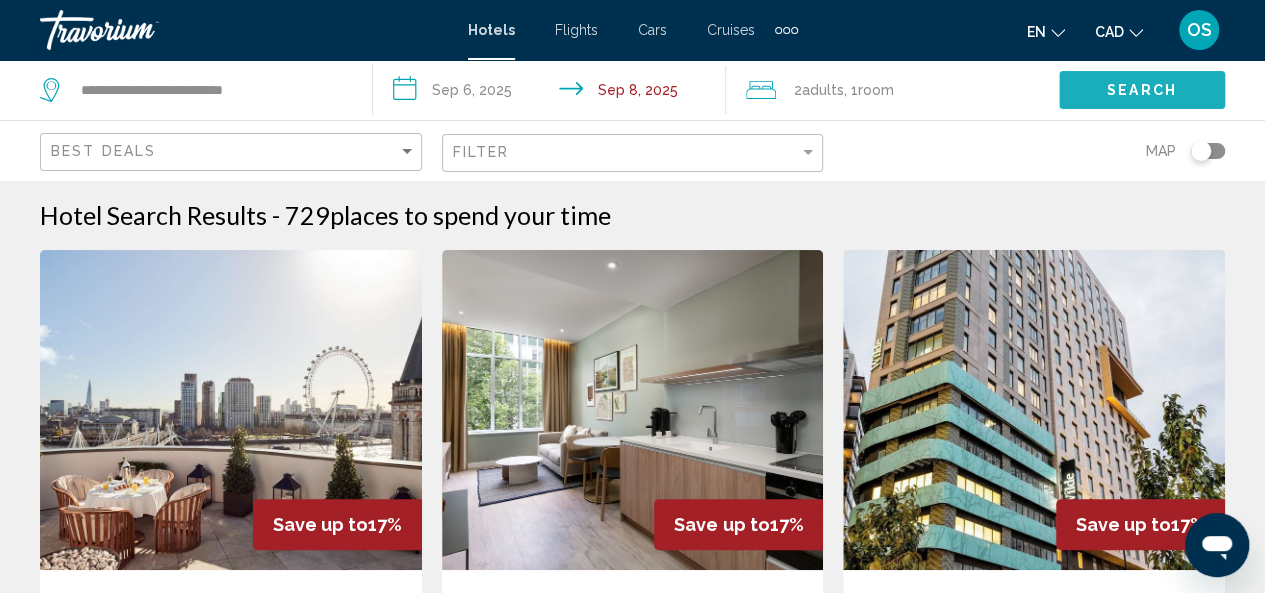 click on "Search" 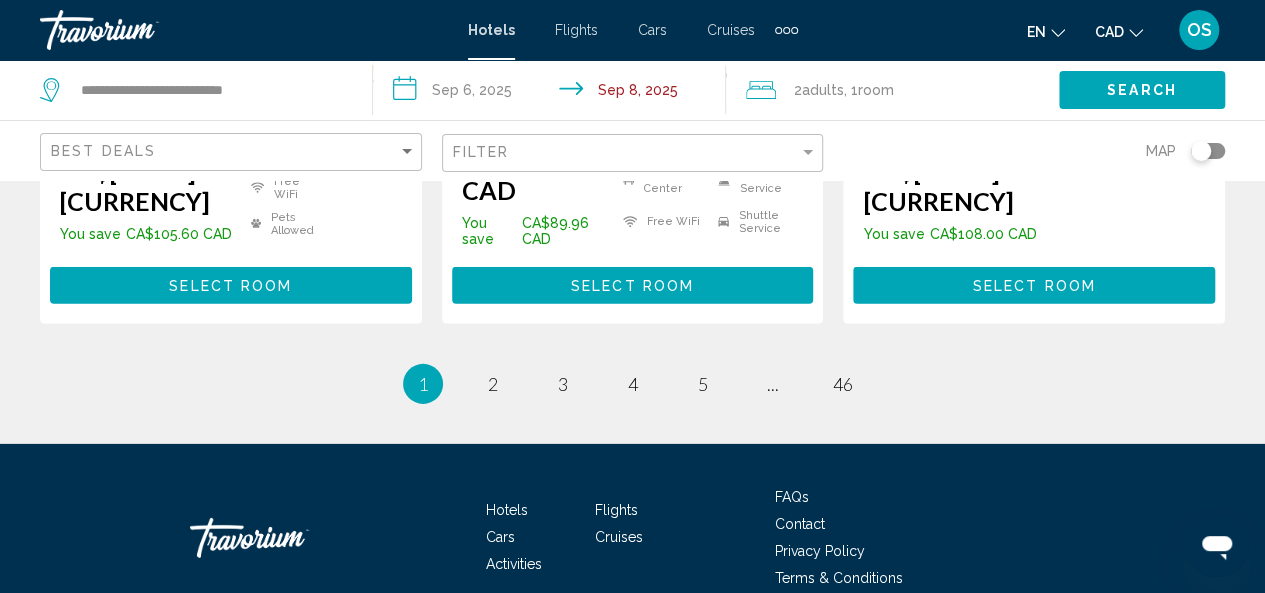 scroll, scrollTop: 3017, scrollLeft: 0, axis: vertical 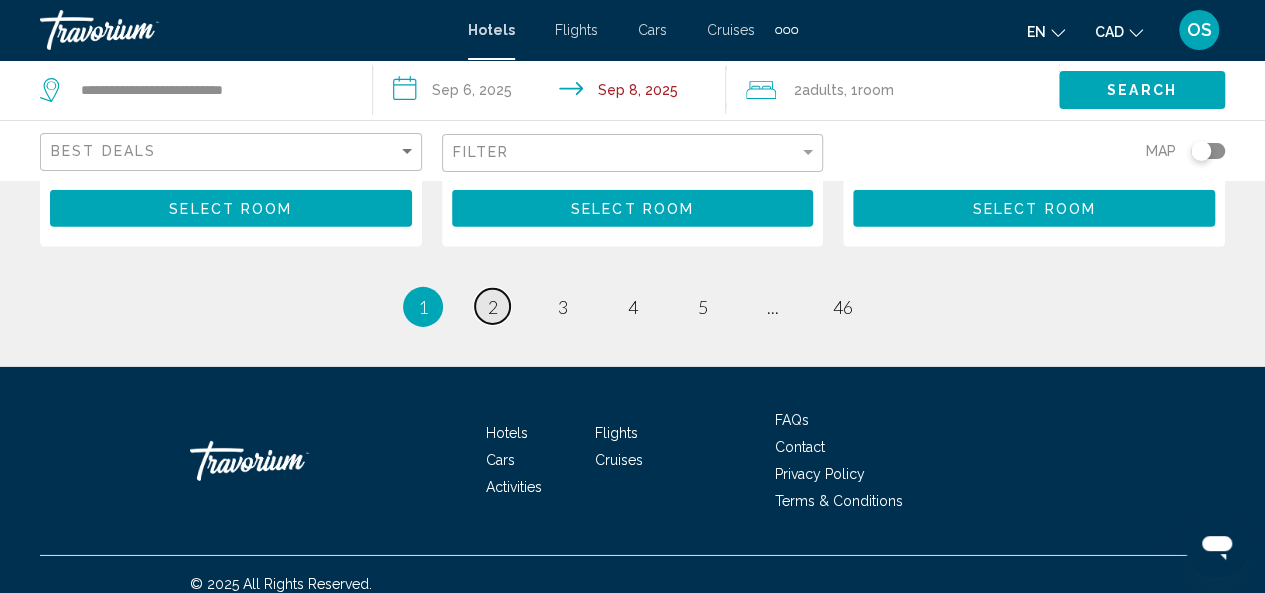 click on "page  2" at bounding box center [492, 306] 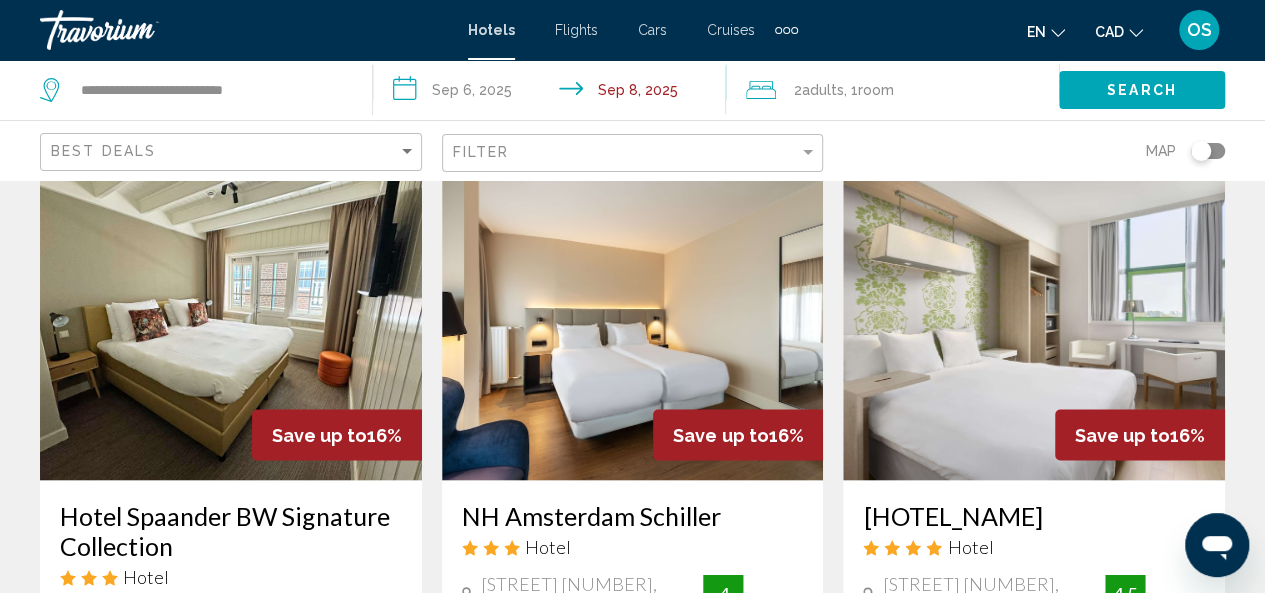 scroll, scrollTop: 1676, scrollLeft: 0, axis: vertical 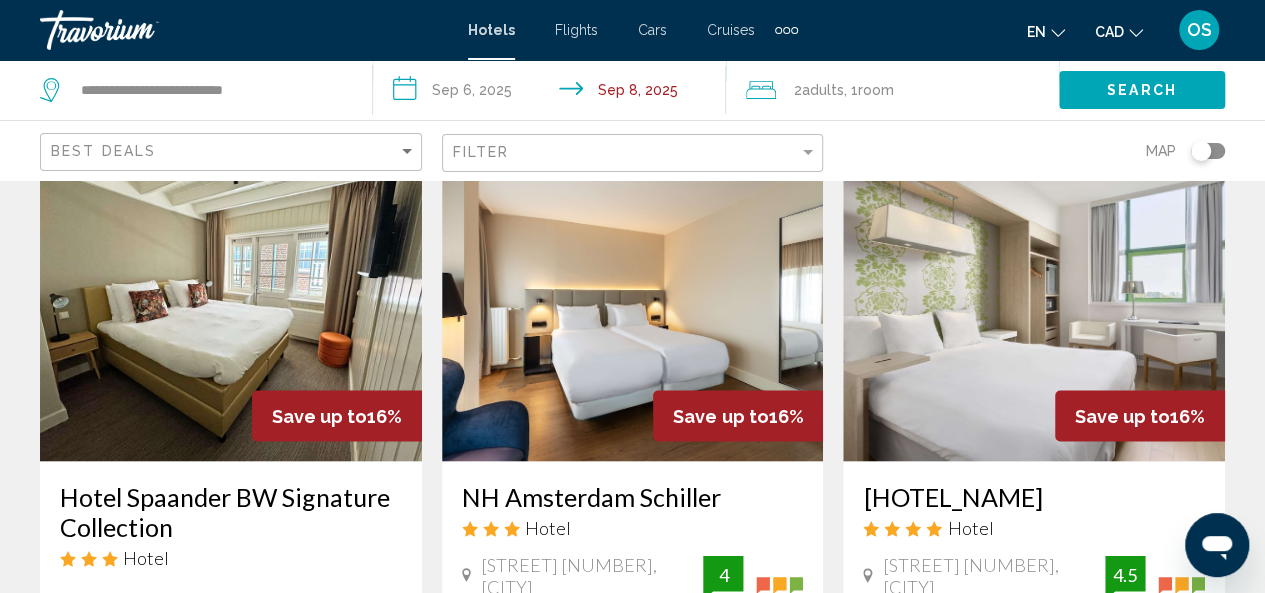 click on "Flights" at bounding box center (576, 30) 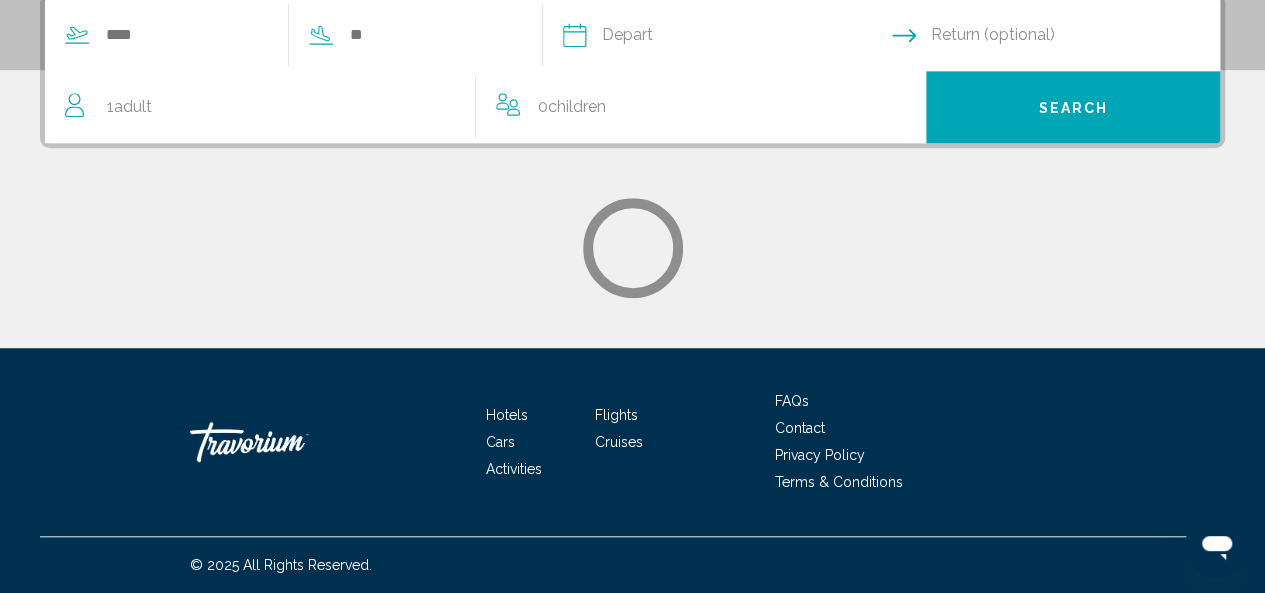 scroll, scrollTop: 0, scrollLeft: 0, axis: both 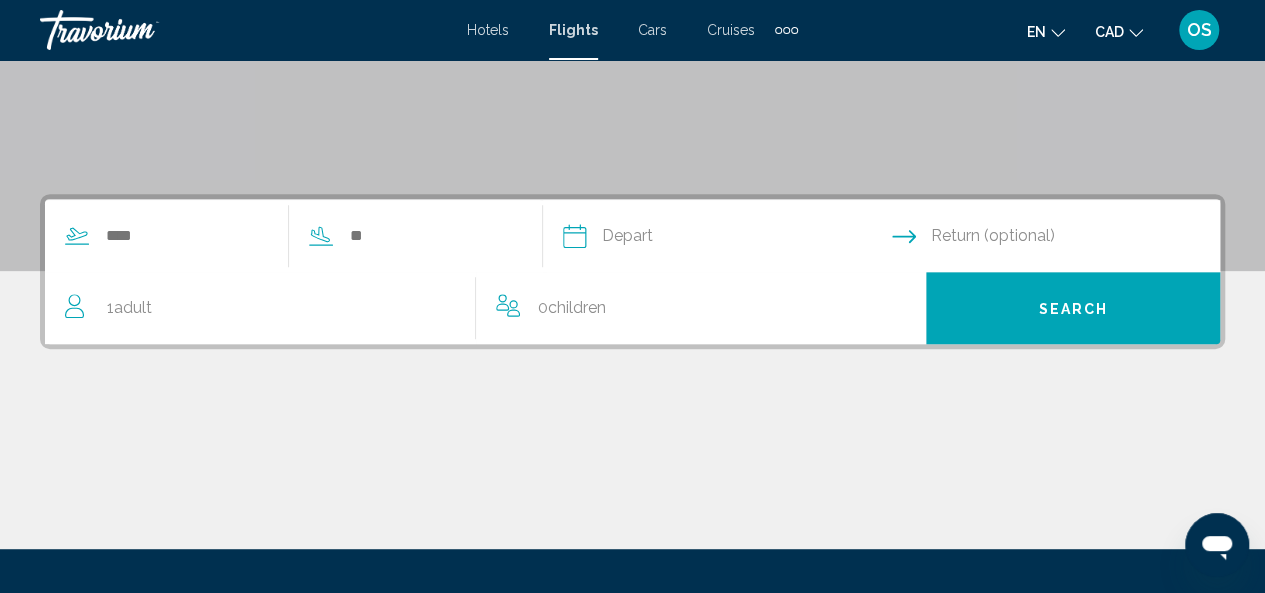 click at bounding box center (278, 236) 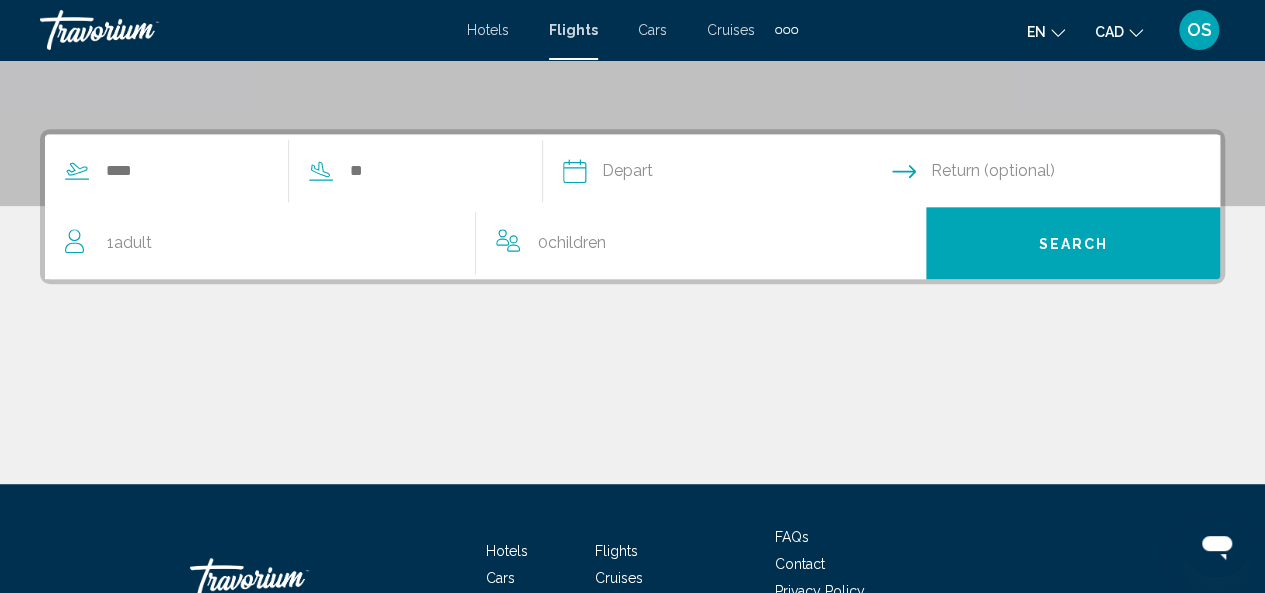 scroll, scrollTop: 458, scrollLeft: 0, axis: vertical 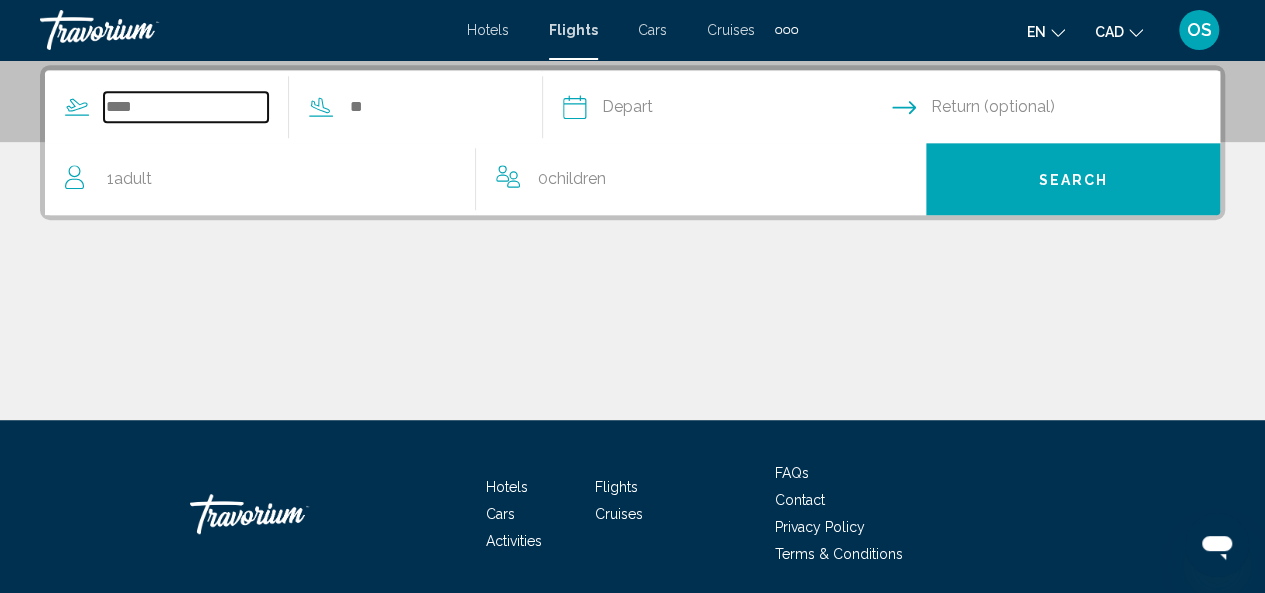 click at bounding box center (186, 107) 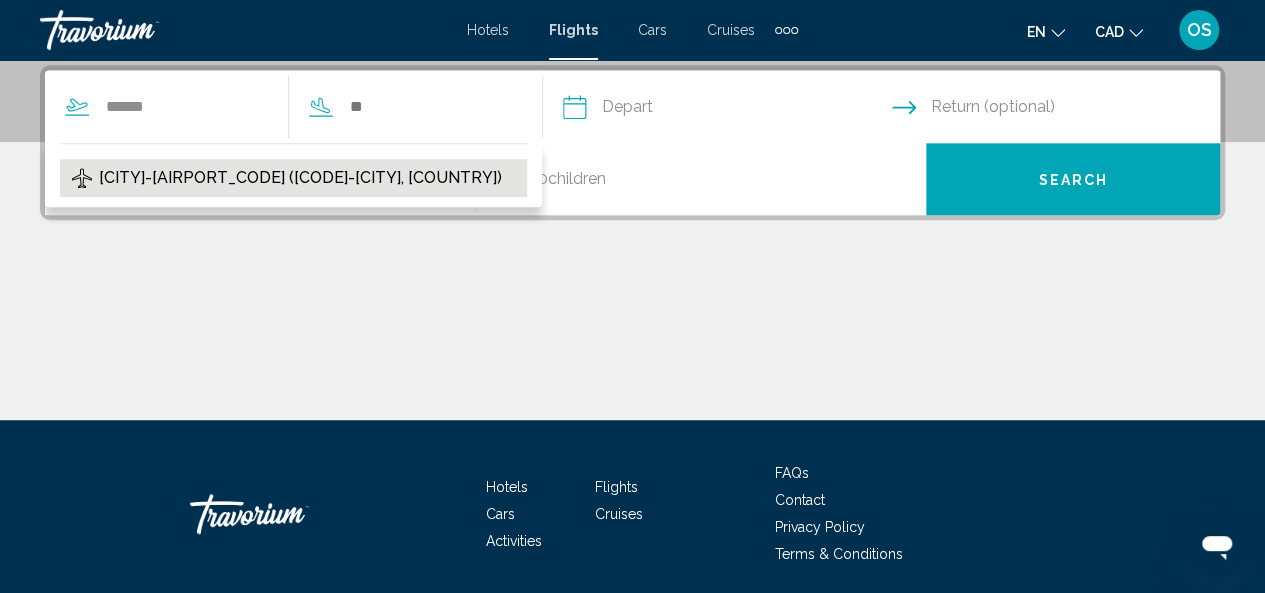 click on "[CITY]-[AIRPORT_CODE] ([CODE]-[CITY], [COUNTRY])" at bounding box center (300, 178) 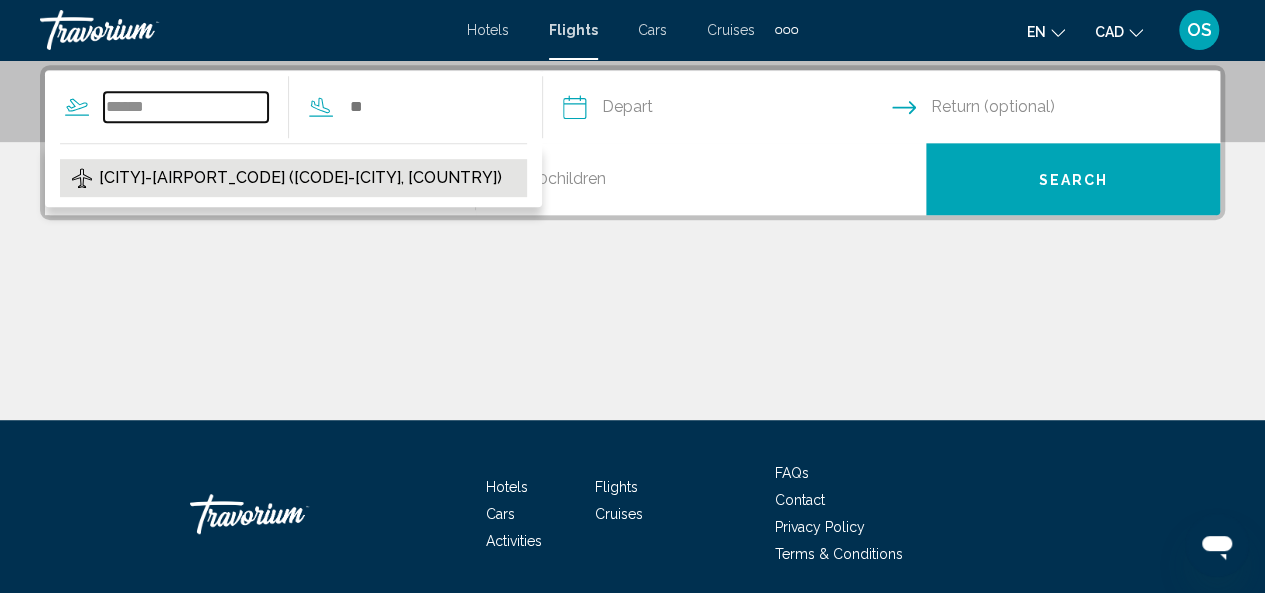 type on "**********" 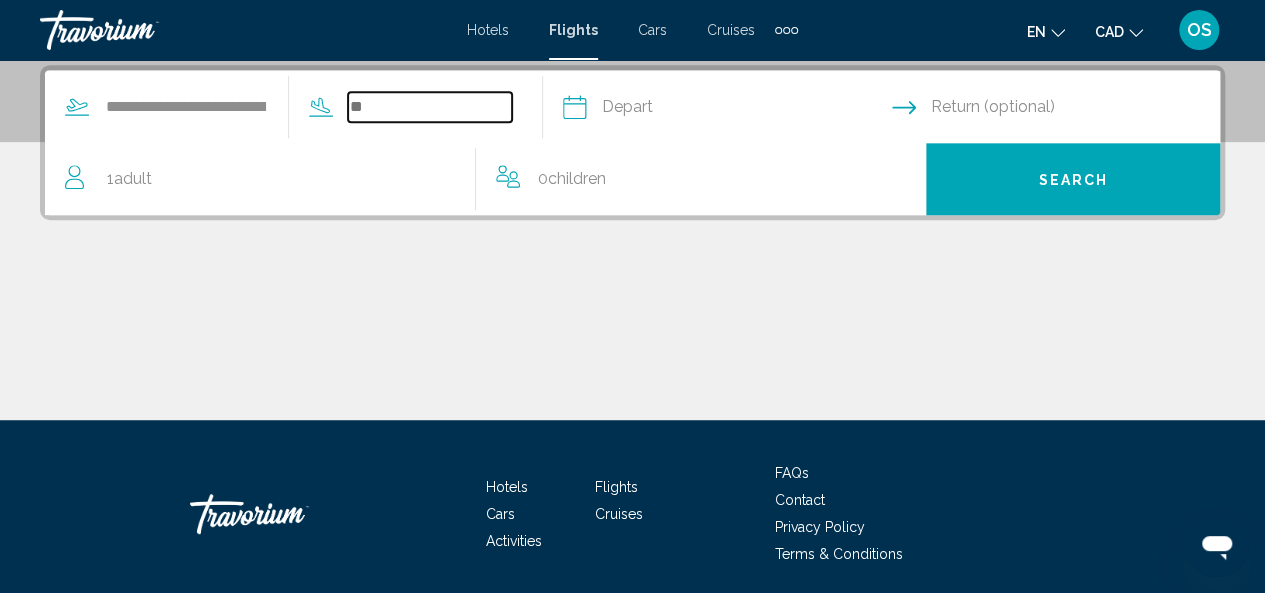 click at bounding box center (430, 107) 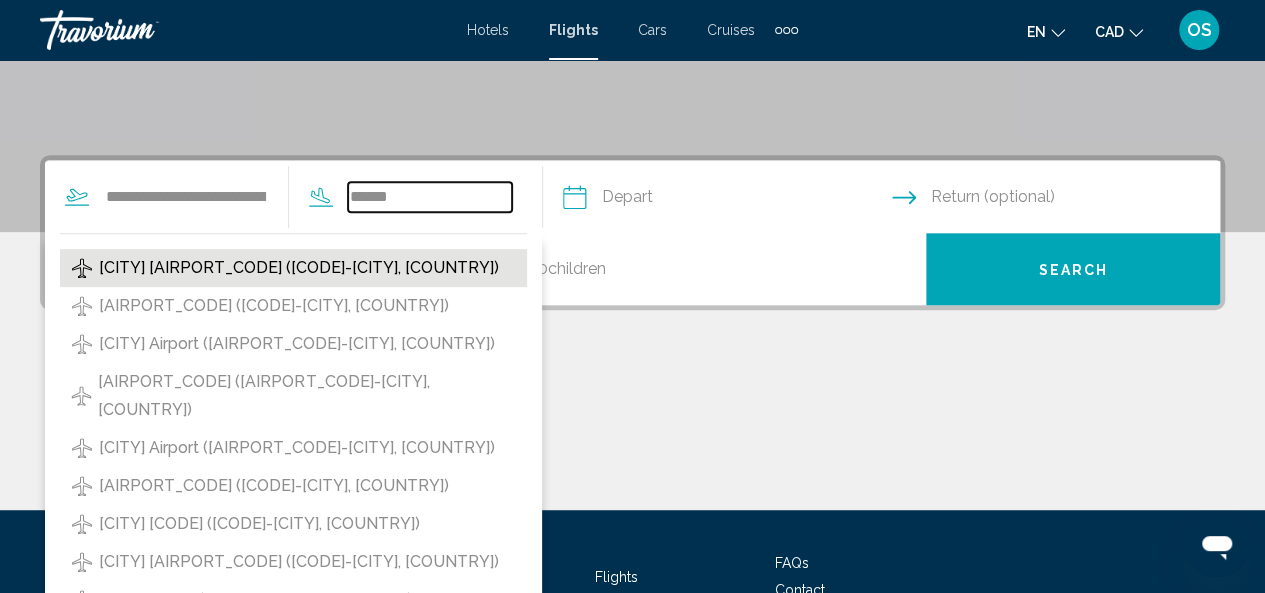 scroll, scrollTop: 358, scrollLeft: 0, axis: vertical 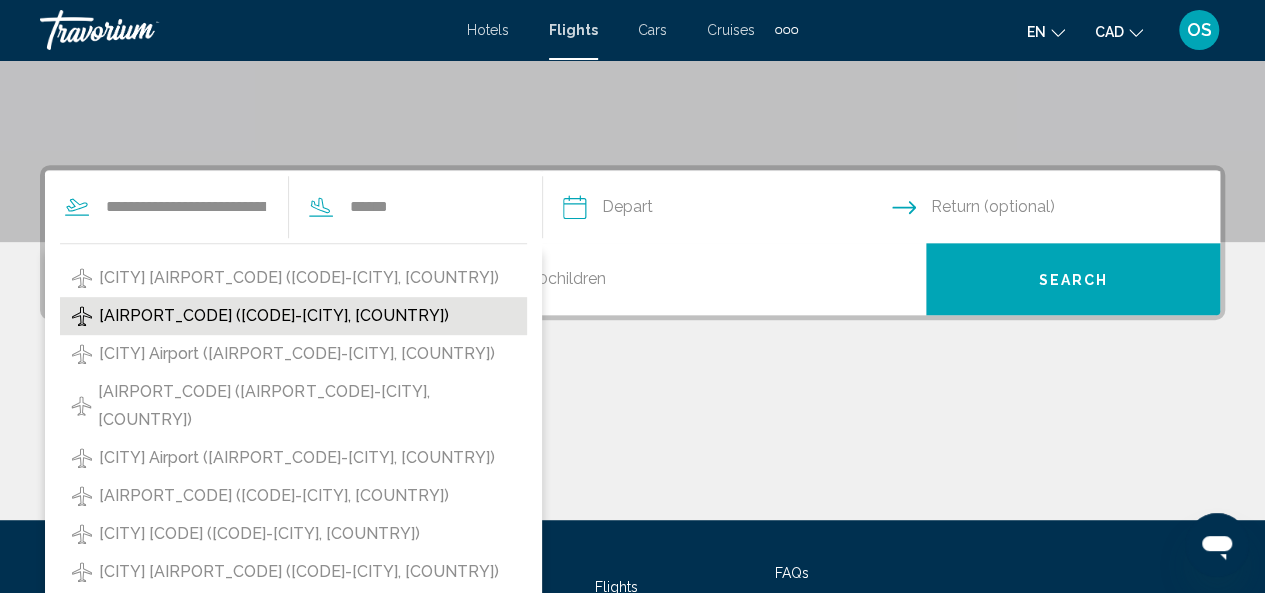 click on "[AIRPORT_CODE] ([CODE]-[CITY], [COUNTRY])" at bounding box center [274, 316] 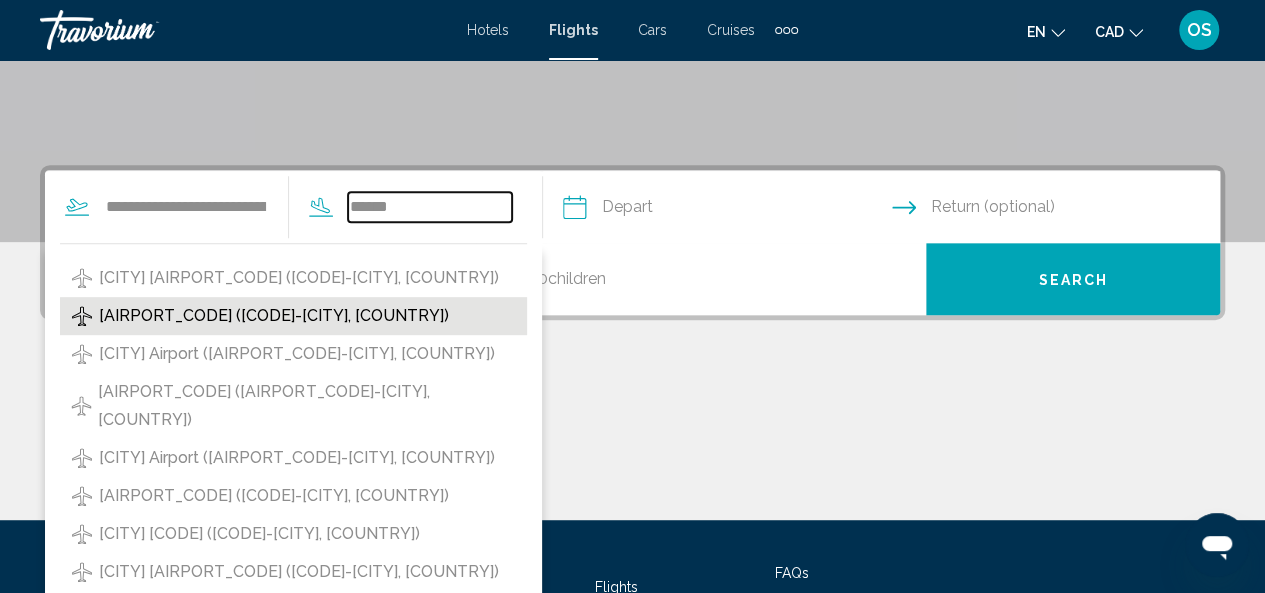type on "**********" 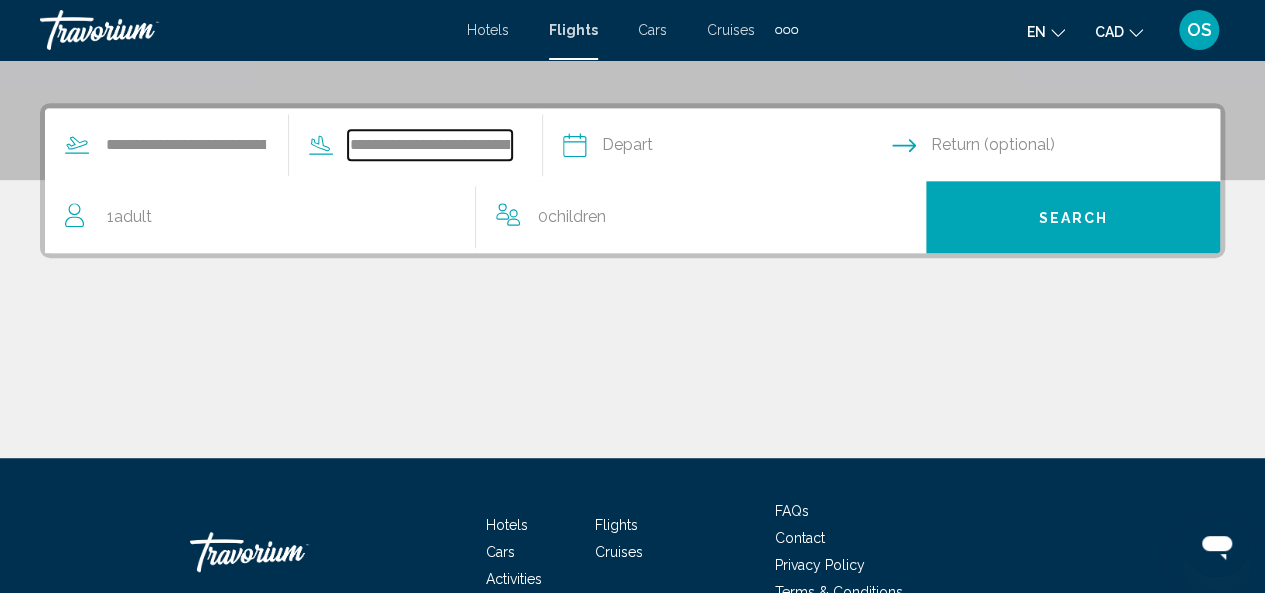 scroll, scrollTop: 458, scrollLeft: 0, axis: vertical 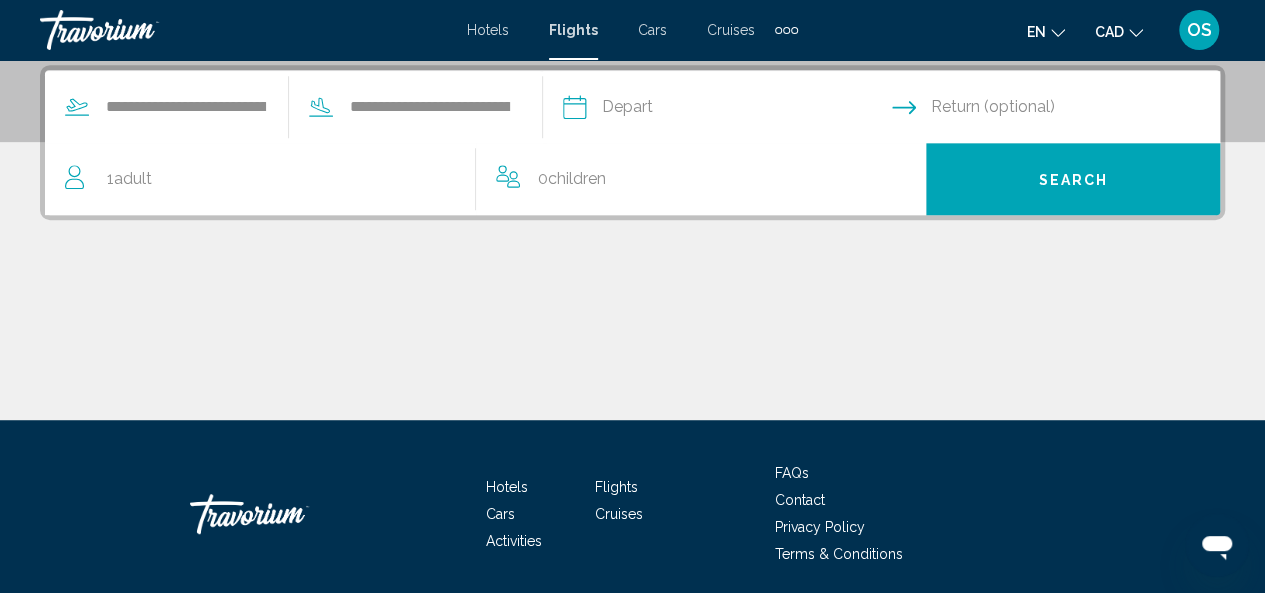 click at bounding box center [726, 110] 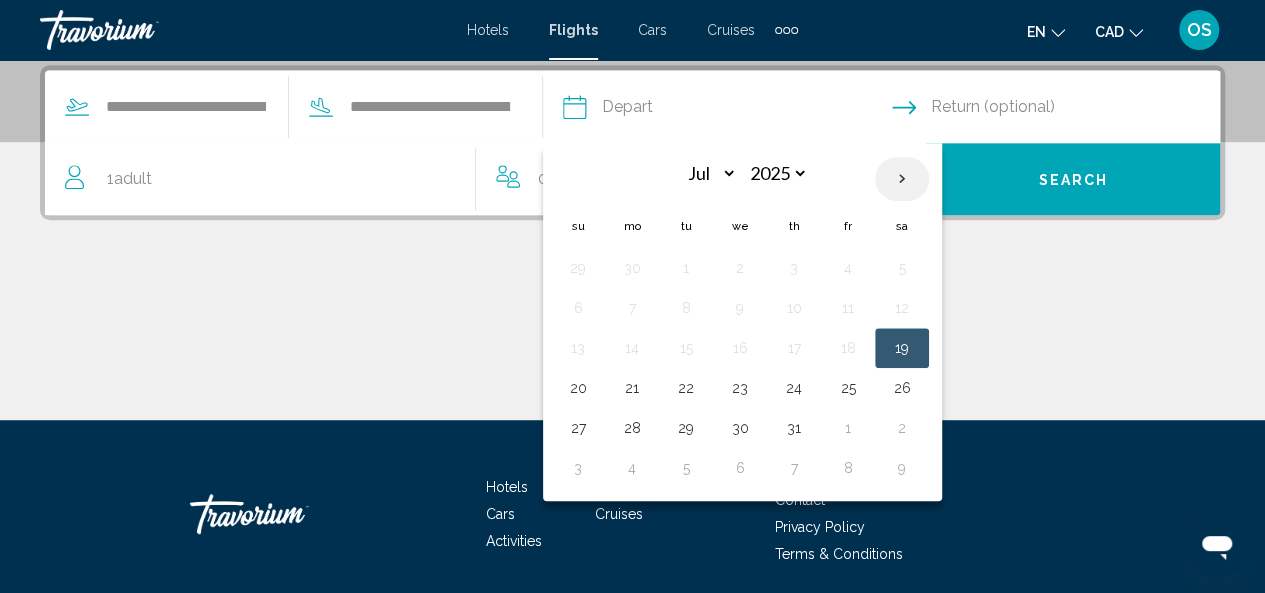 click at bounding box center (902, 179) 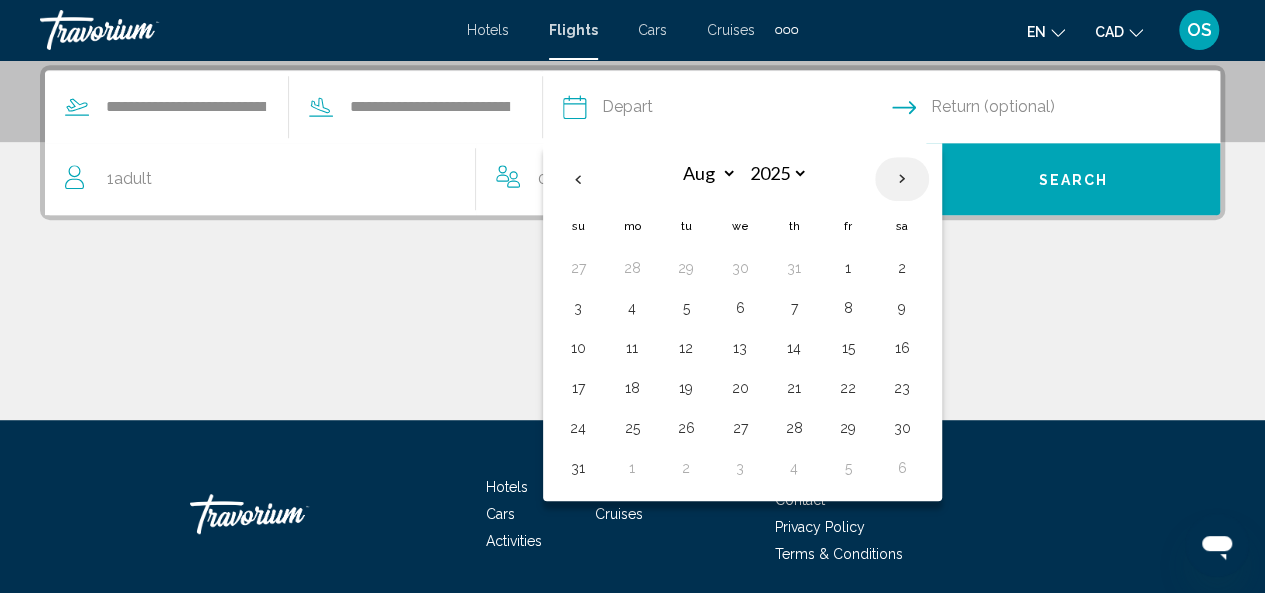 click at bounding box center (902, 179) 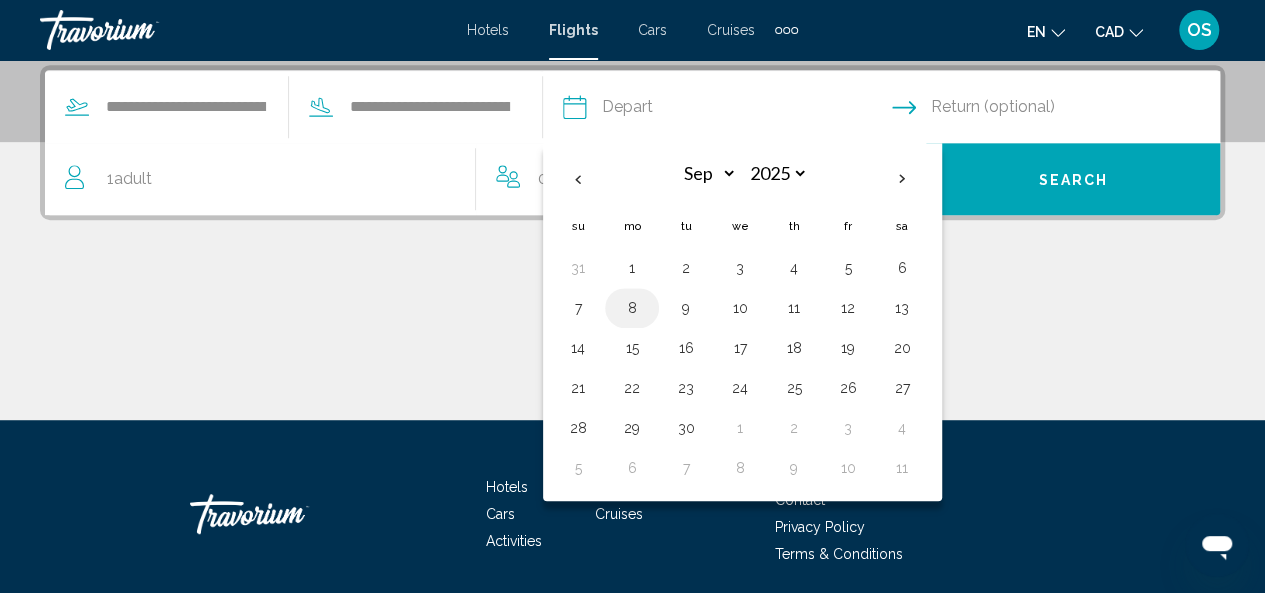 click on "8" at bounding box center [632, 308] 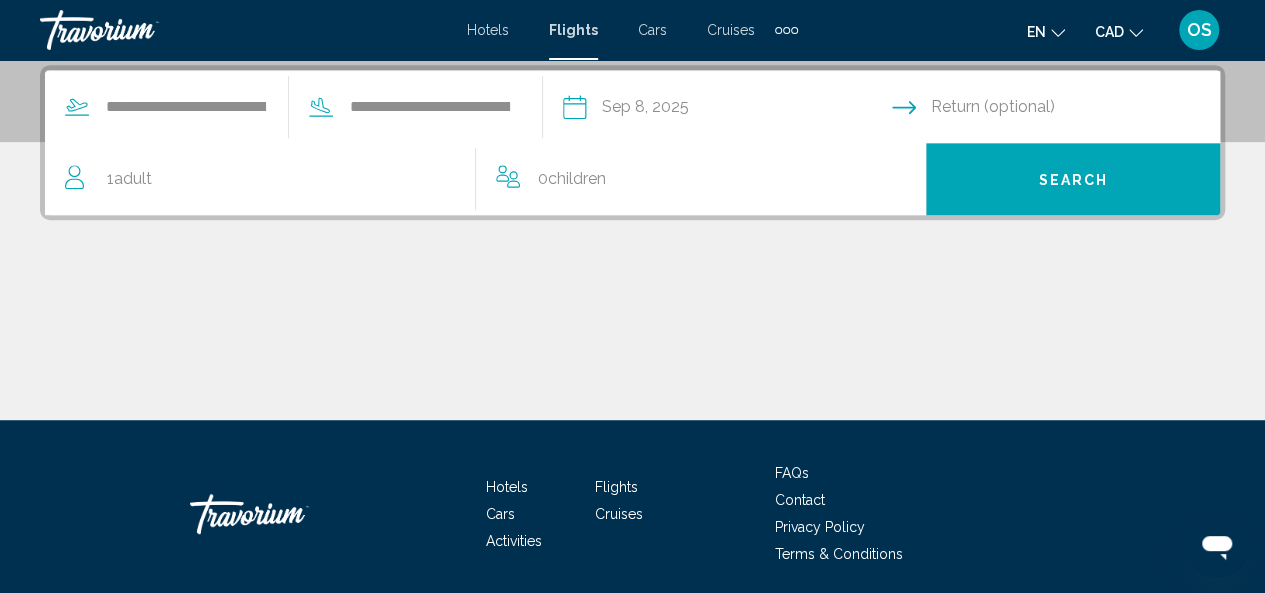 click at bounding box center (1060, 110) 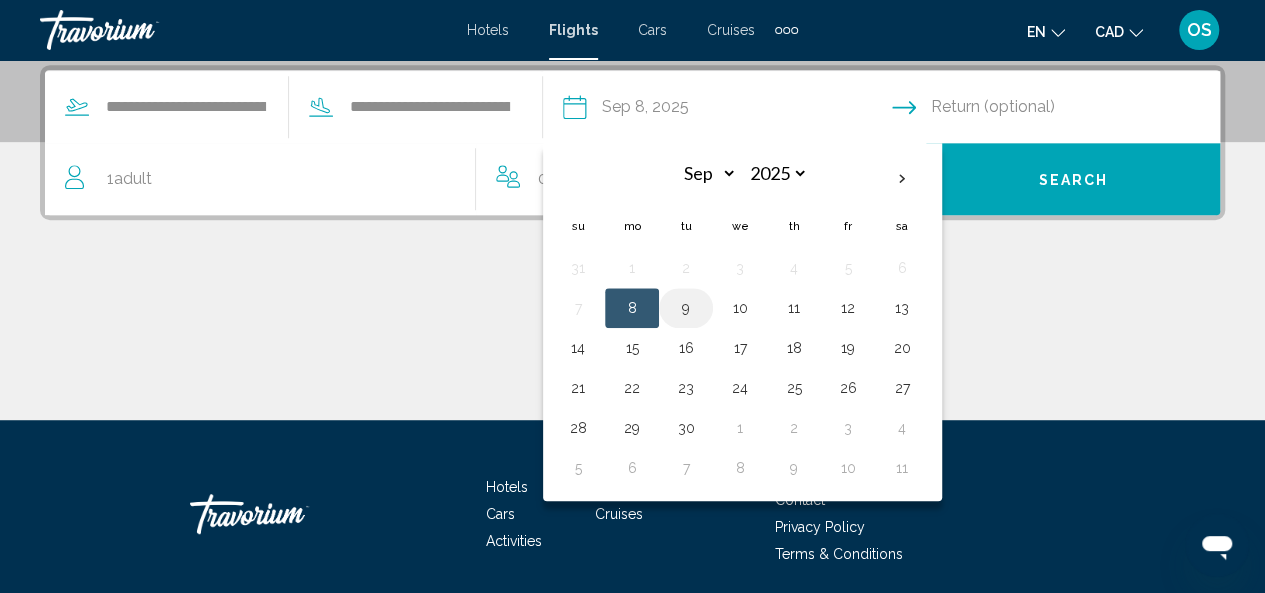 click on "9" at bounding box center (686, 308) 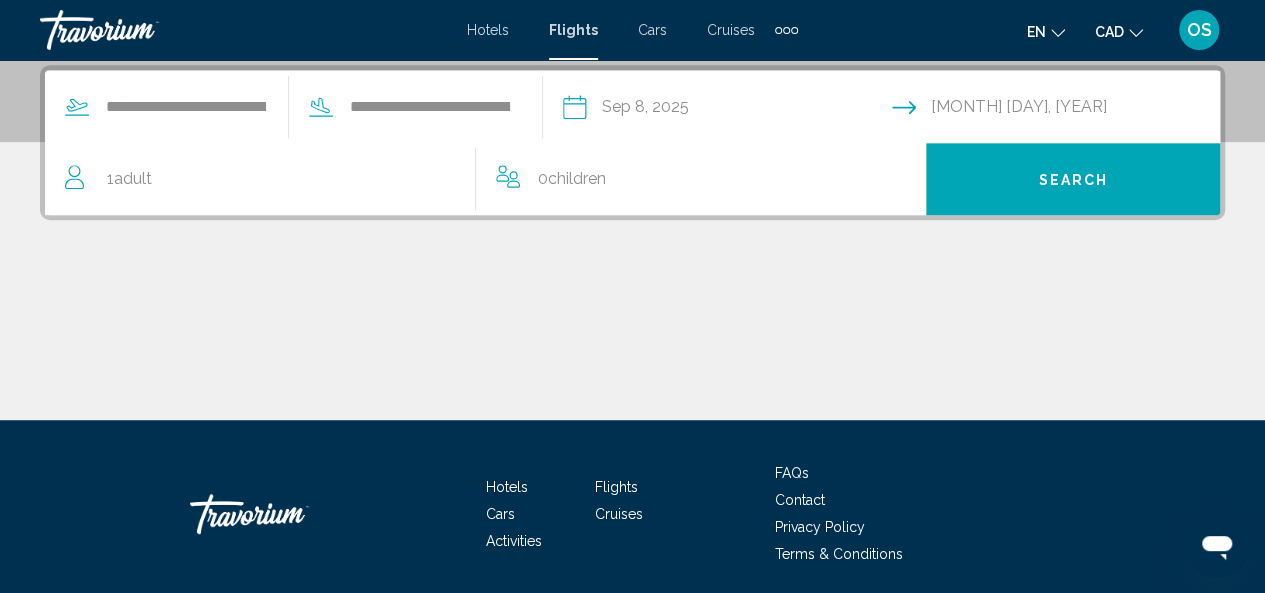 click on "1  Adult Adults" at bounding box center (129, 179) 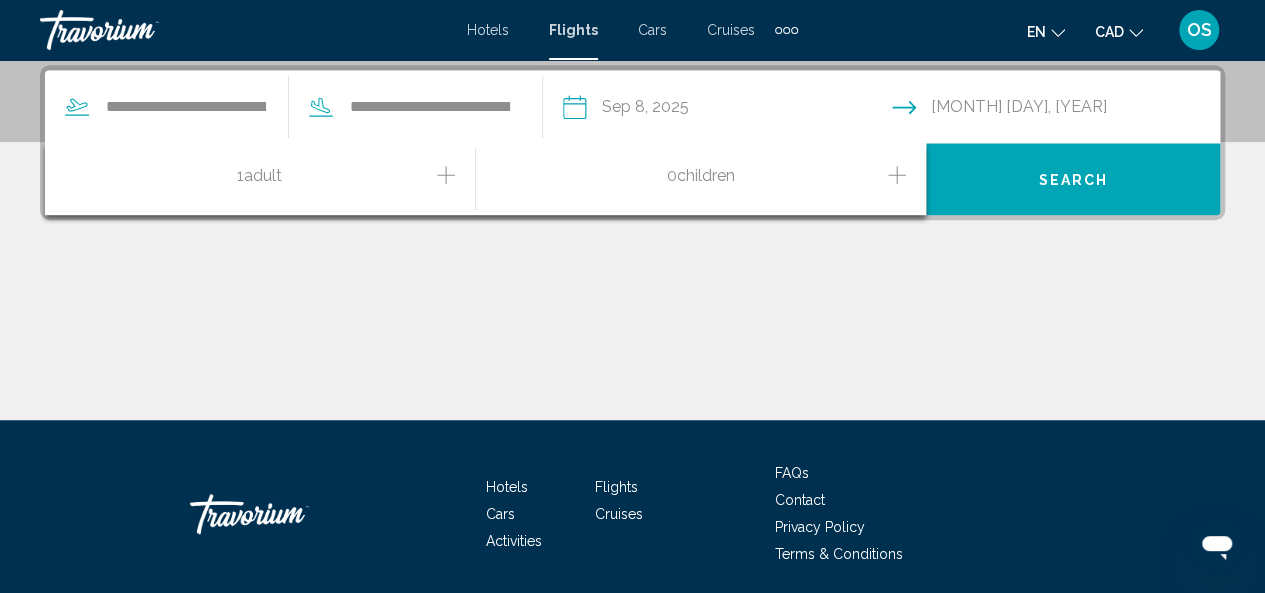 click 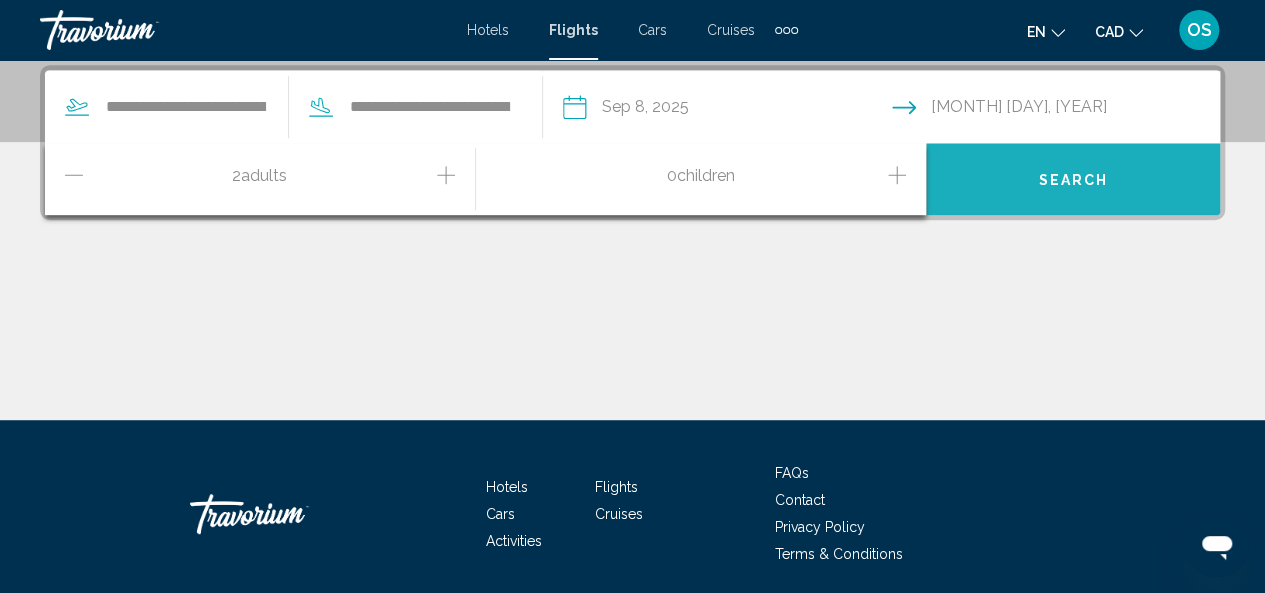 click on "Search" at bounding box center (1073, 180) 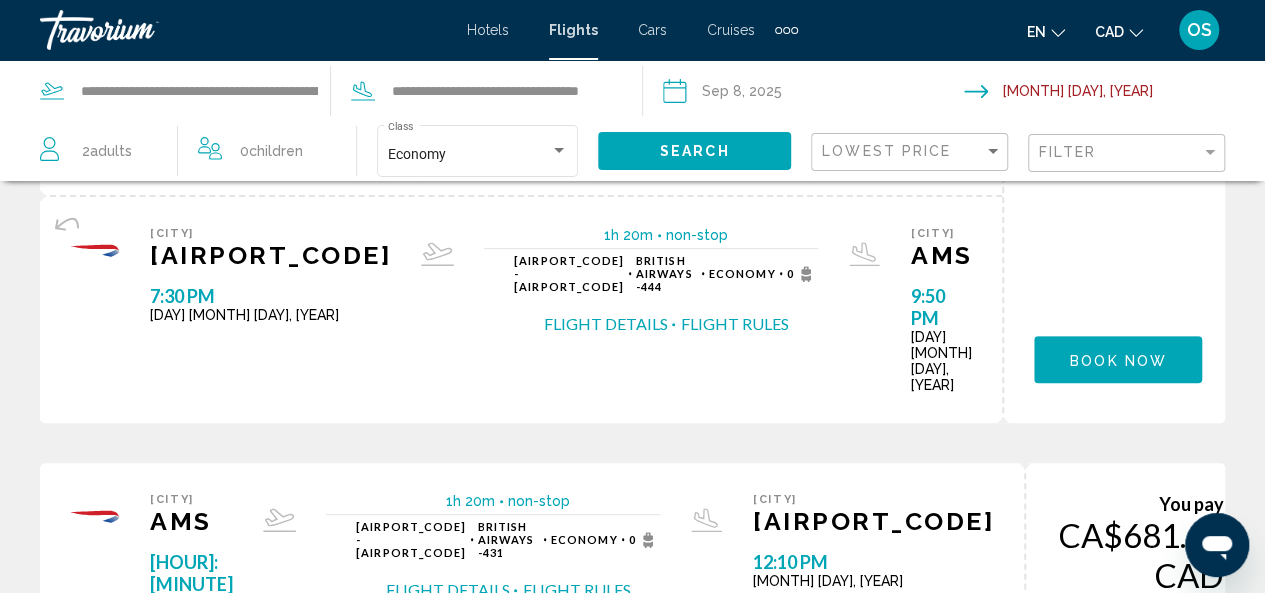 scroll, scrollTop: 0, scrollLeft: 0, axis: both 